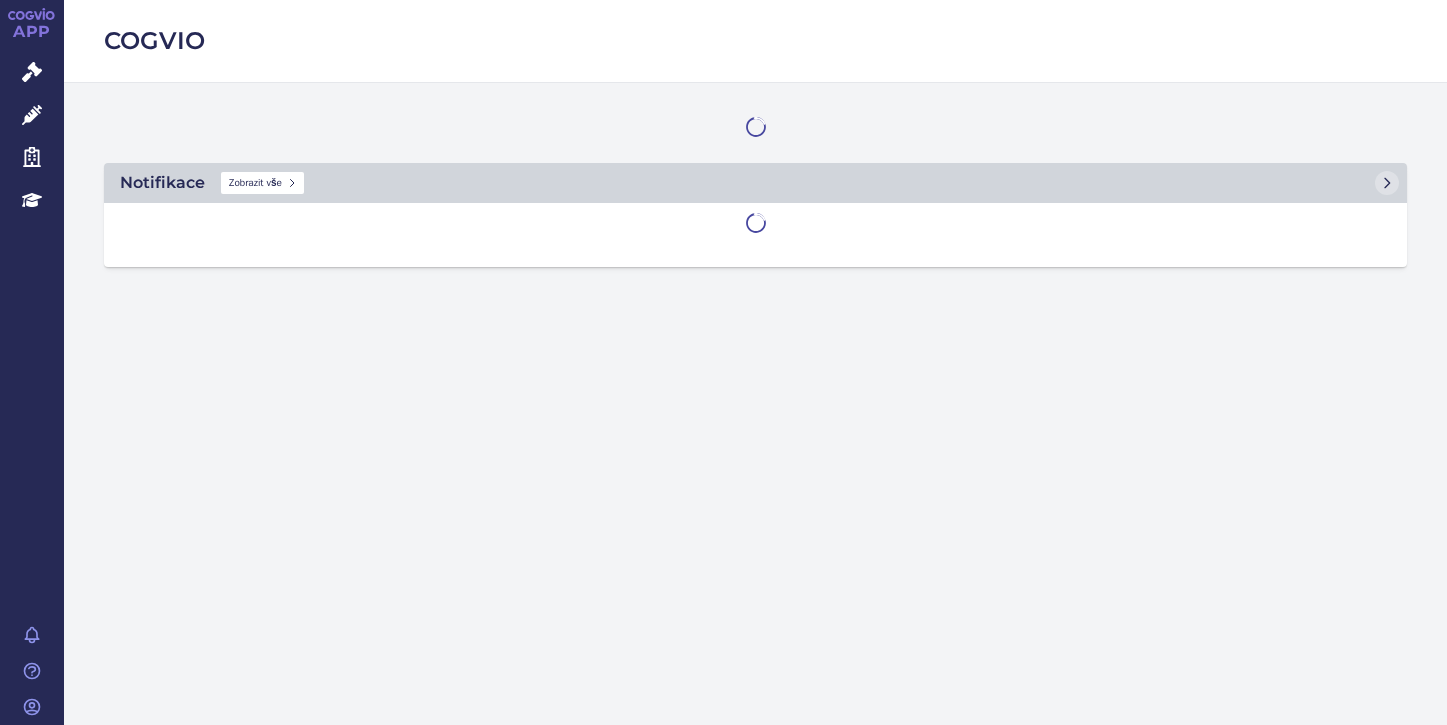 scroll, scrollTop: 0, scrollLeft: 0, axis: both 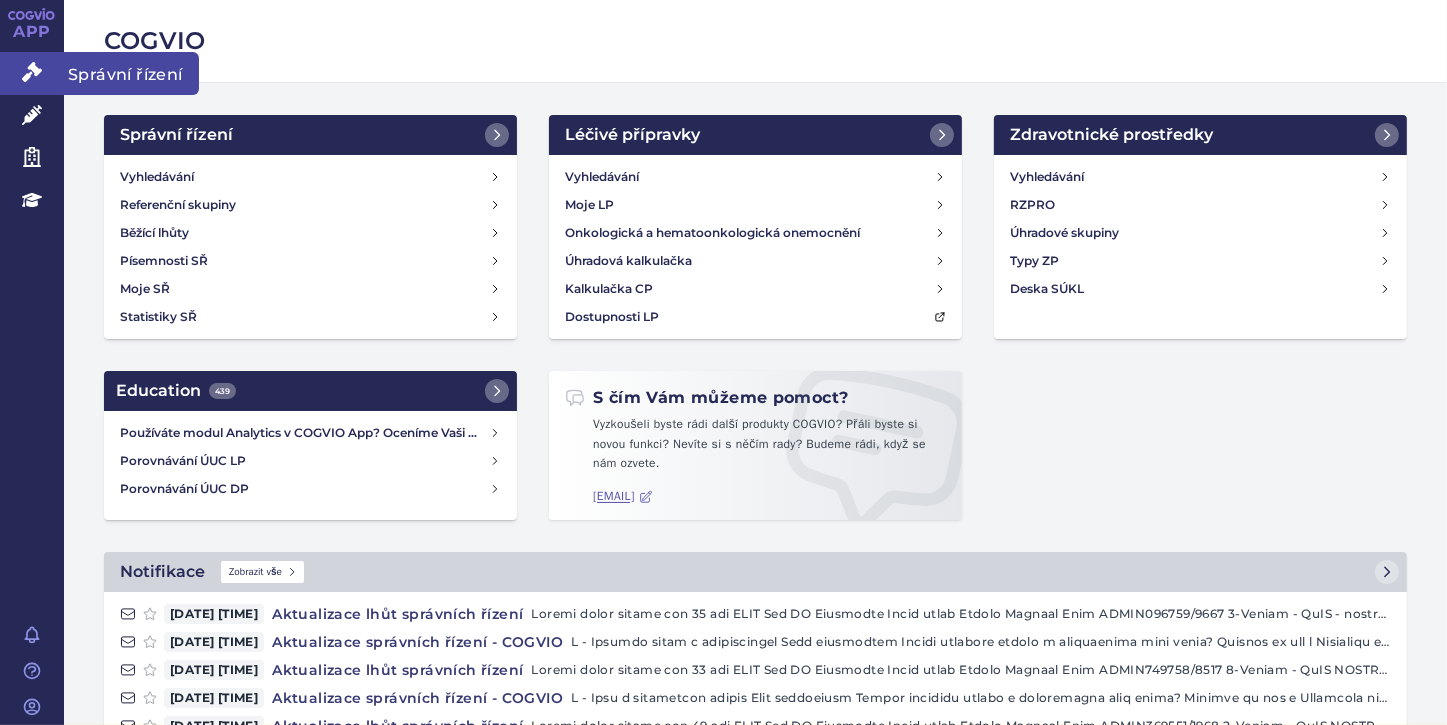 click at bounding box center (32, 72) 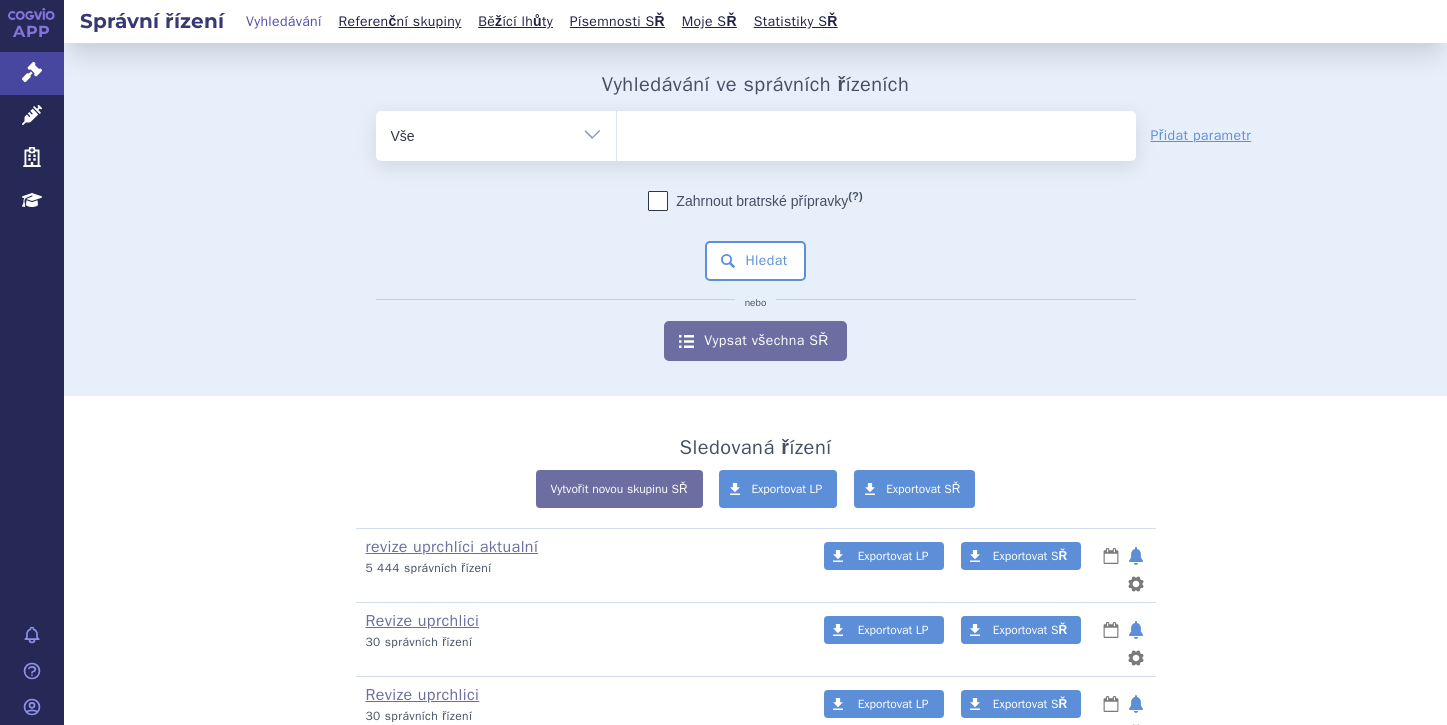 scroll, scrollTop: 0, scrollLeft: 0, axis: both 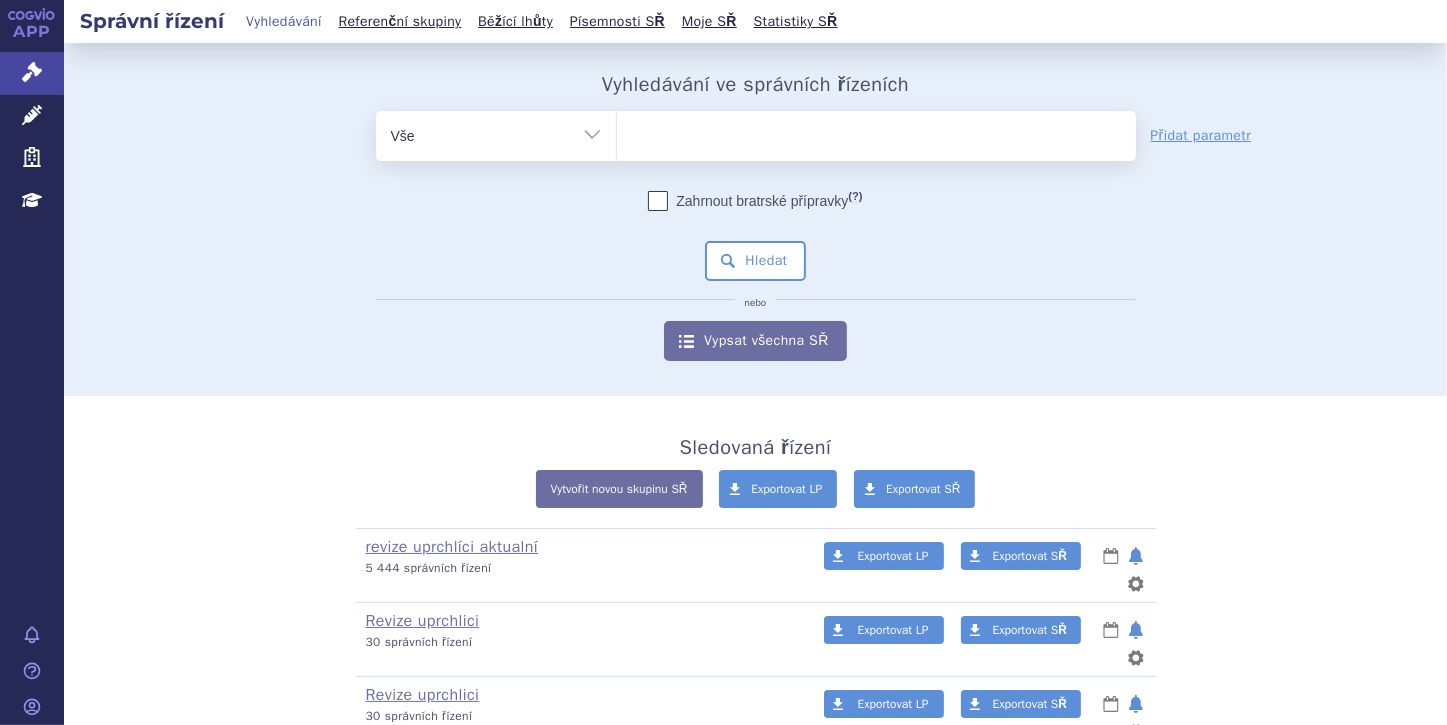 click at bounding box center (876, 132) 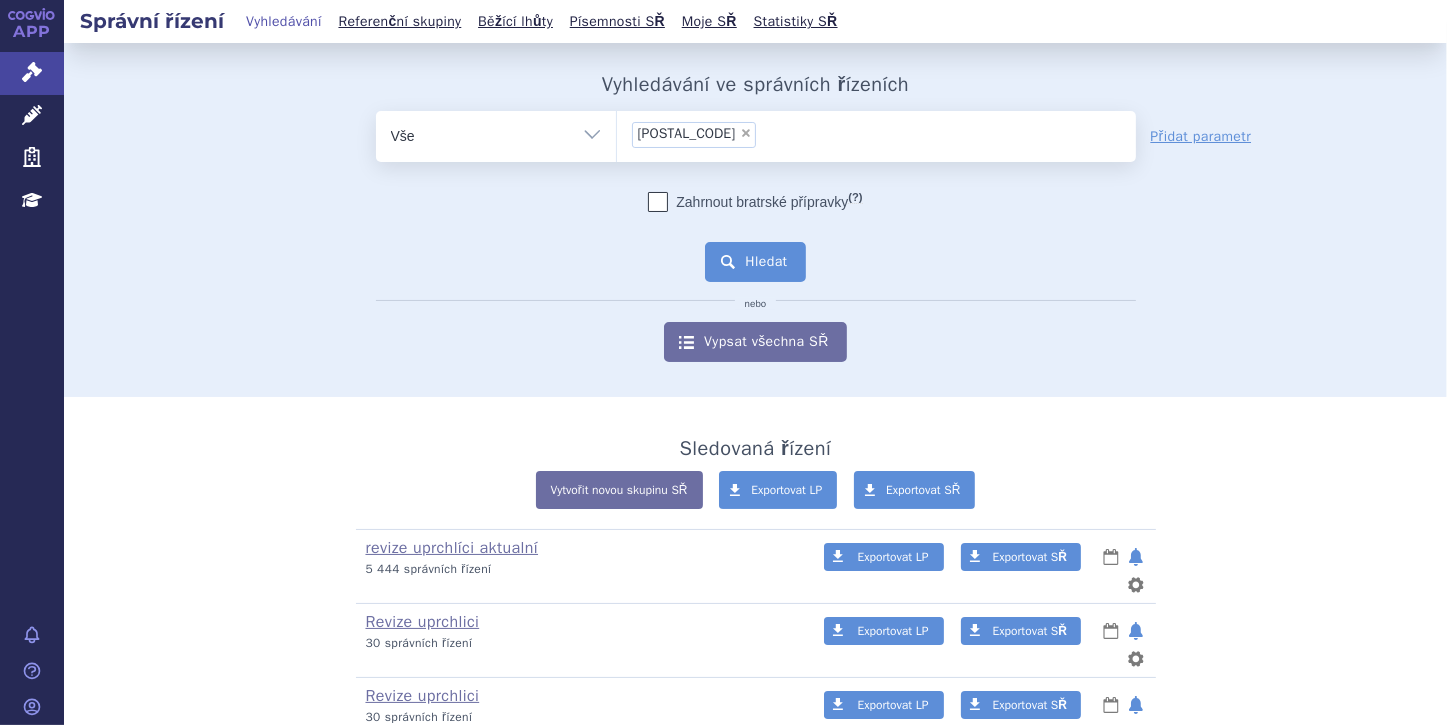 click on "Hledat" at bounding box center (755, 262) 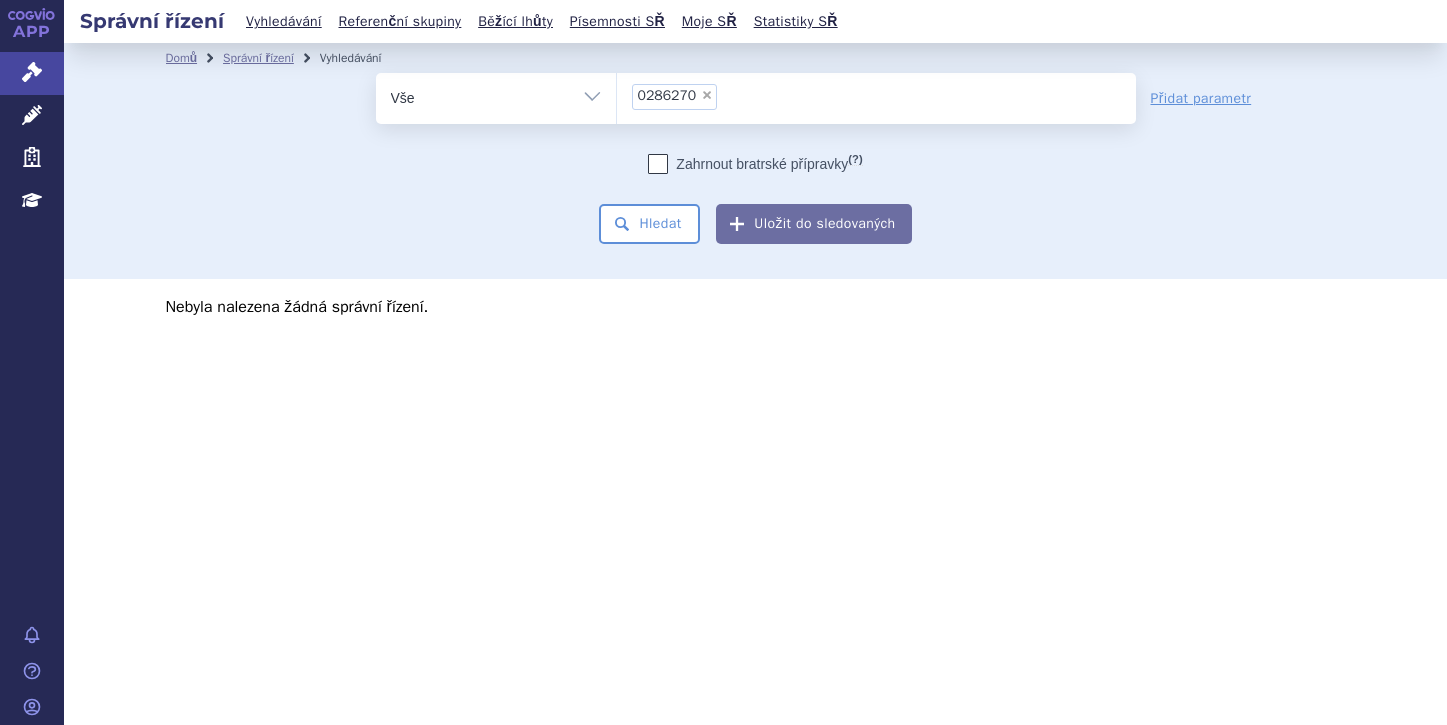 scroll, scrollTop: 0, scrollLeft: 0, axis: both 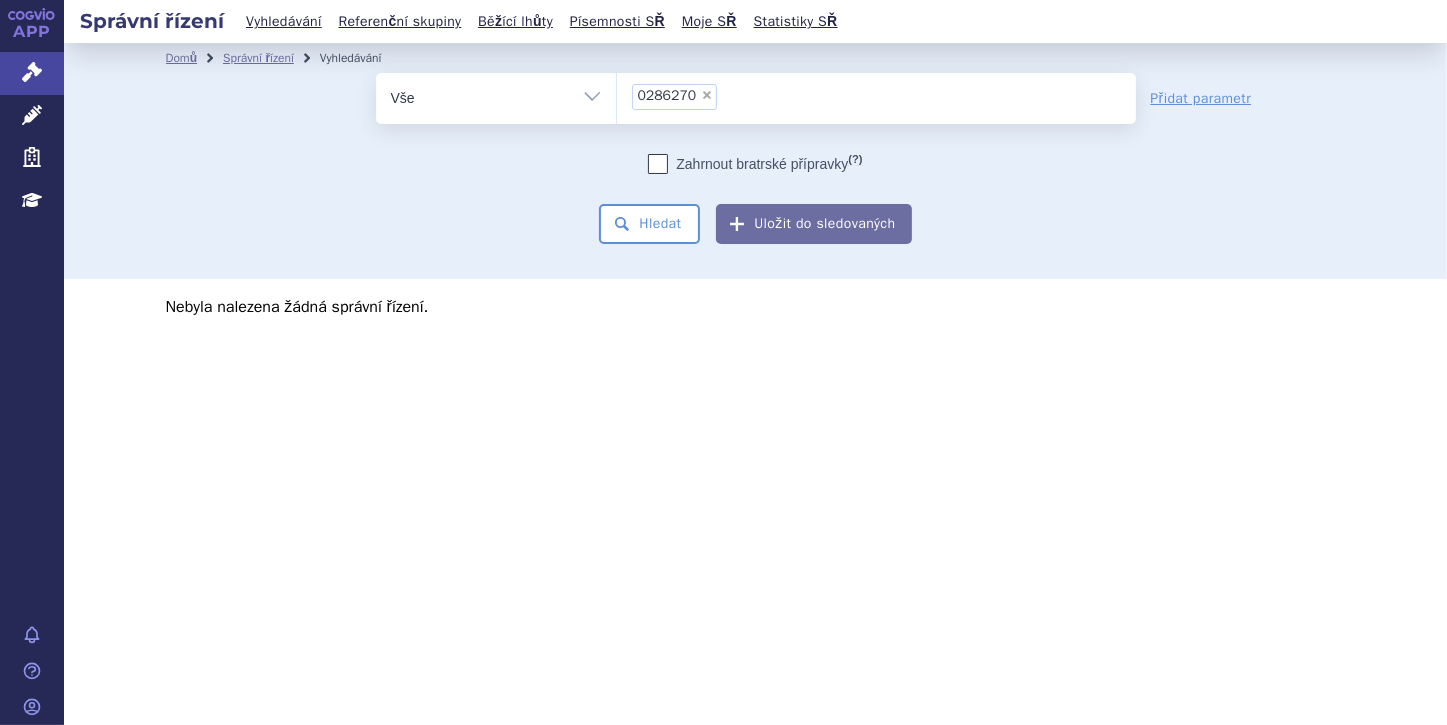 click on "×" at bounding box center (707, 95) 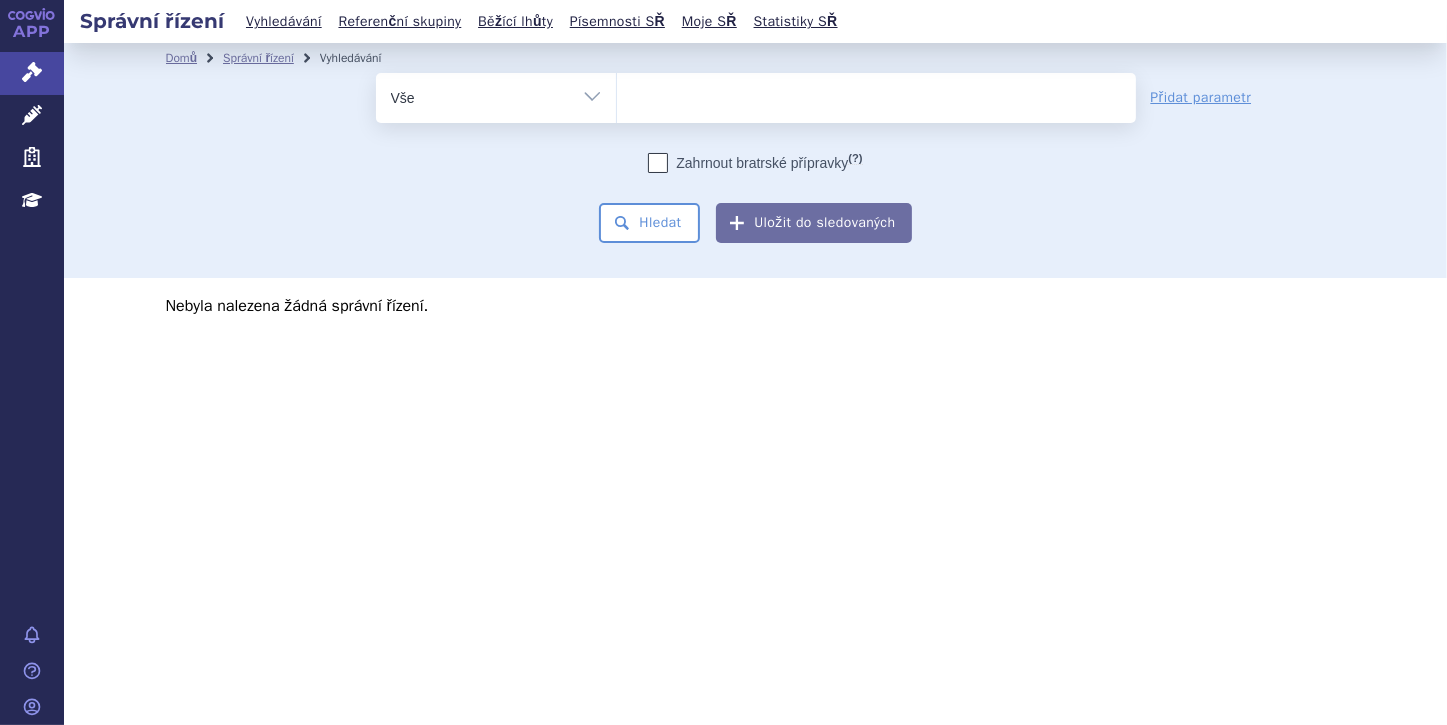 click on "Vše
Spisová značka
Typ SŘ
Přípravek/SUKL kód
Účastník/Držitel" at bounding box center [496, 95] 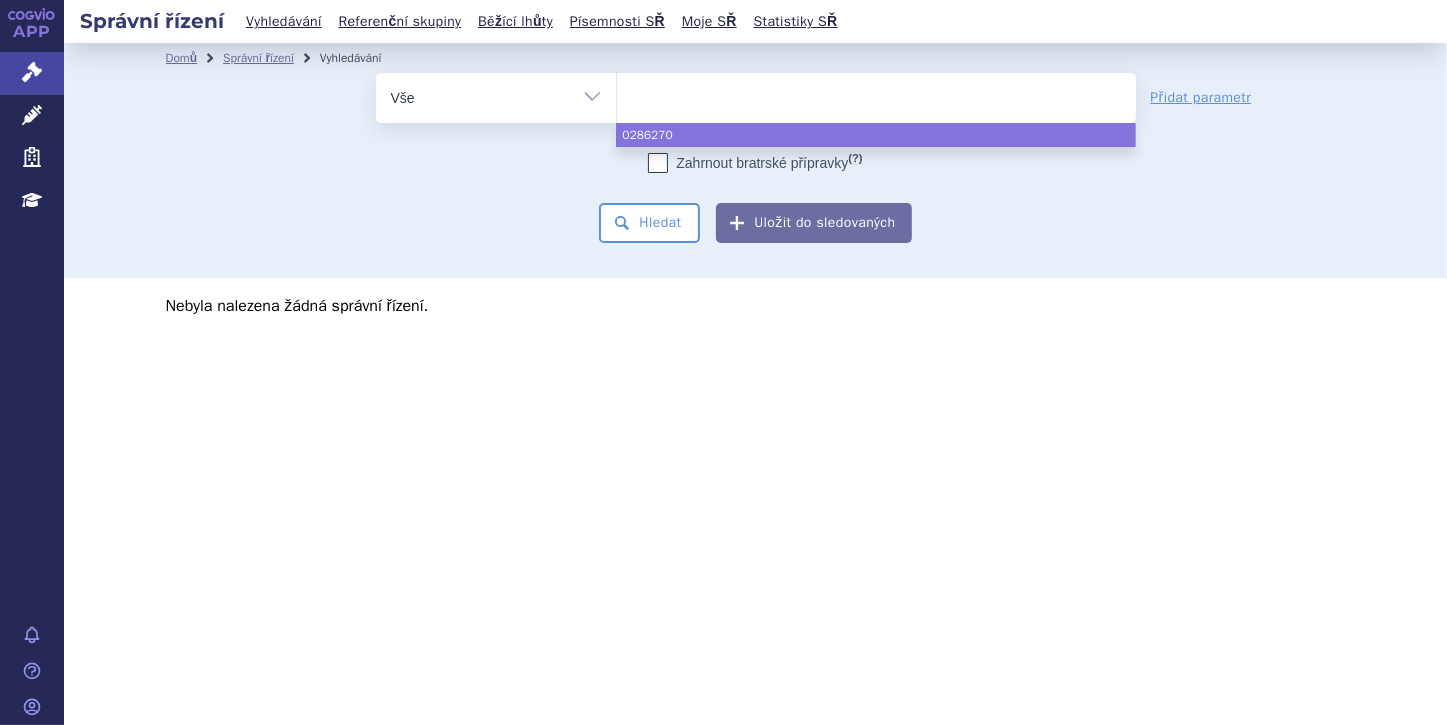 paste on "TAKHZYRO" 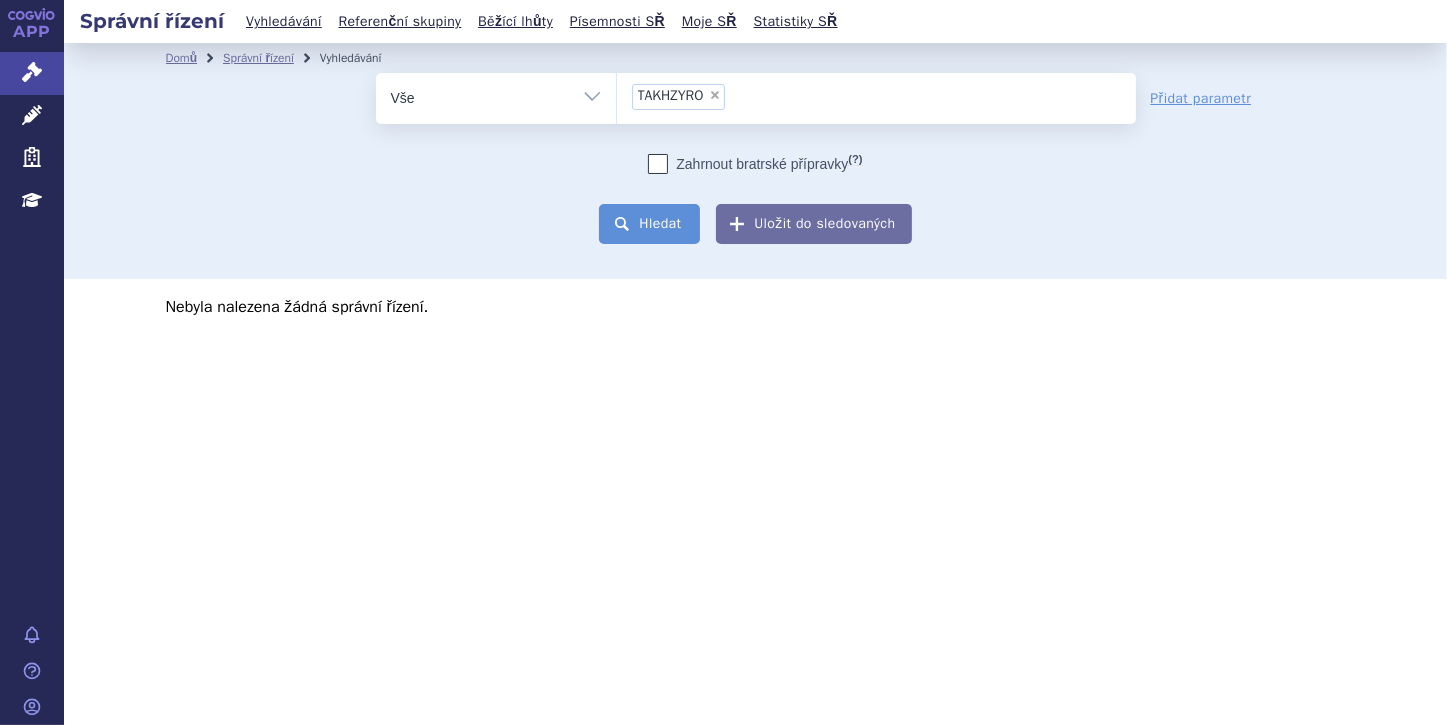 click on "Hledat" at bounding box center (649, 224) 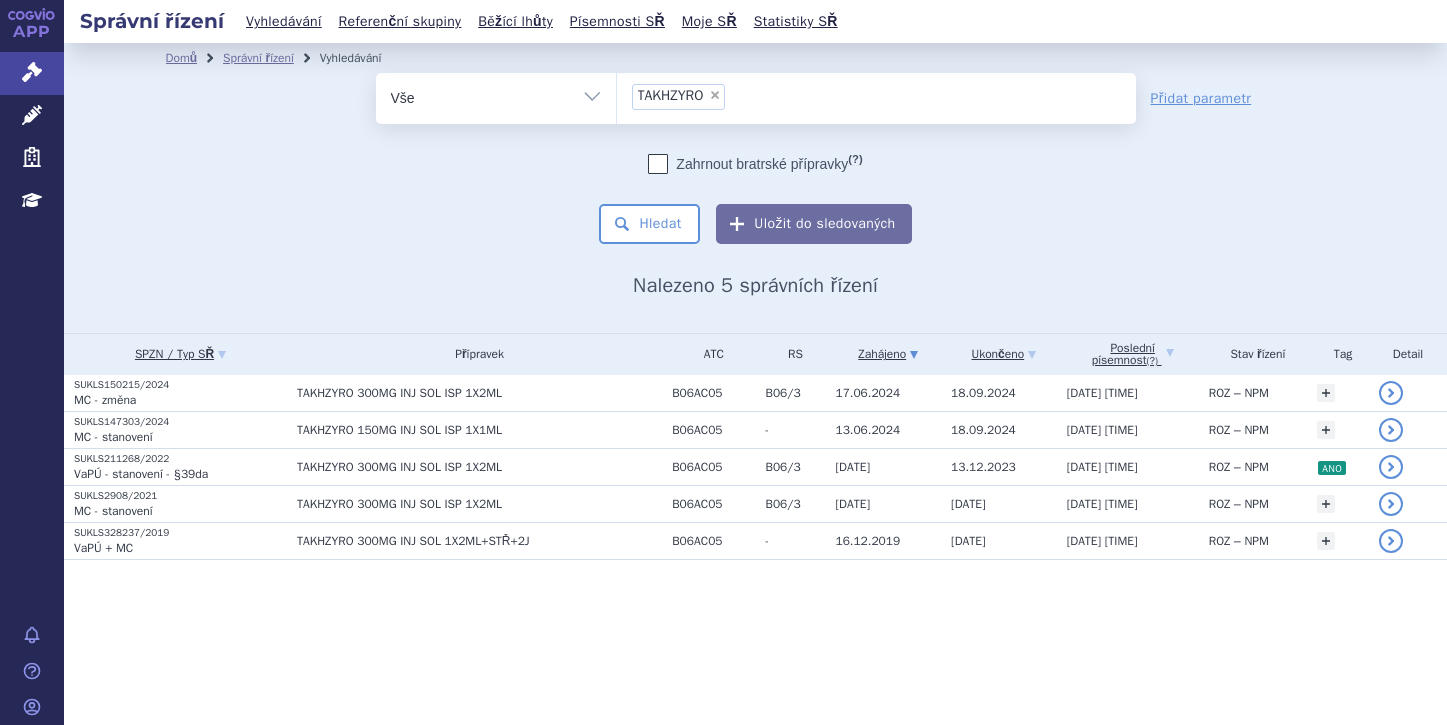scroll, scrollTop: 0, scrollLeft: 0, axis: both 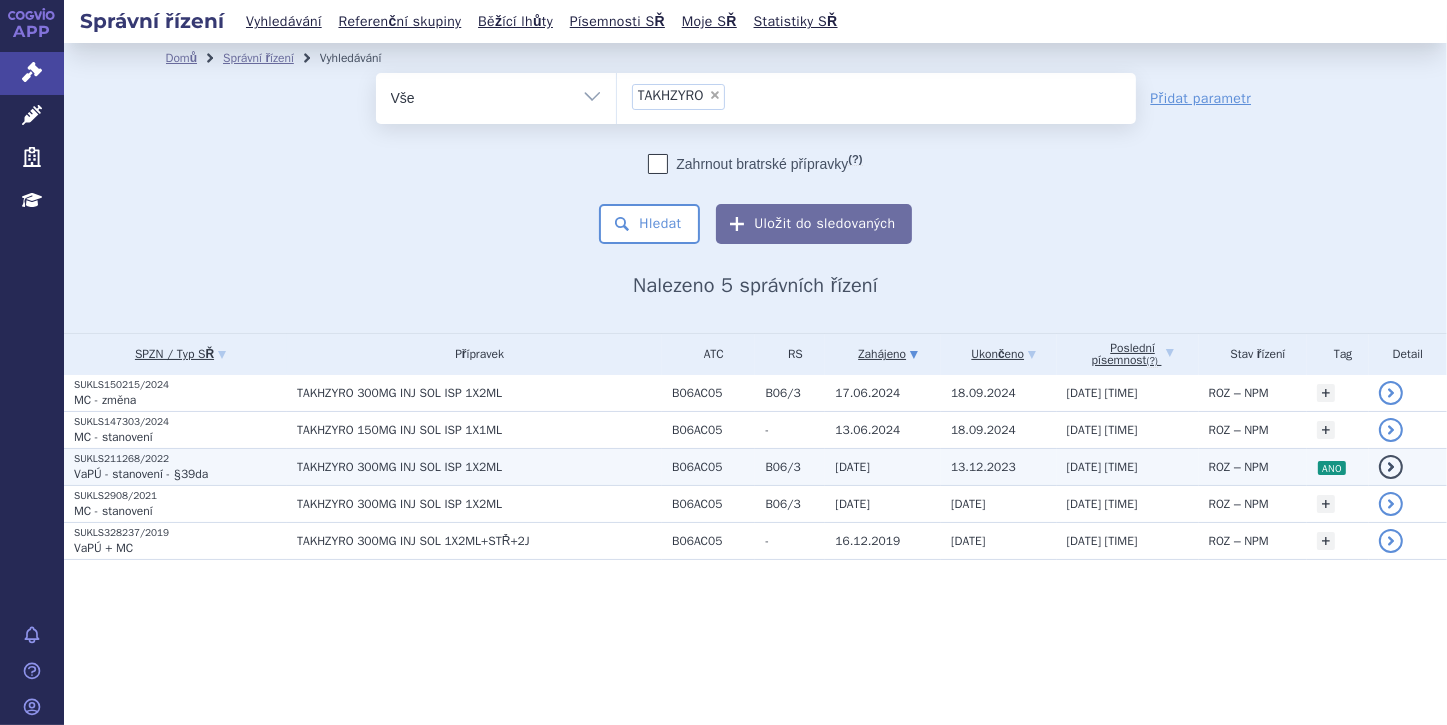 click on "VaPÚ - stanovení - §39da" at bounding box center (105, 400) 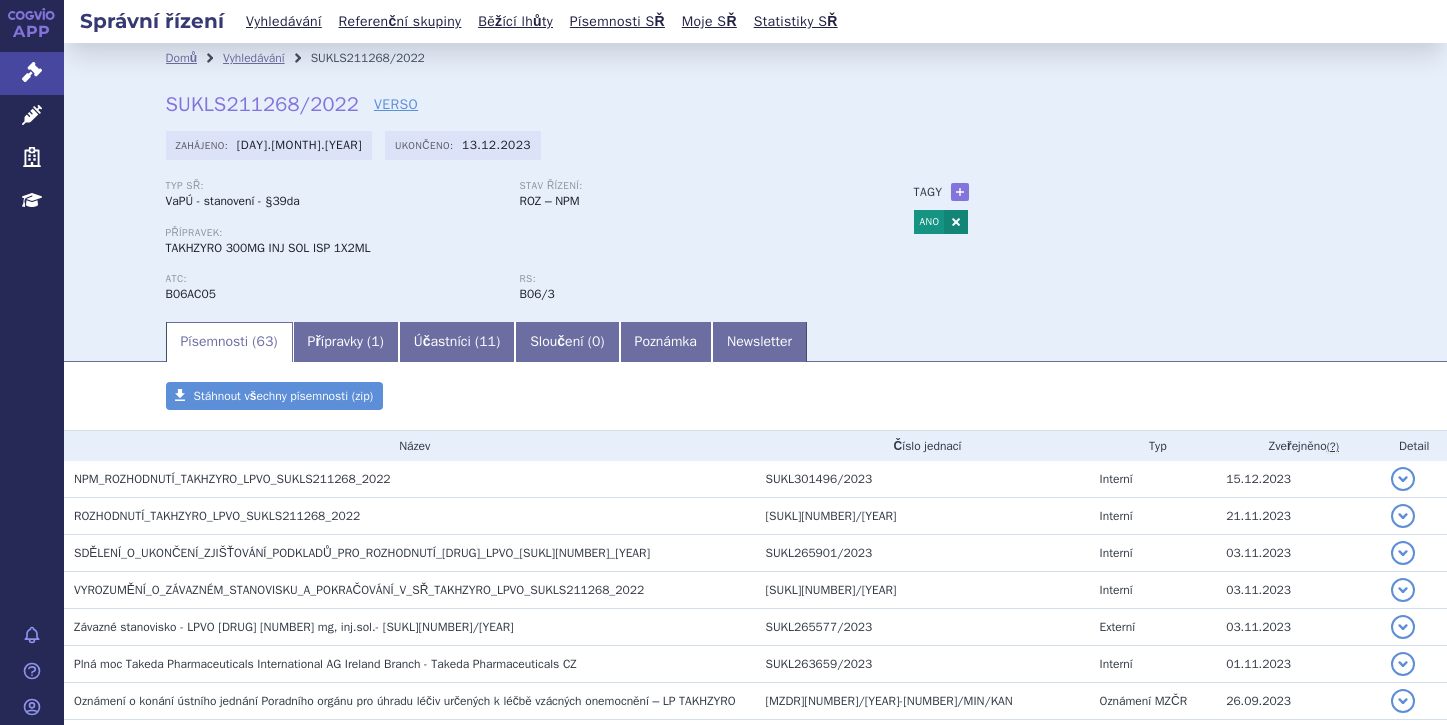 scroll, scrollTop: 0, scrollLeft: 0, axis: both 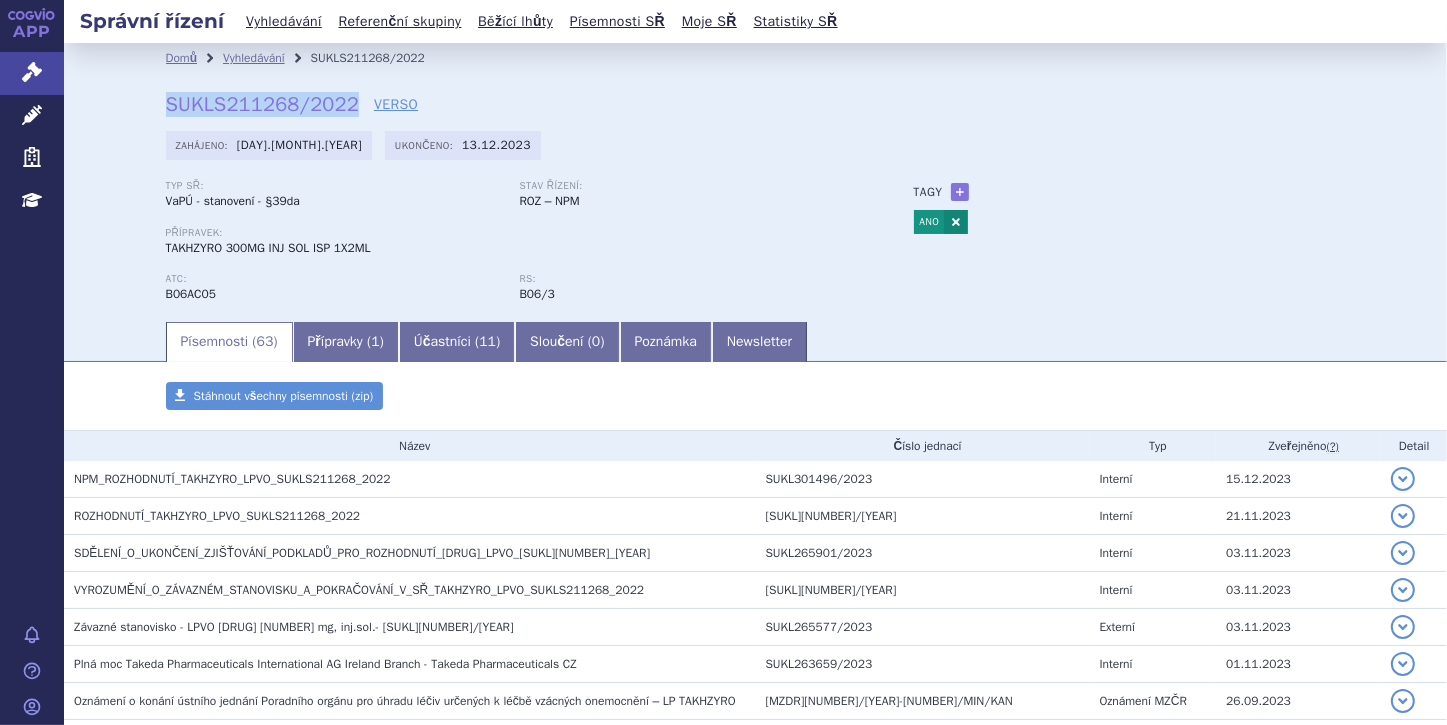 drag, startPoint x: 160, startPoint y: 102, endPoint x: 344, endPoint y: 100, distance: 184.01086 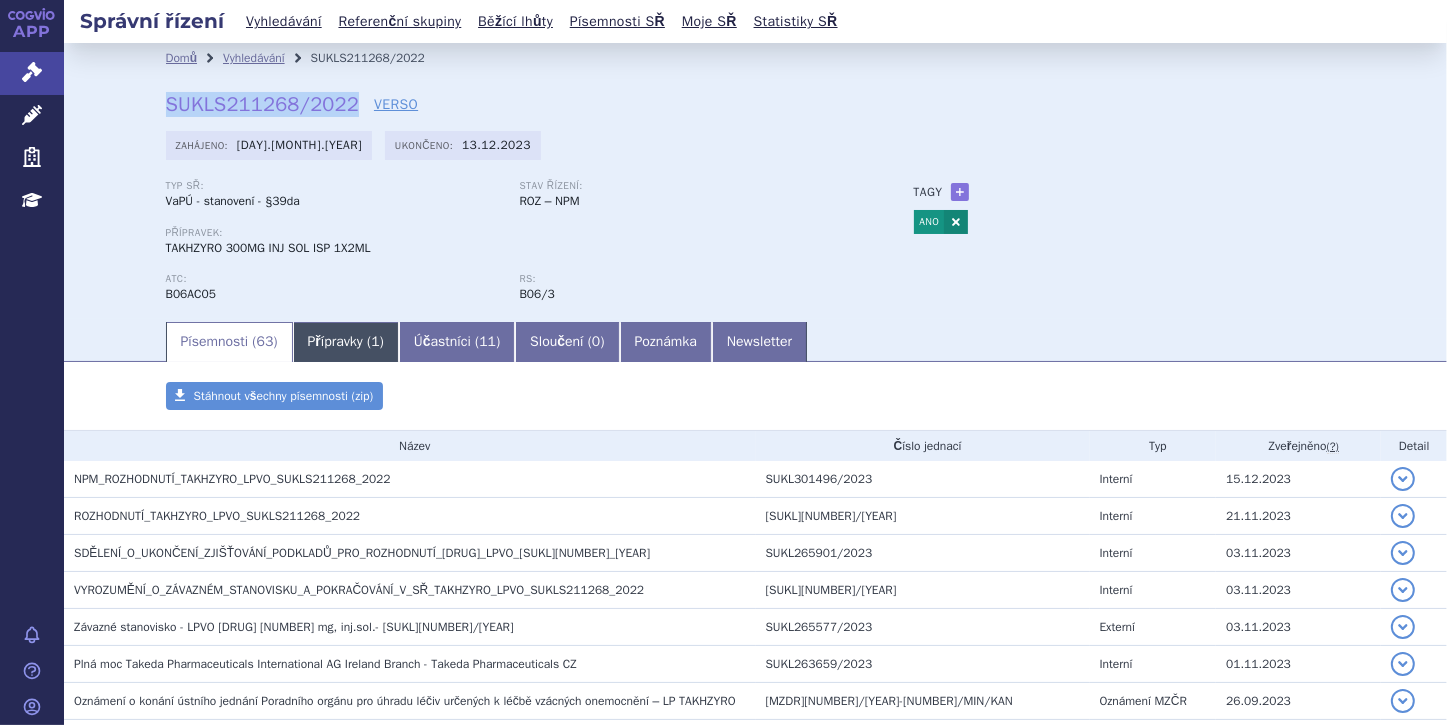 click on "Přípravky ( 1 )" at bounding box center (346, 342) 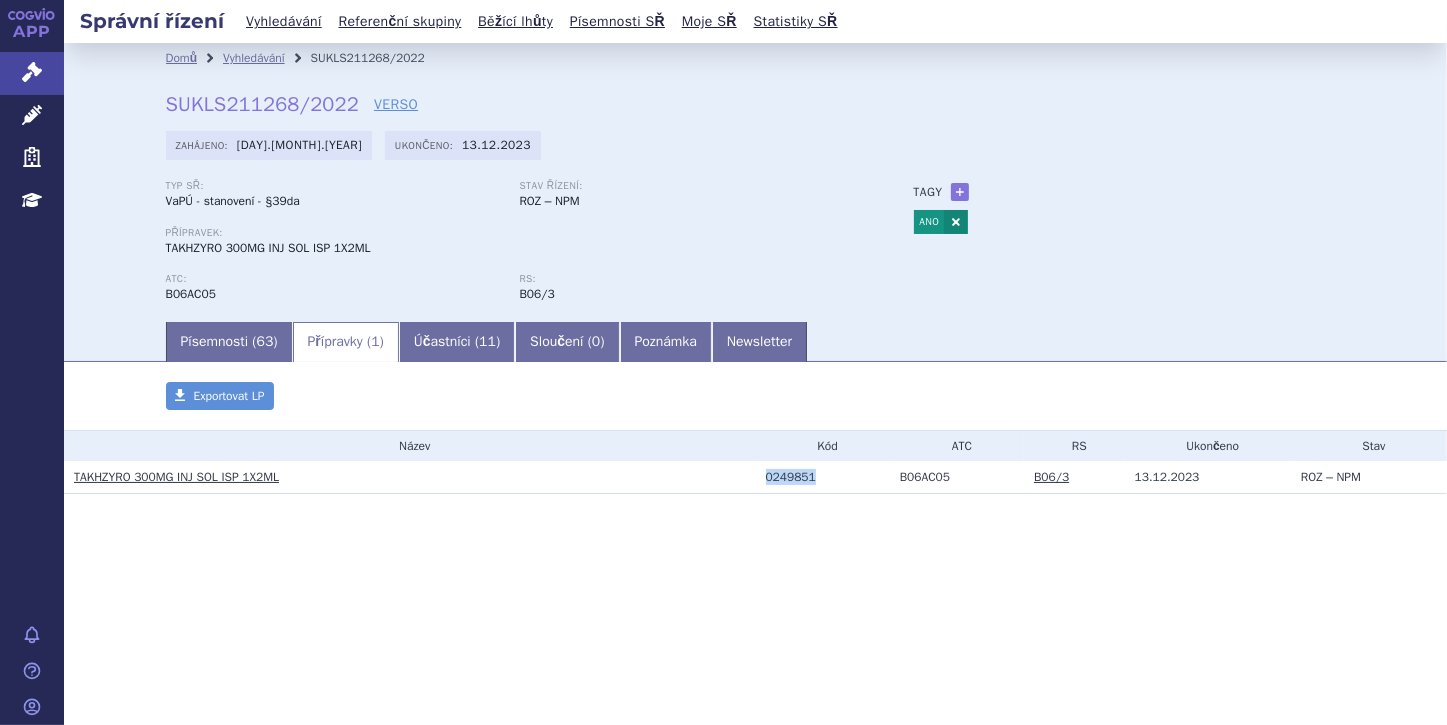 drag, startPoint x: 759, startPoint y: 480, endPoint x: 808, endPoint y: 476, distance: 49.162994 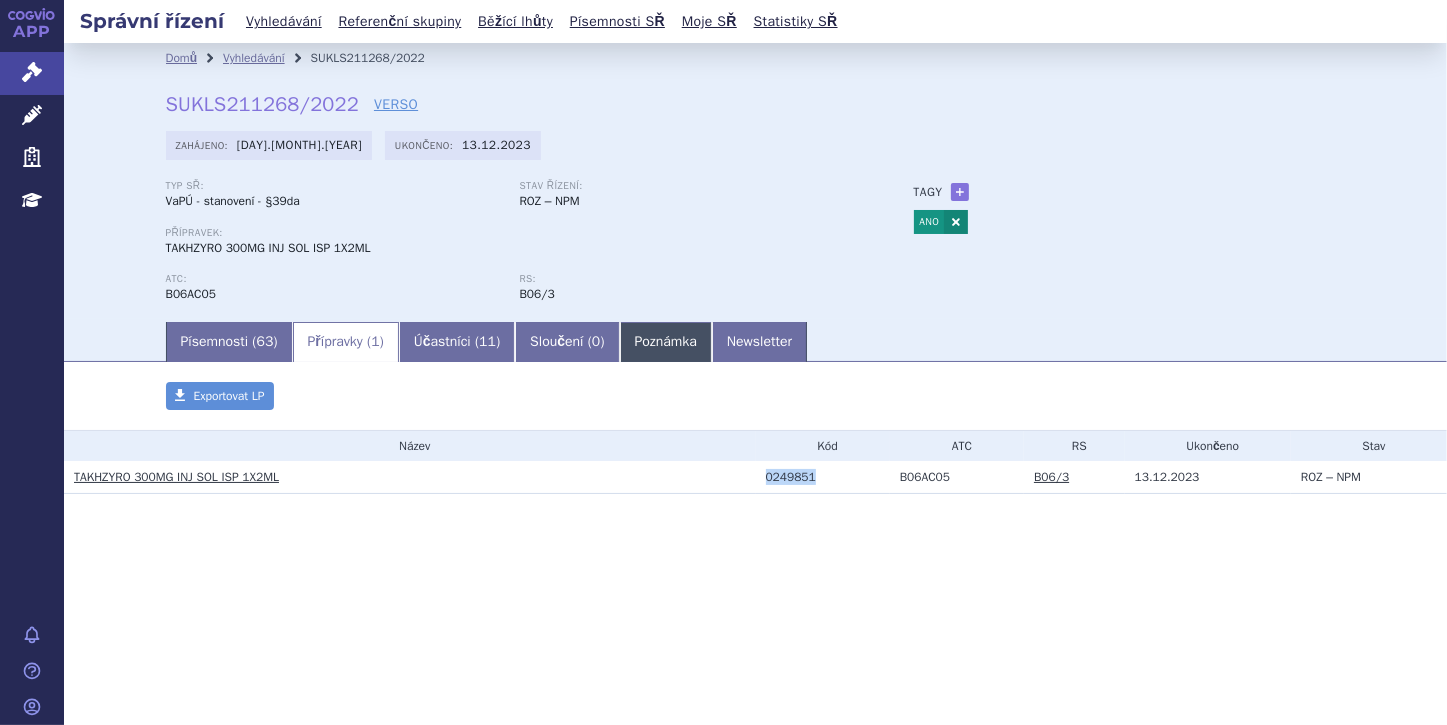 click on "Poznámka" at bounding box center [666, 342] 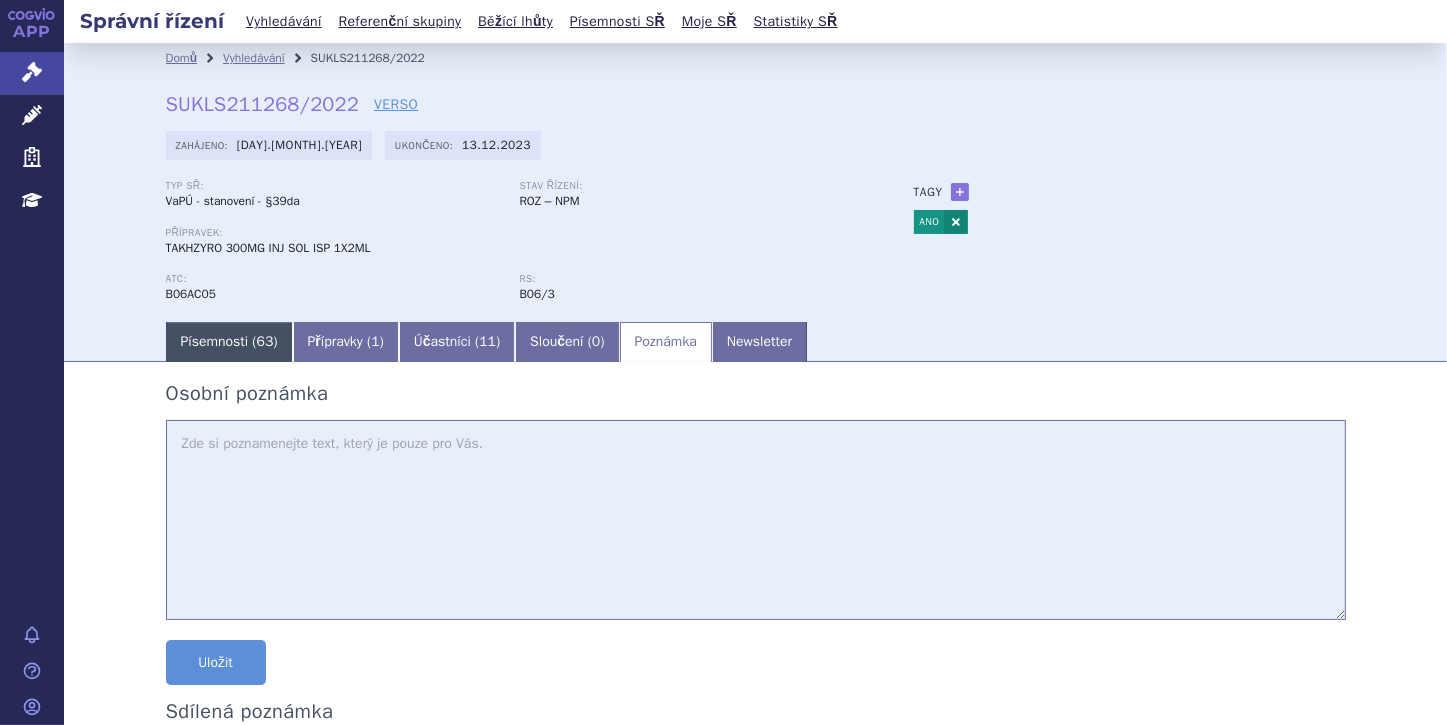 click on "Písemnosti ( 63 )" at bounding box center (229, 342) 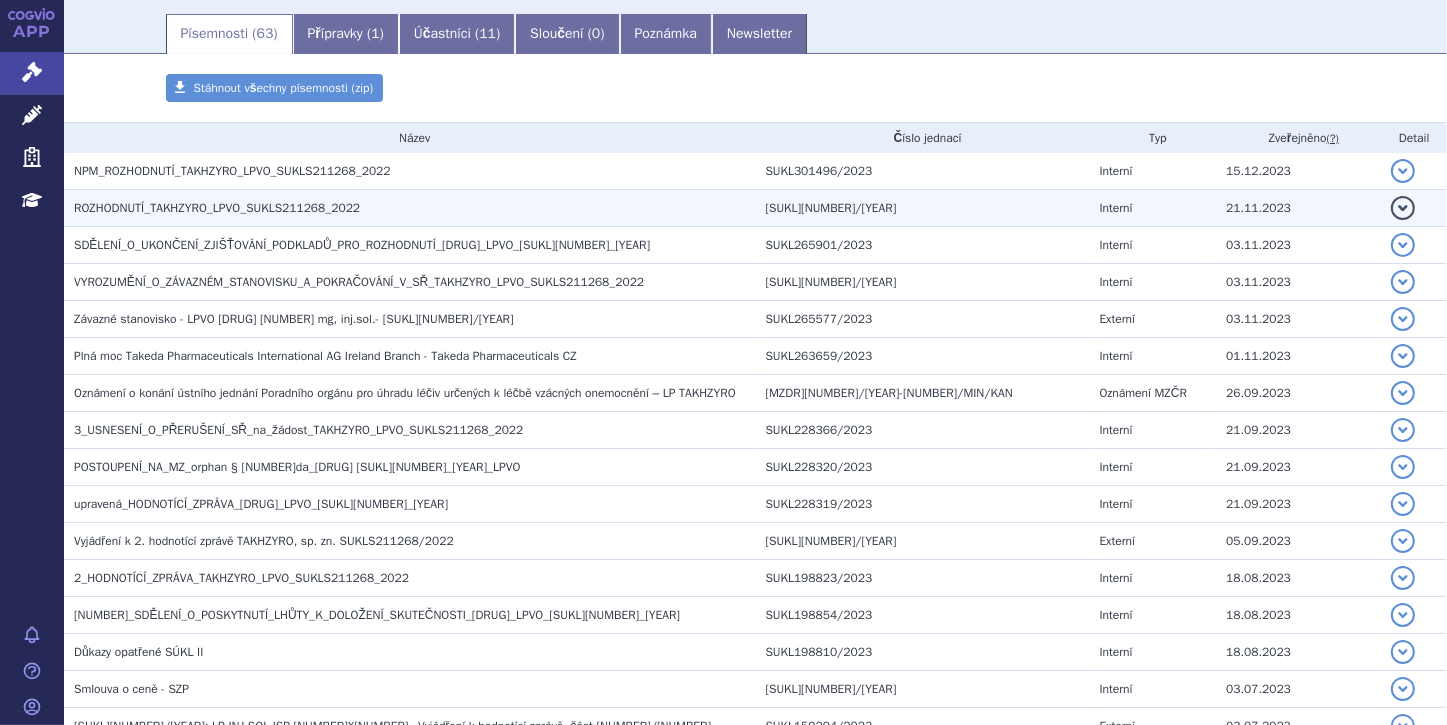 scroll, scrollTop: 320, scrollLeft: 0, axis: vertical 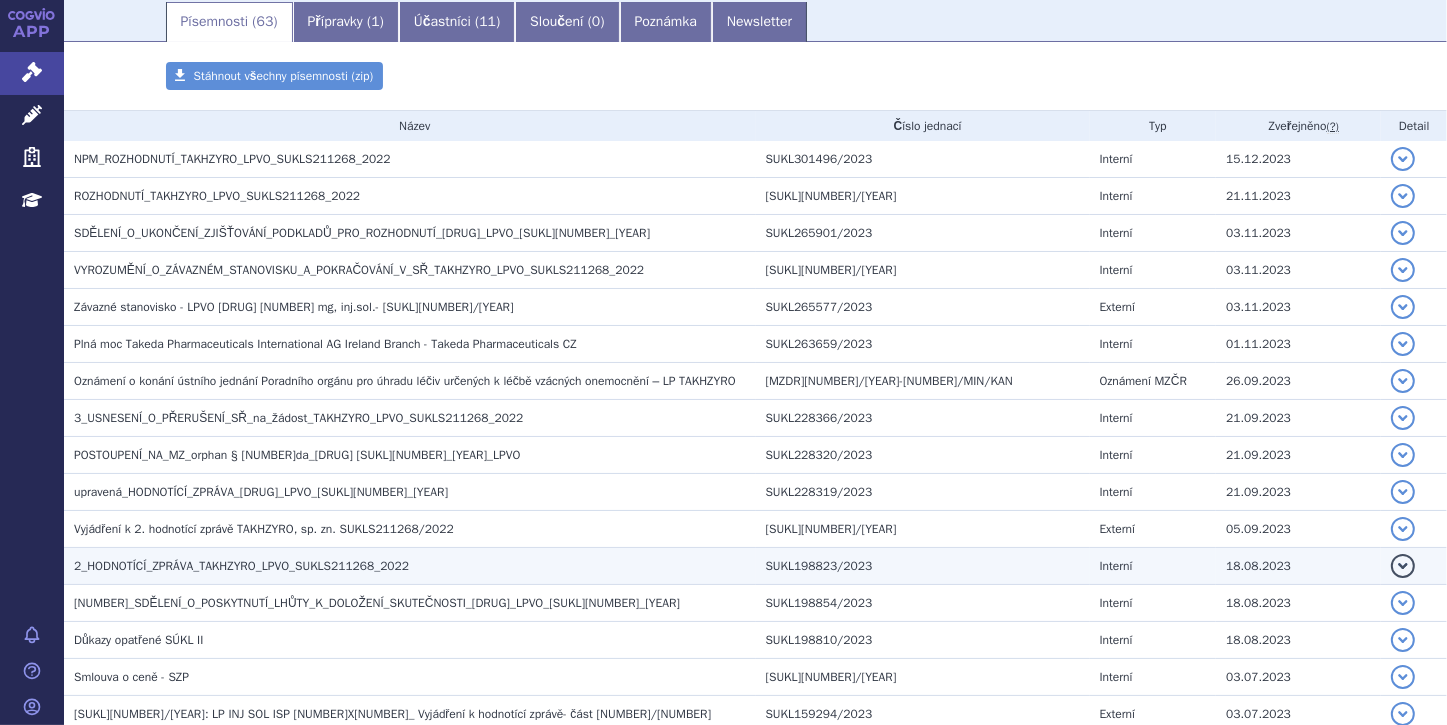 click on "detail" at bounding box center [1403, 159] 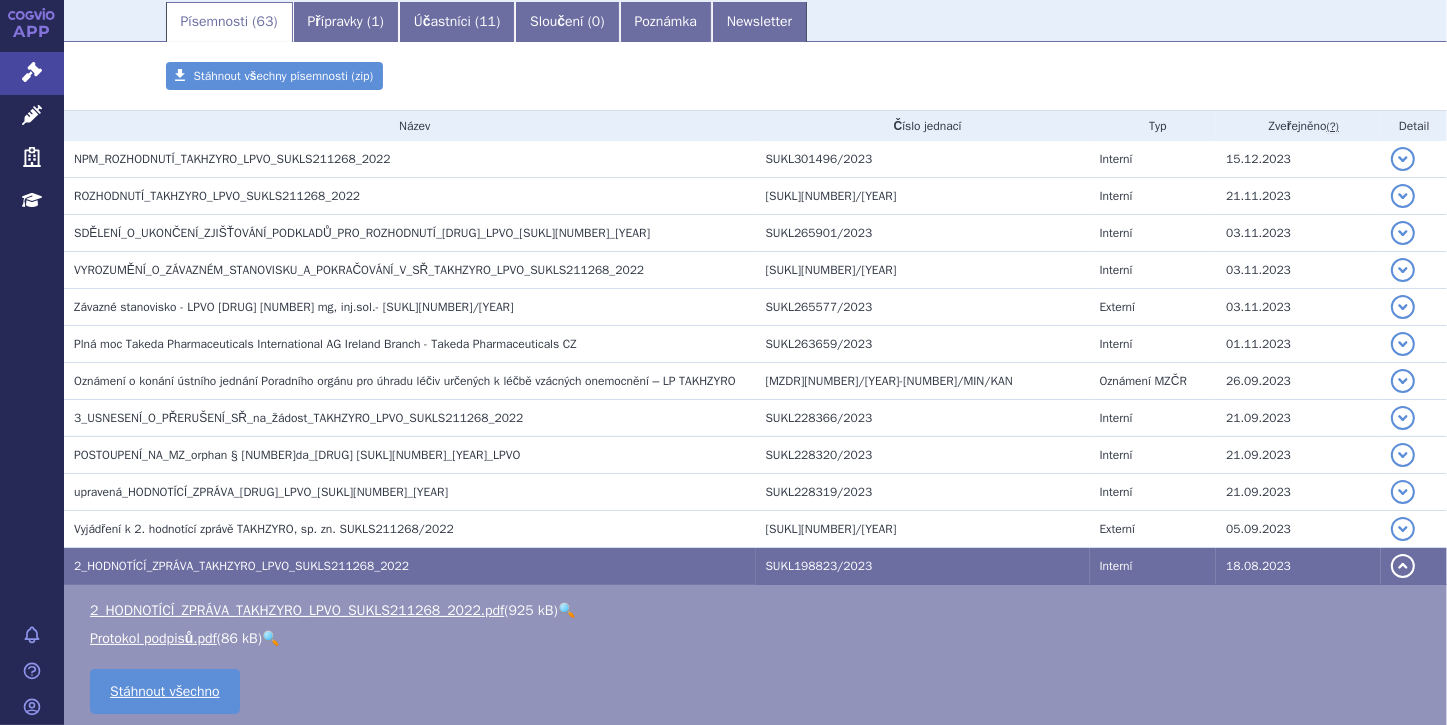 click on "🔍" at bounding box center [566, 610] 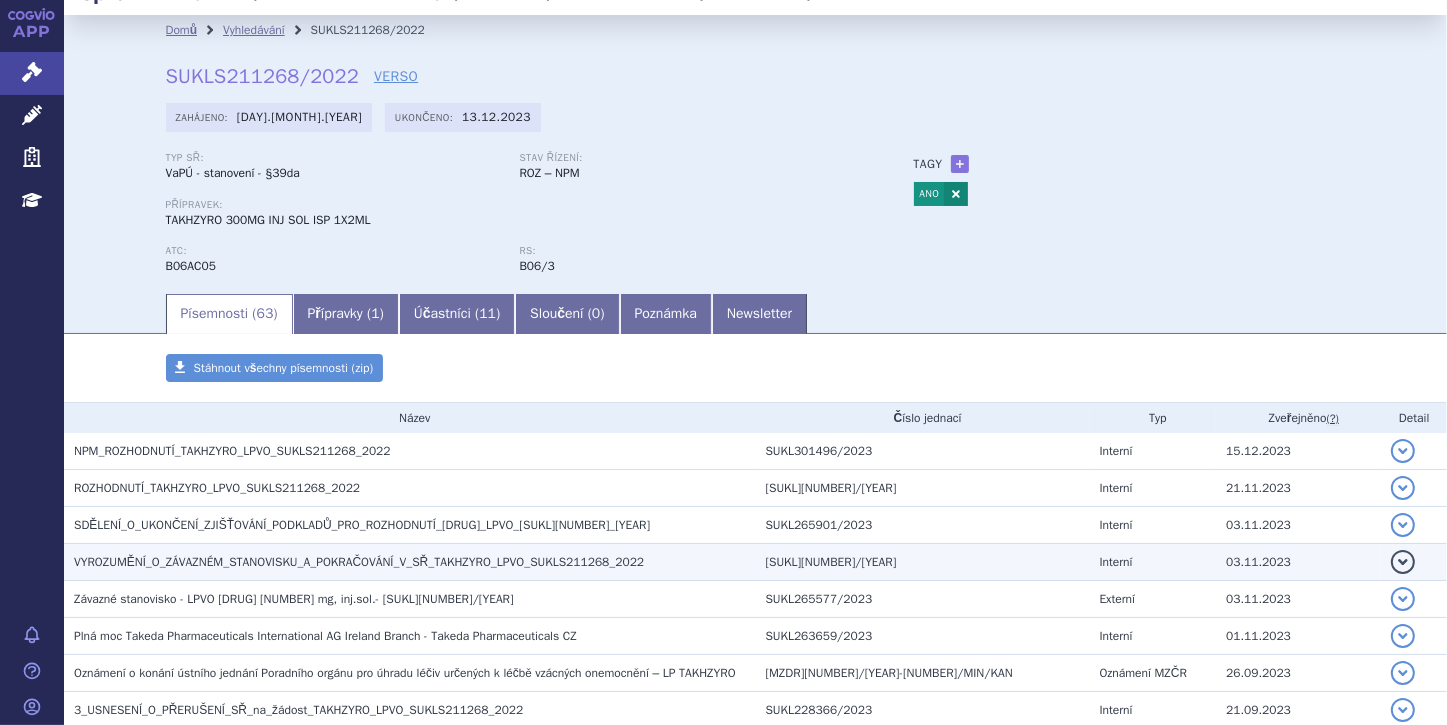 scroll, scrollTop: 0, scrollLeft: 0, axis: both 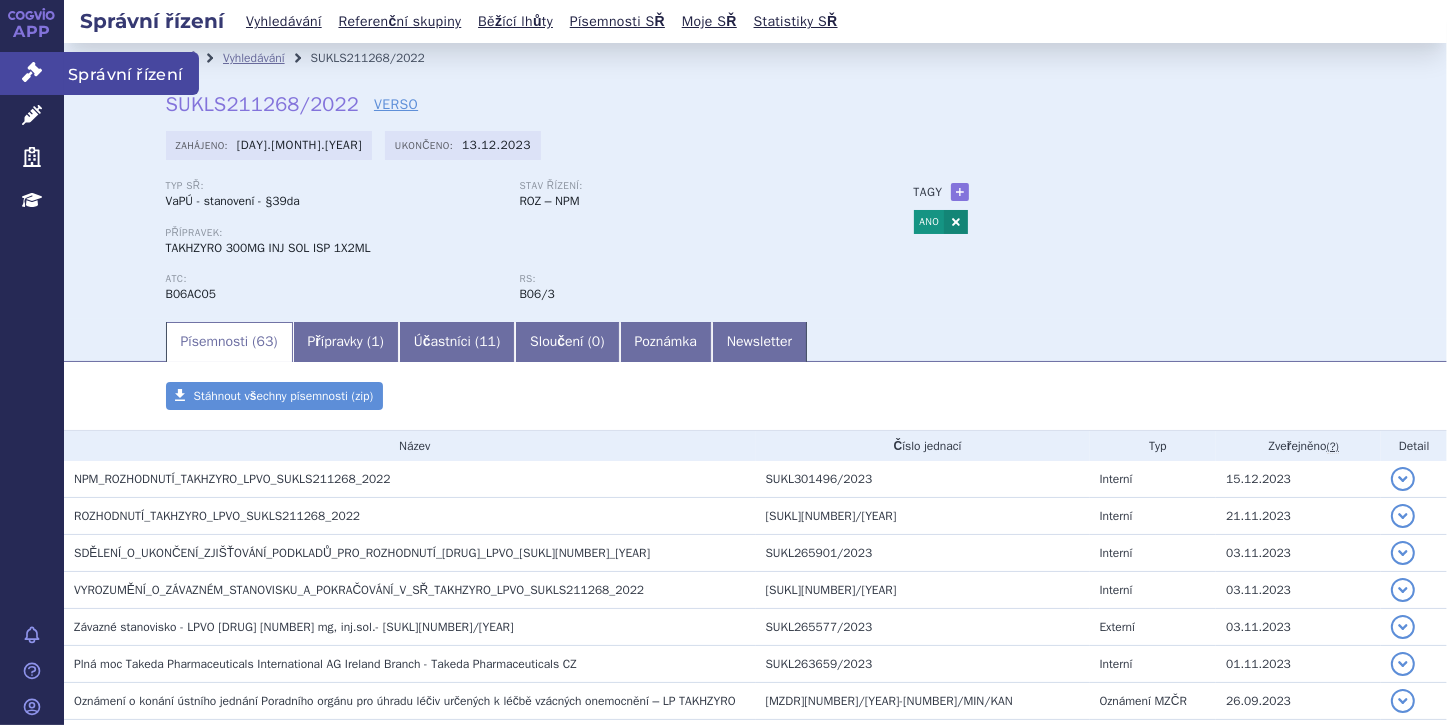 click on "Správní řízení" at bounding box center (32, 73) 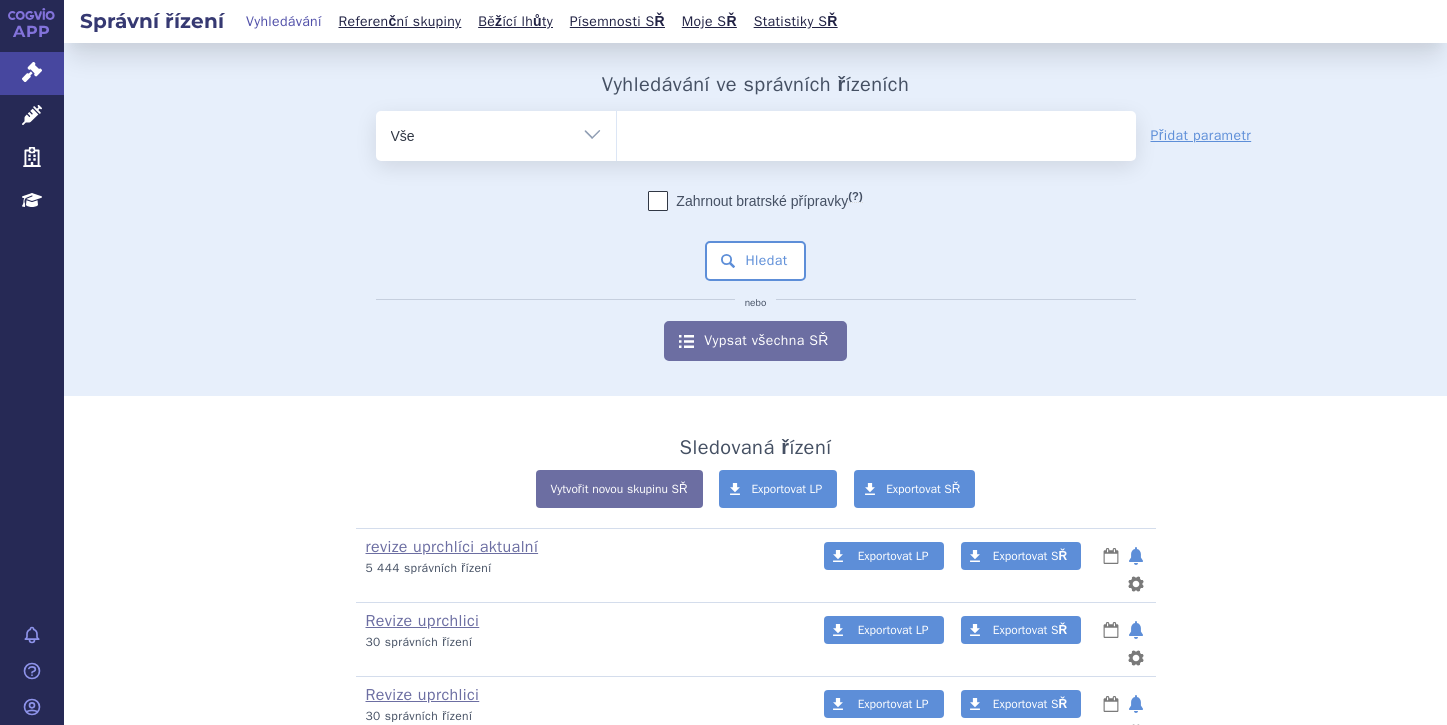 scroll, scrollTop: 0, scrollLeft: 0, axis: both 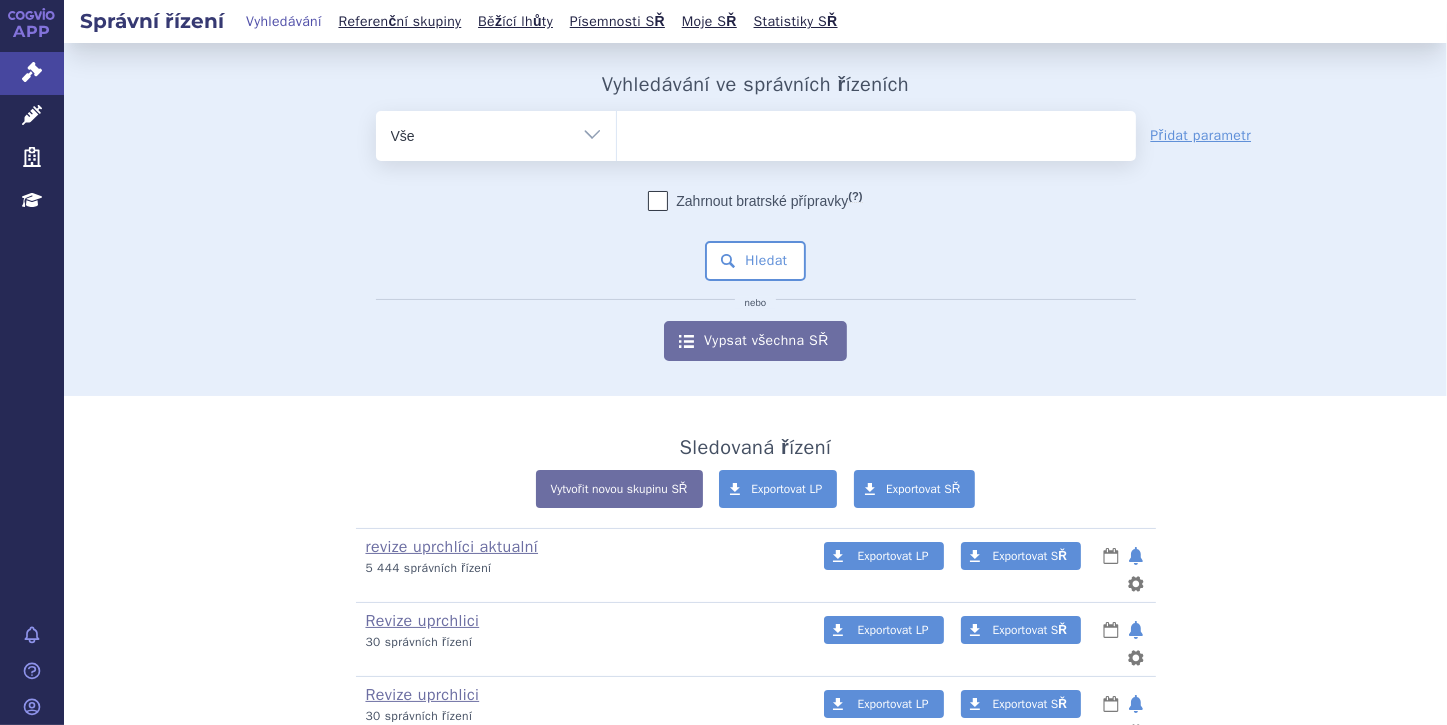 click on "Vše
Spisová značka
Typ SŘ
Přípravek/SUKL kód
Účastník/Držitel" at bounding box center [496, 133] 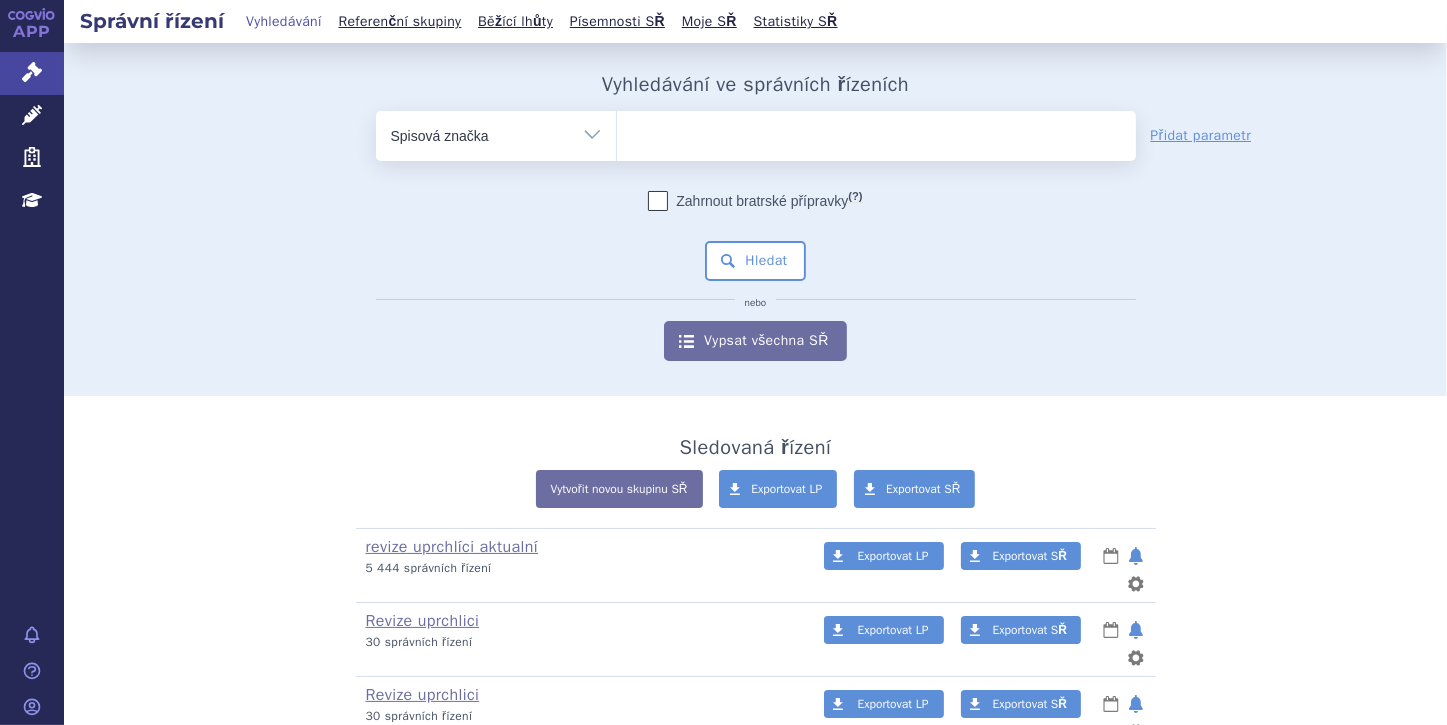 click on "Vše
Spisová značka
Typ SŘ
Přípravek/SUKL kód
Účastník/Držitel" at bounding box center [496, 133] 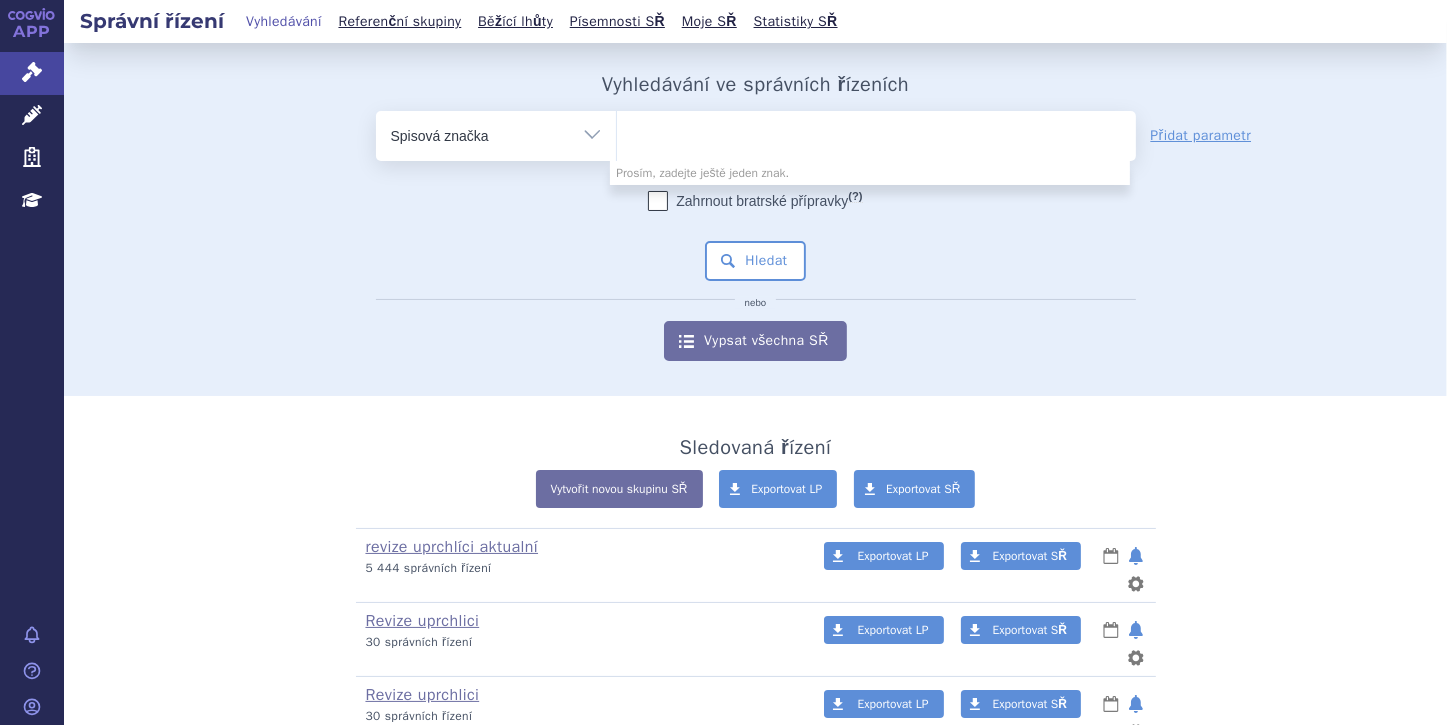 paste on "SUKLS325499/2024" 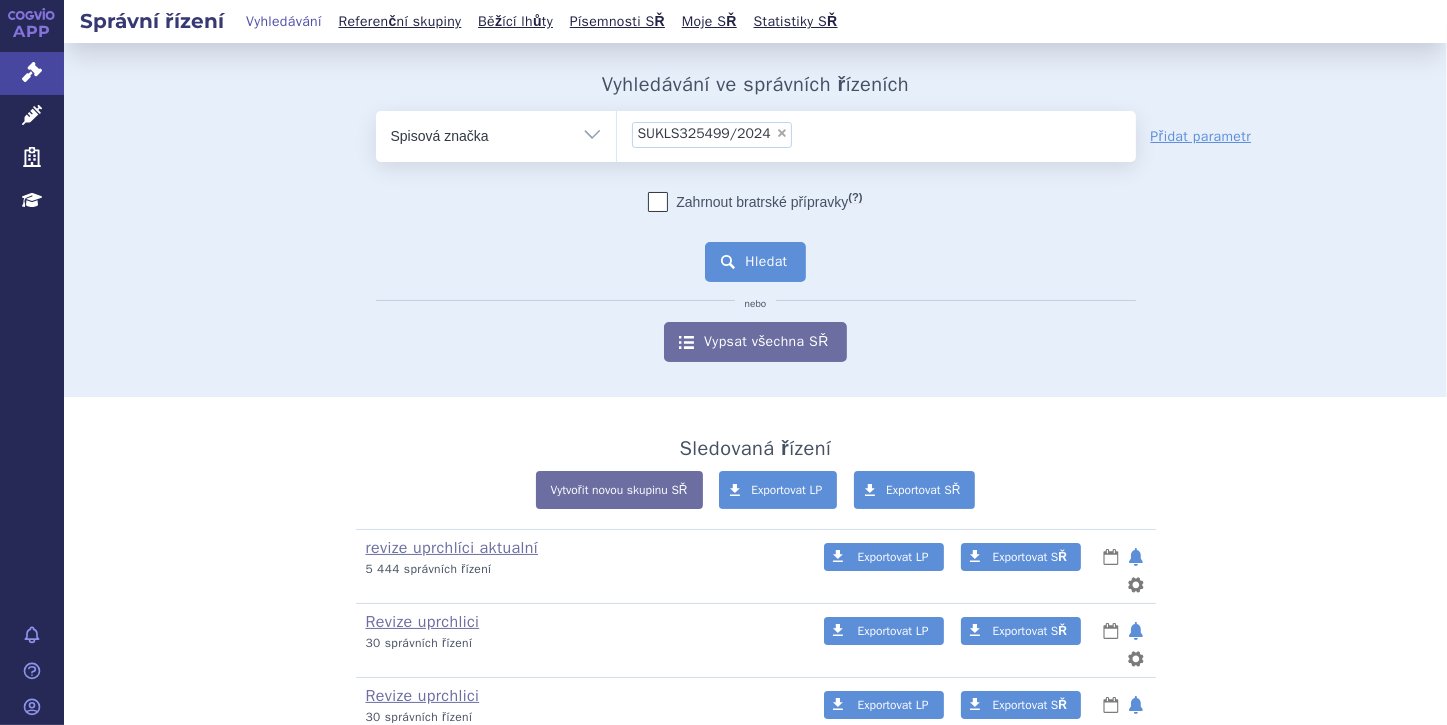 click on "Hledat" at bounding box center (755, 262) 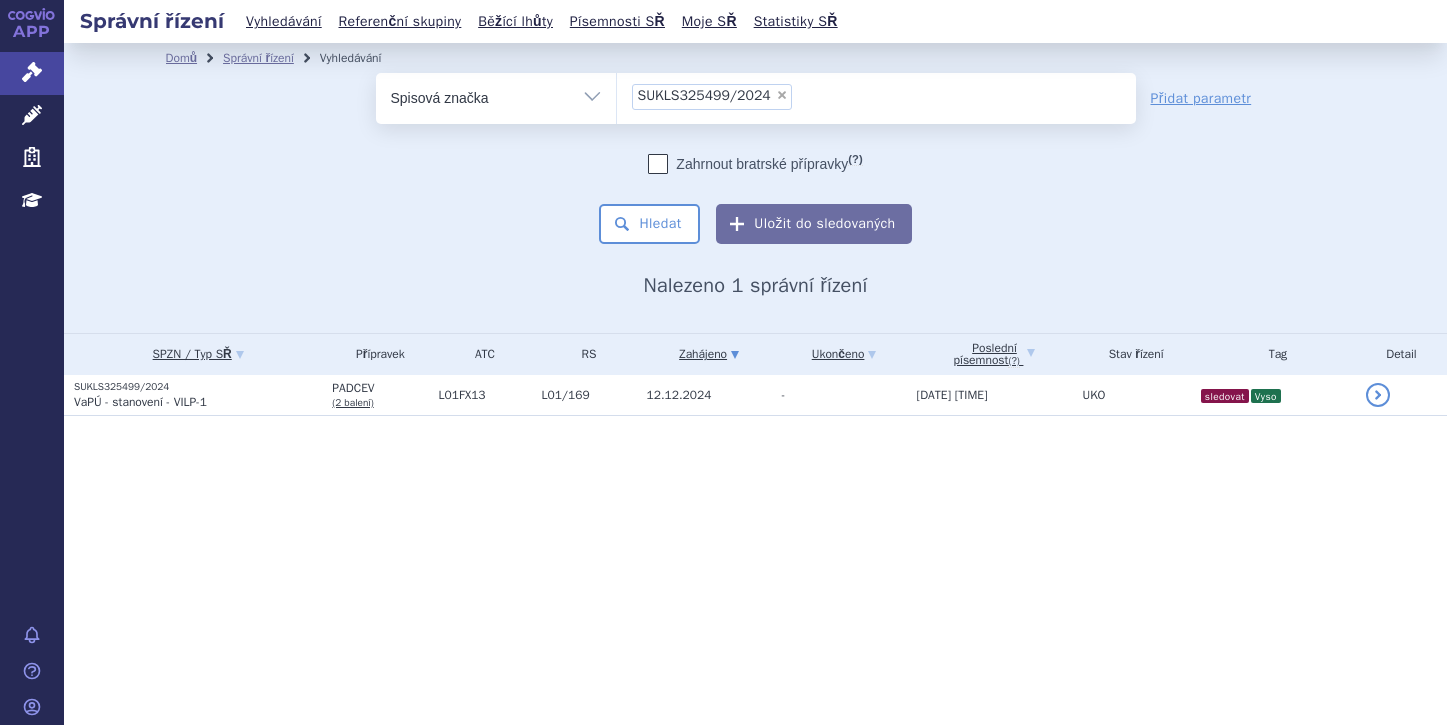 scroll, scrollTop: 0, scrollLeft: 0, axis: both 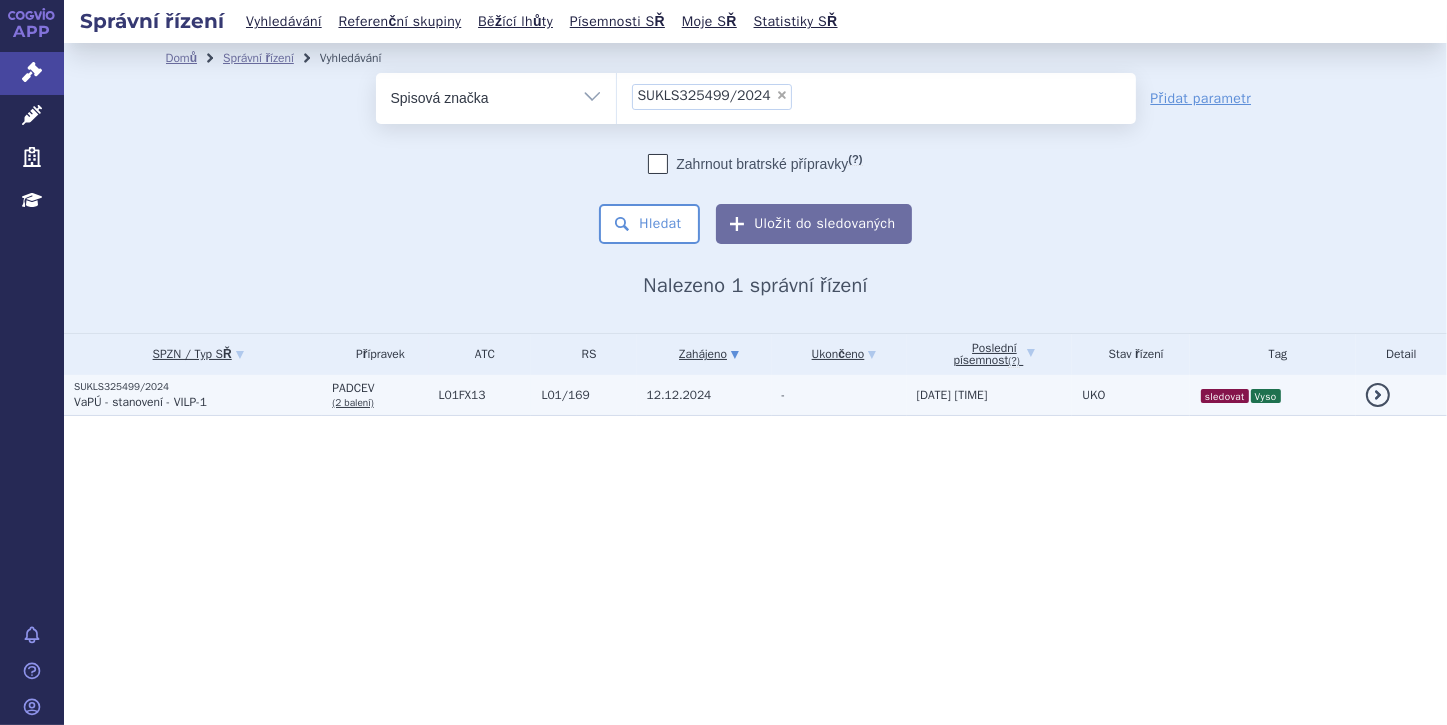 click on "VaPÚ - stanovení - VILP-1" at bounding box center [140, 402] 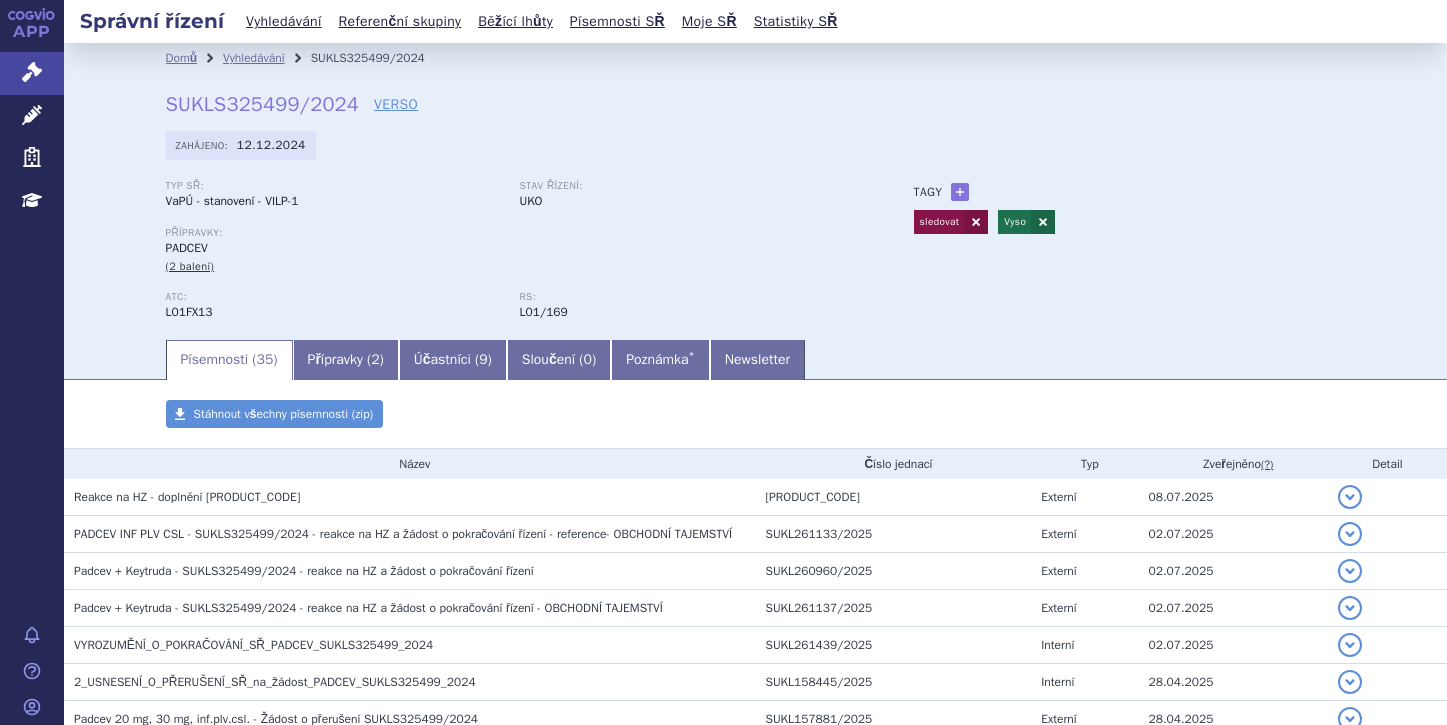 scroll, scrollTop: 0, scrollLeft: 0, axis: both 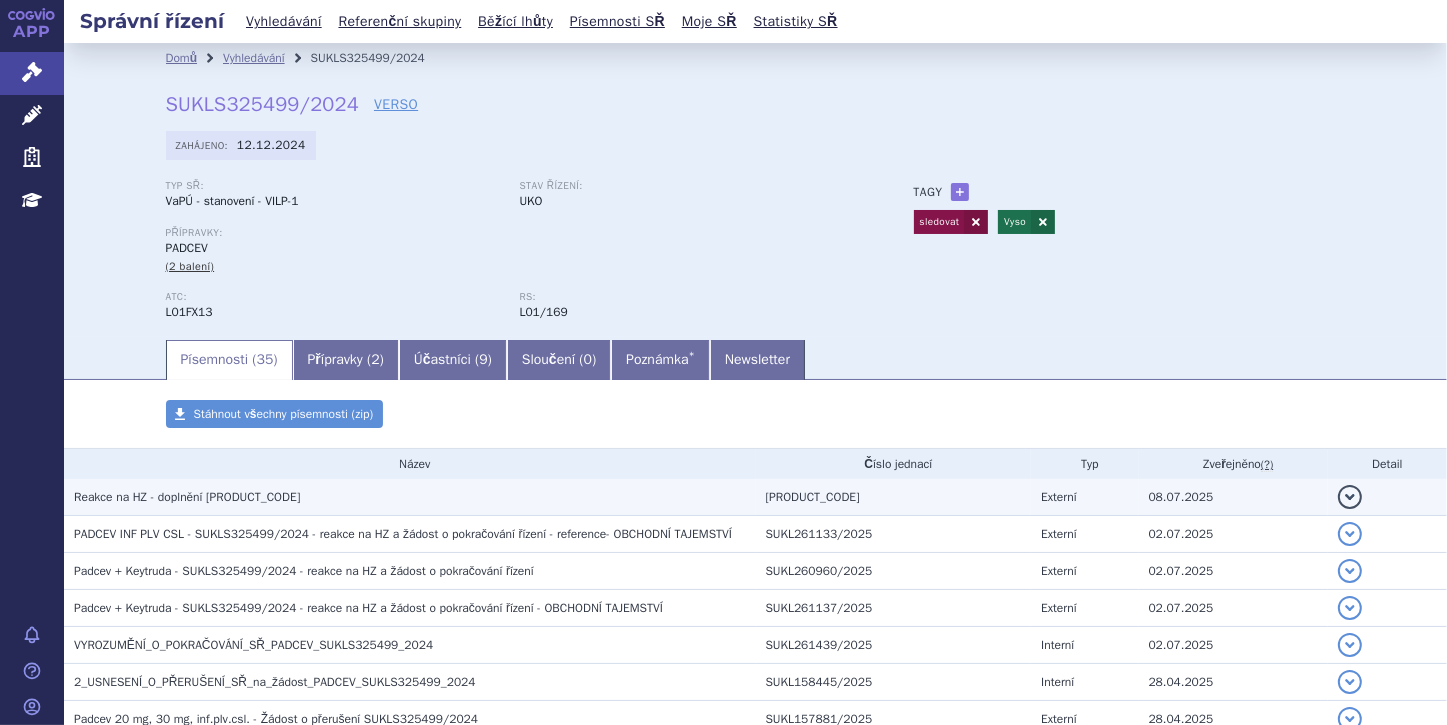 click on "detail" at bounding box center [1350, 497] 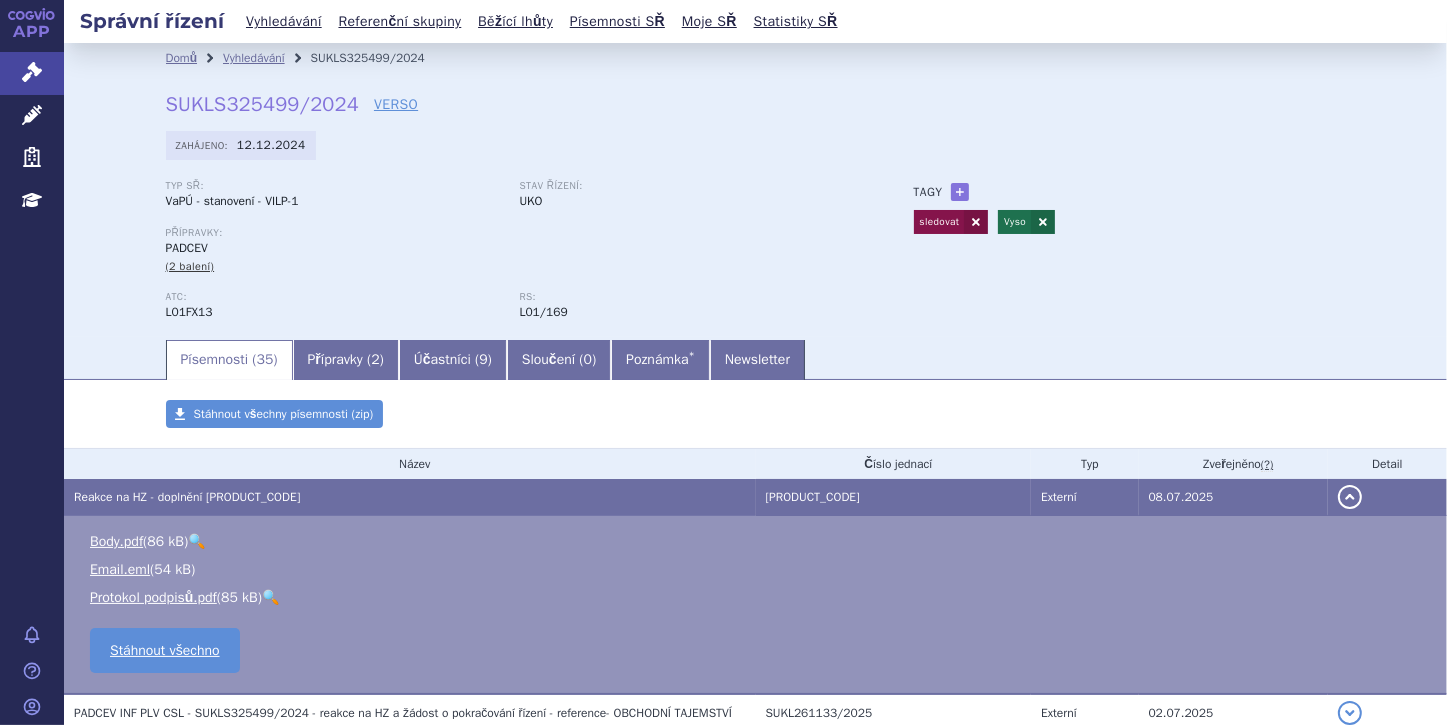 click on "detail" at bounding box center [1350, 497] 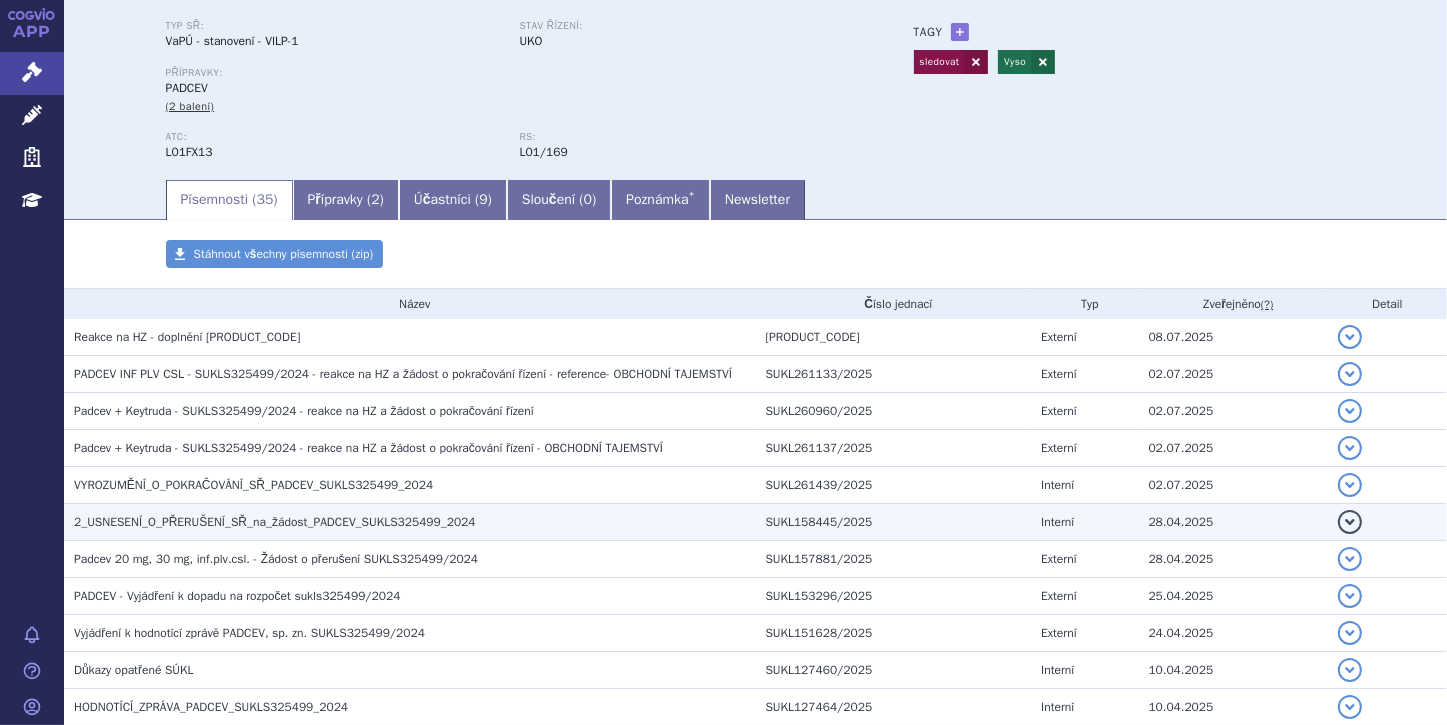 scroll, scrollTop: 240, scrollLeft: 0, axis: vertical 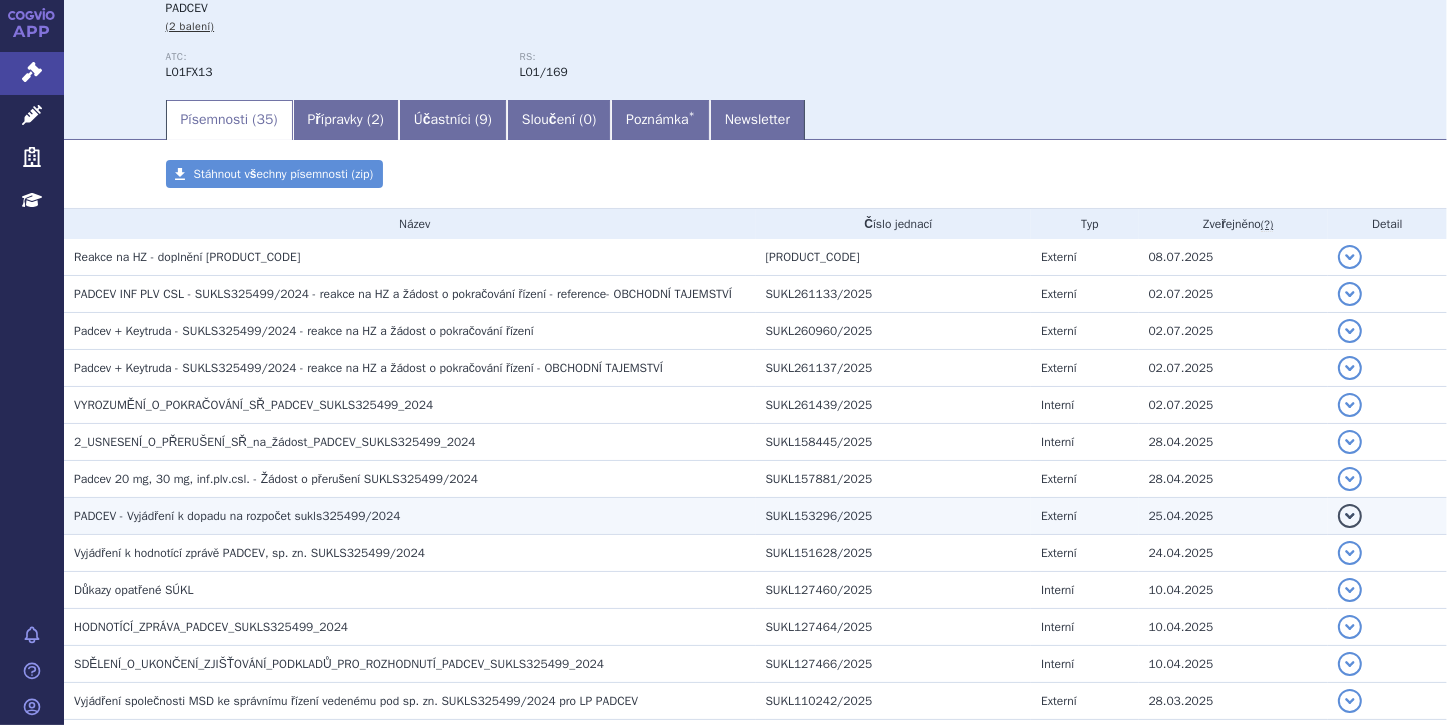 click on "detail" at bounding box center [1350, 257] 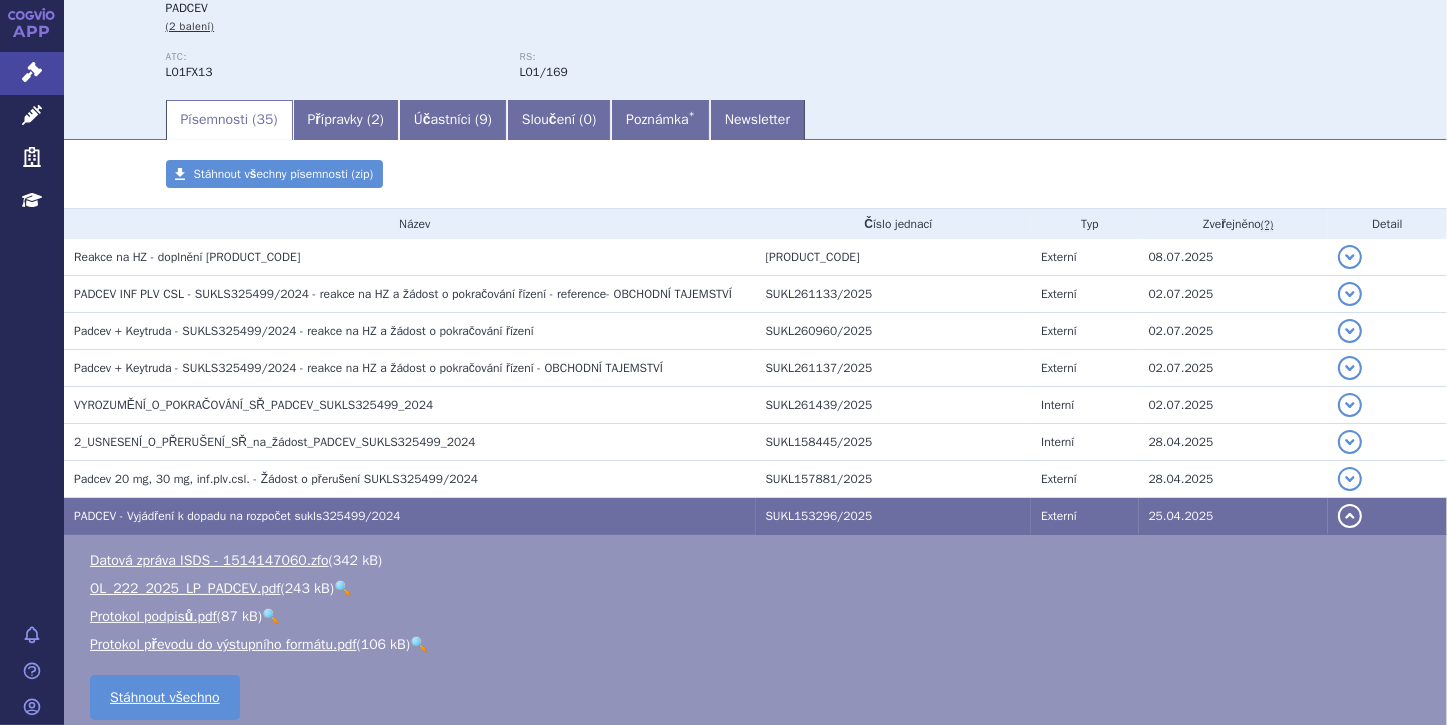 click on "detail" at bounding box center (1350, 516) 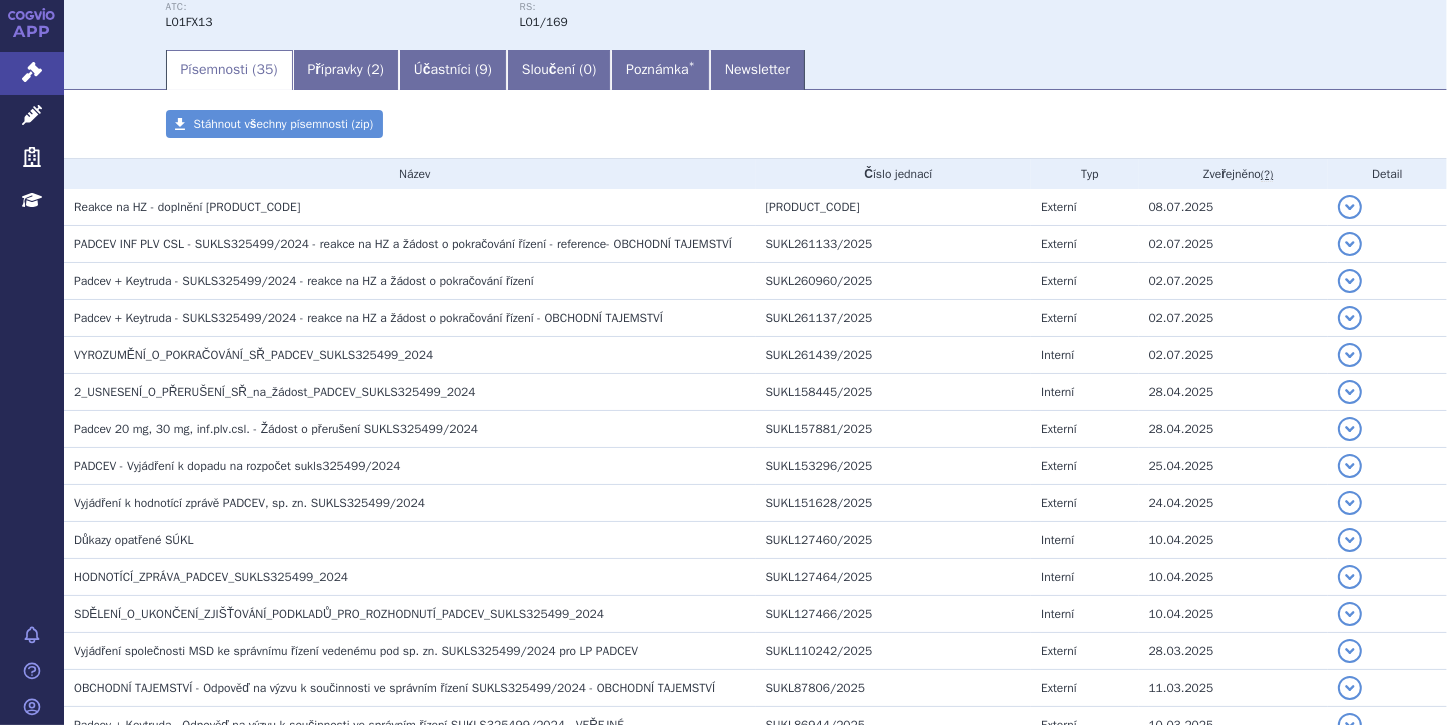 scroll, scrollTop: 301, scrollLeft: 0, axis: vertical 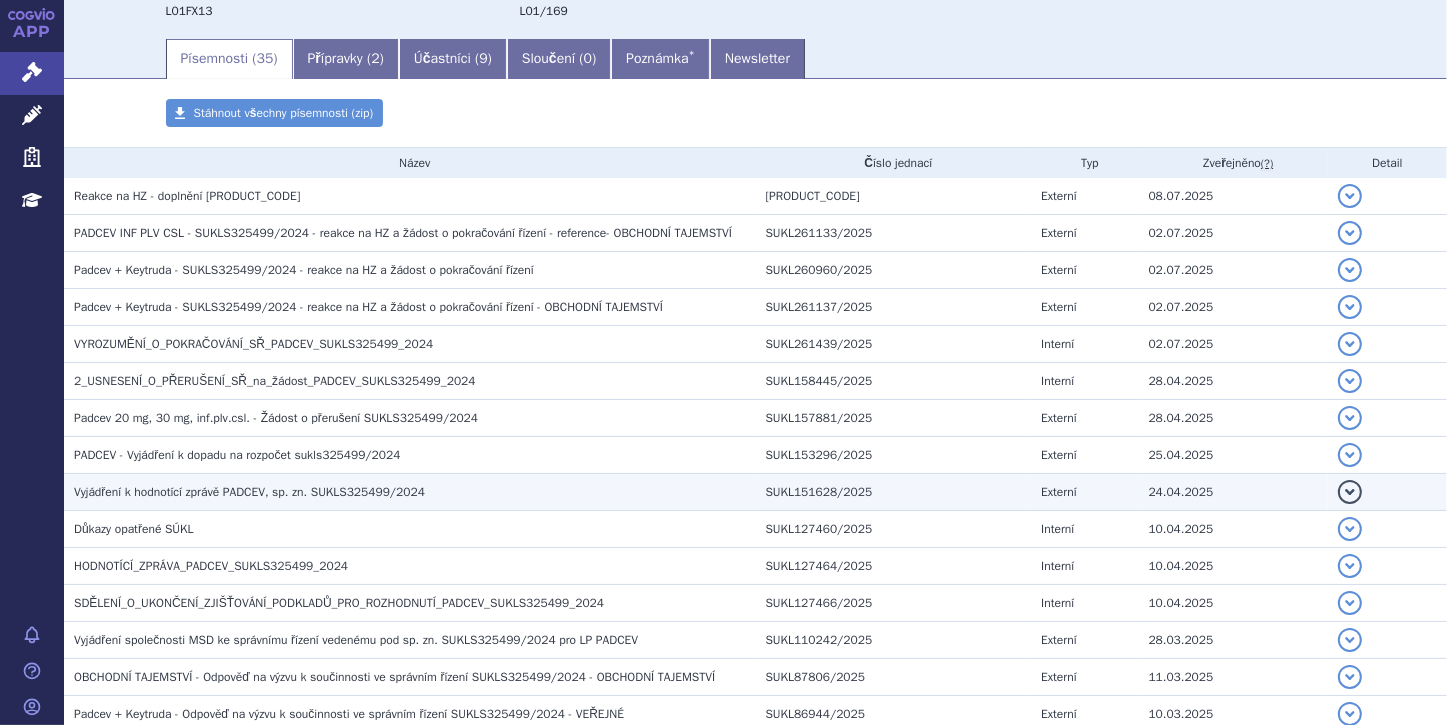 click on "detail" at bounding box center (1350, 196) 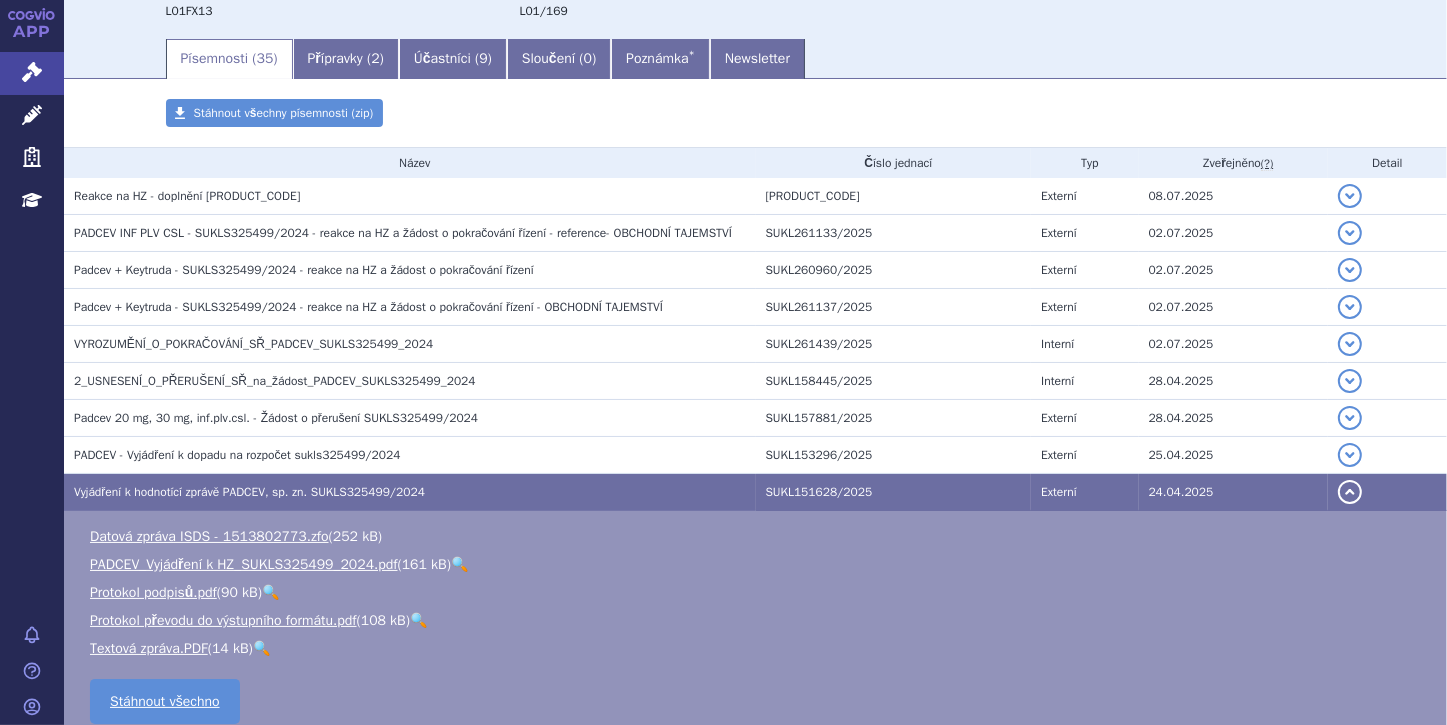 click on "🔍" at bounding box center [459, 564] 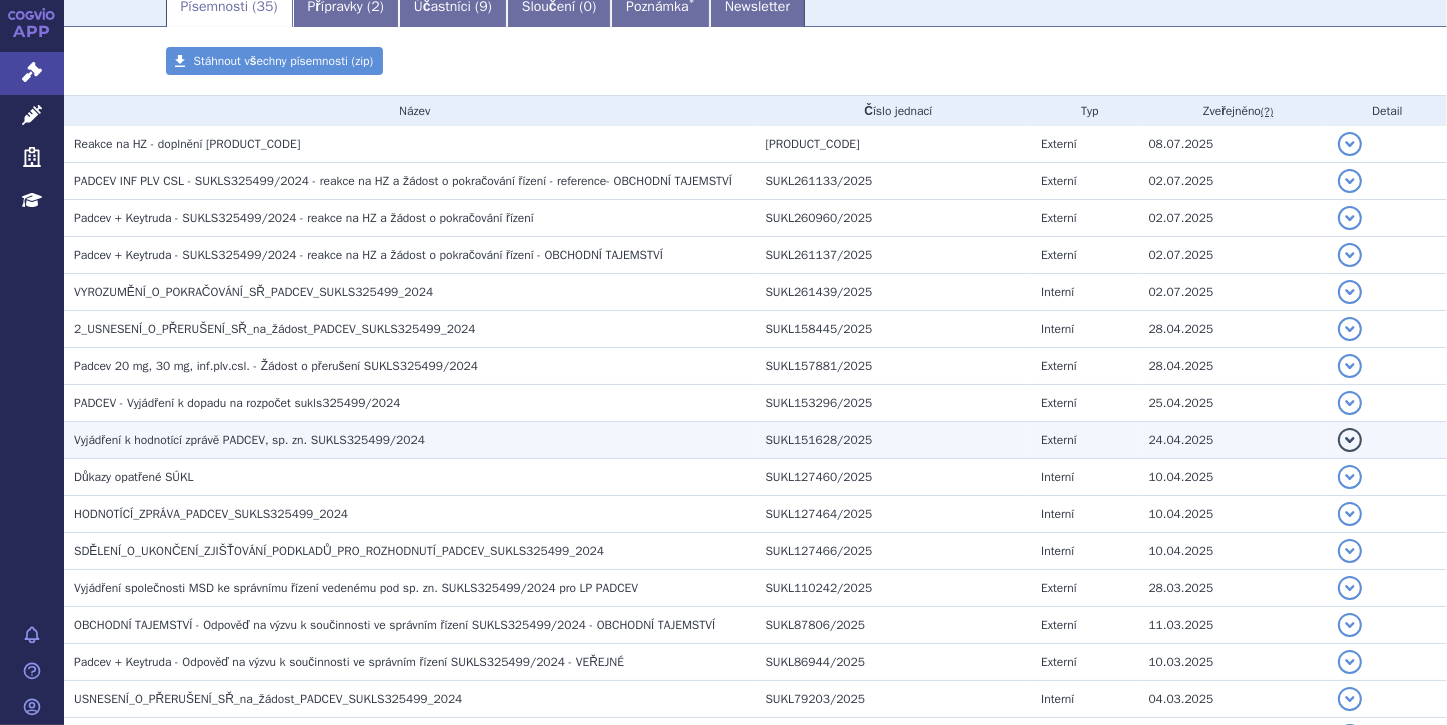 scroll, scrollTop: 381, scrollLeft: 0, axis: vertical 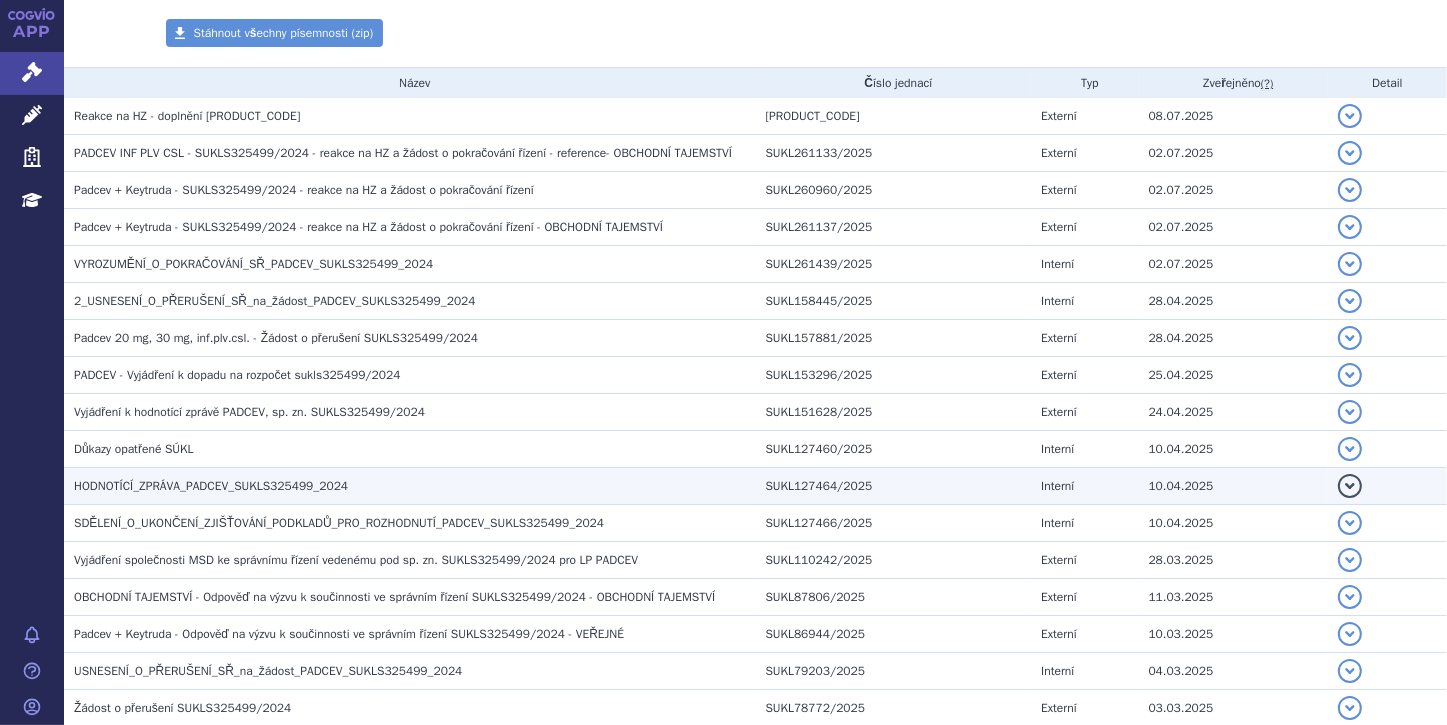 click on "detail" at bounding box center [1350, 116] 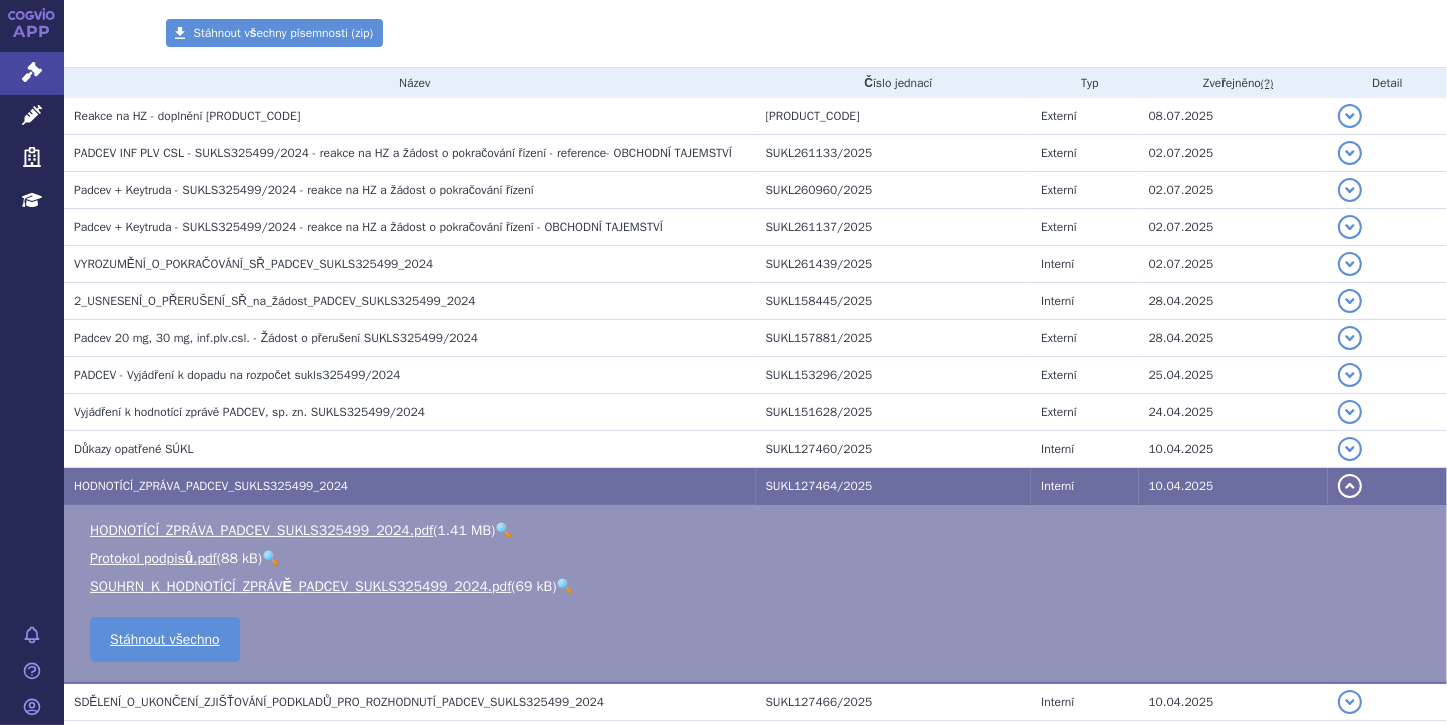 click on "🔍" at bounding box center (564, 586) 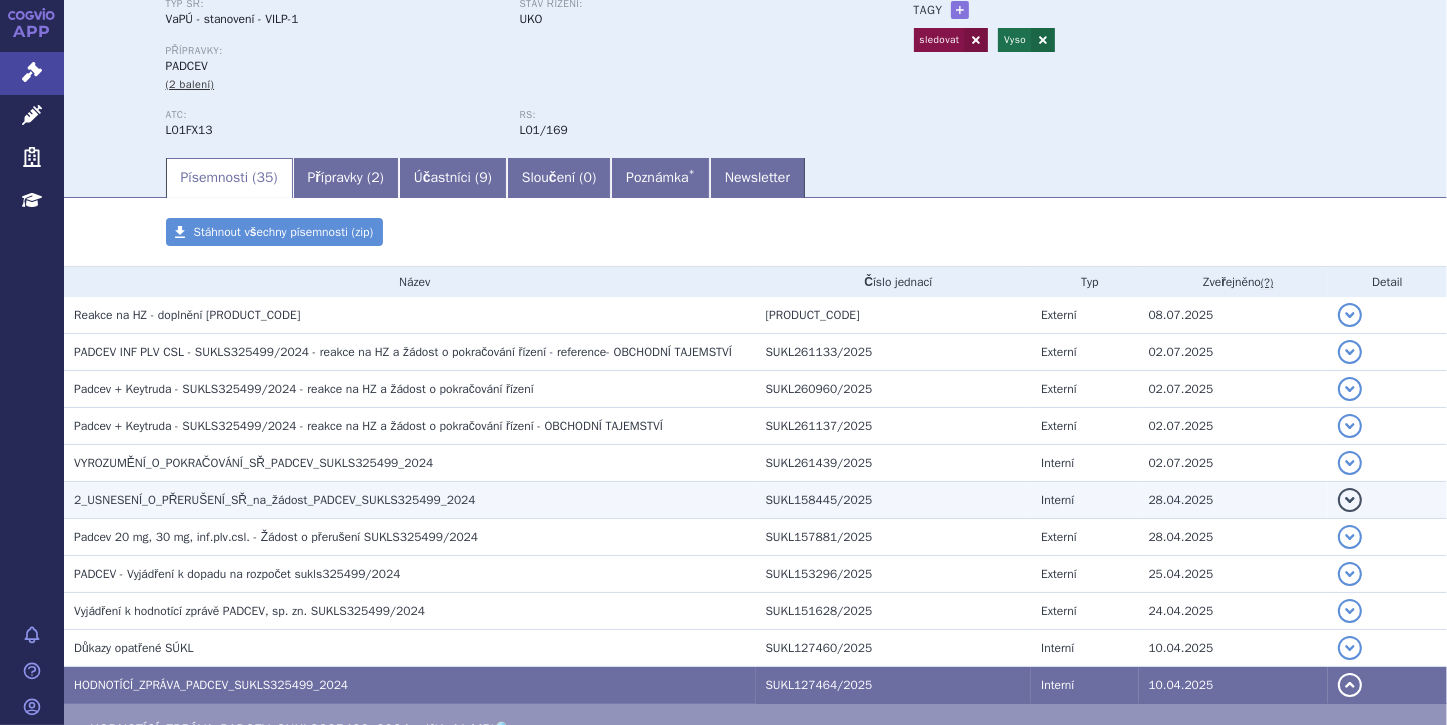 scroll, scrollTop: 141, scrollLeft: 0, axis: vertical 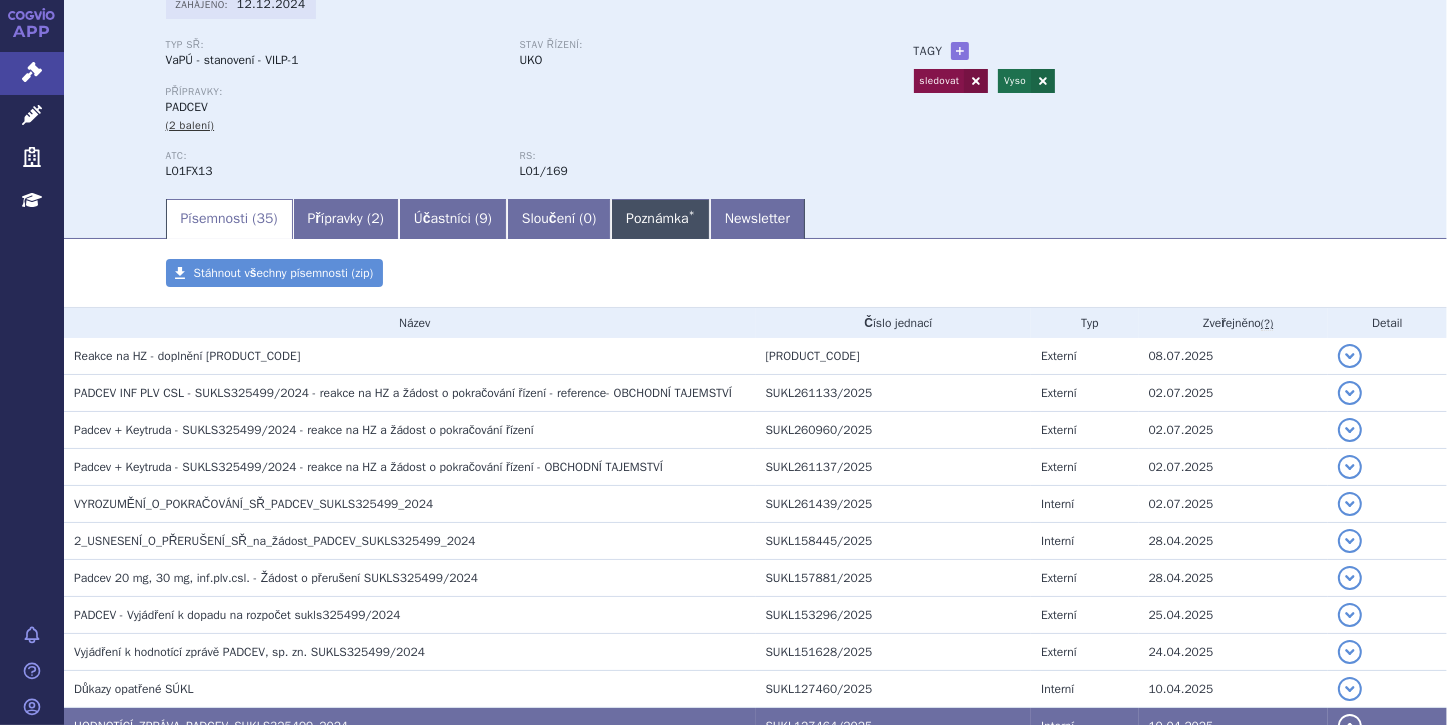 click on "Poznámka
*" at bounding box center [660, 219] 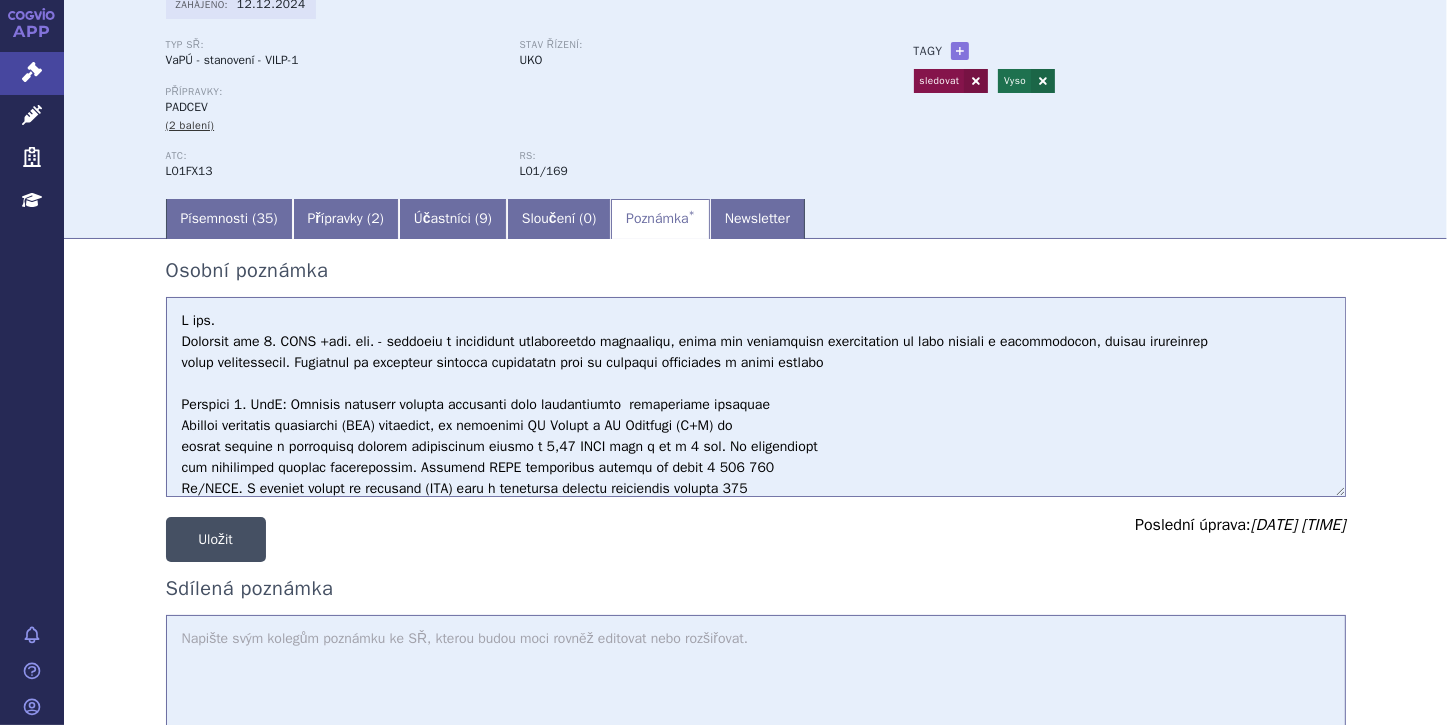 click on "Uložit" at bounding box center (216, 539) 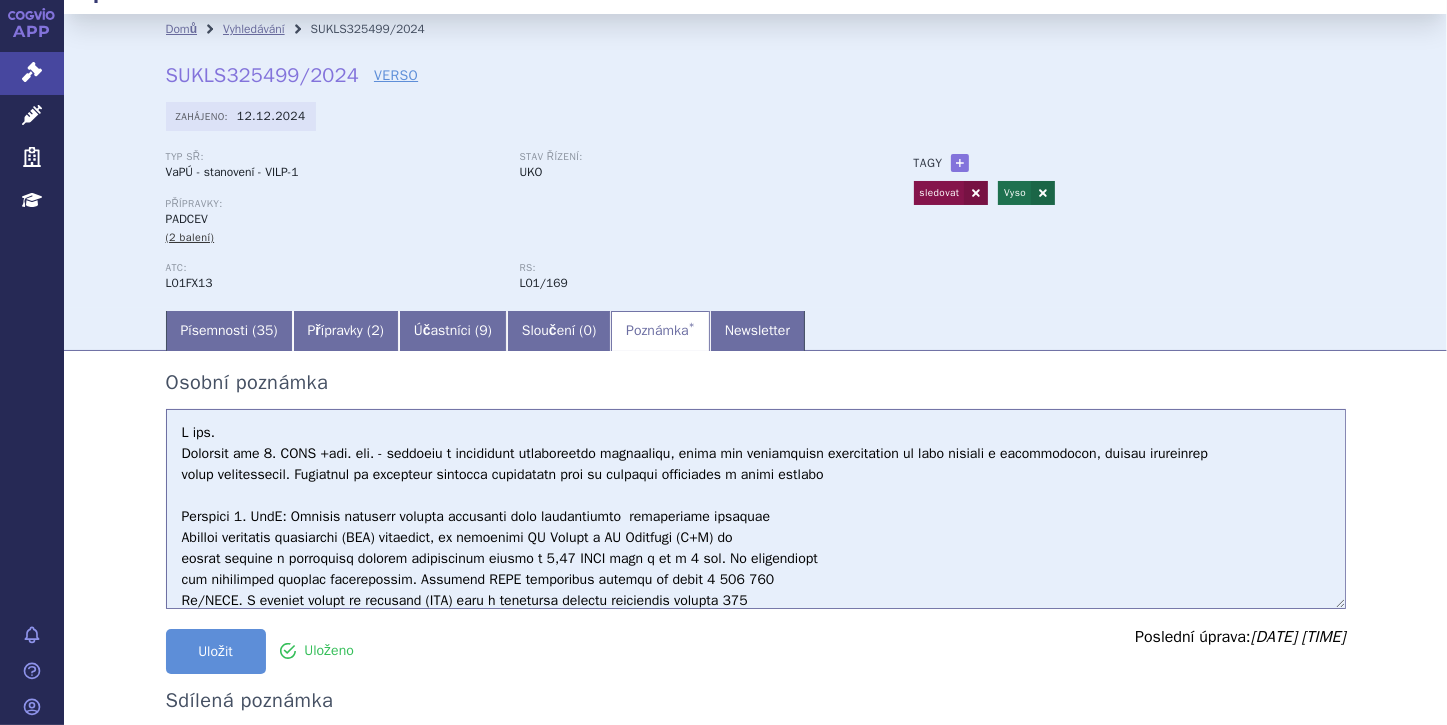 scroll, scrollTop: 0, scrollLeft: 0, axis: both 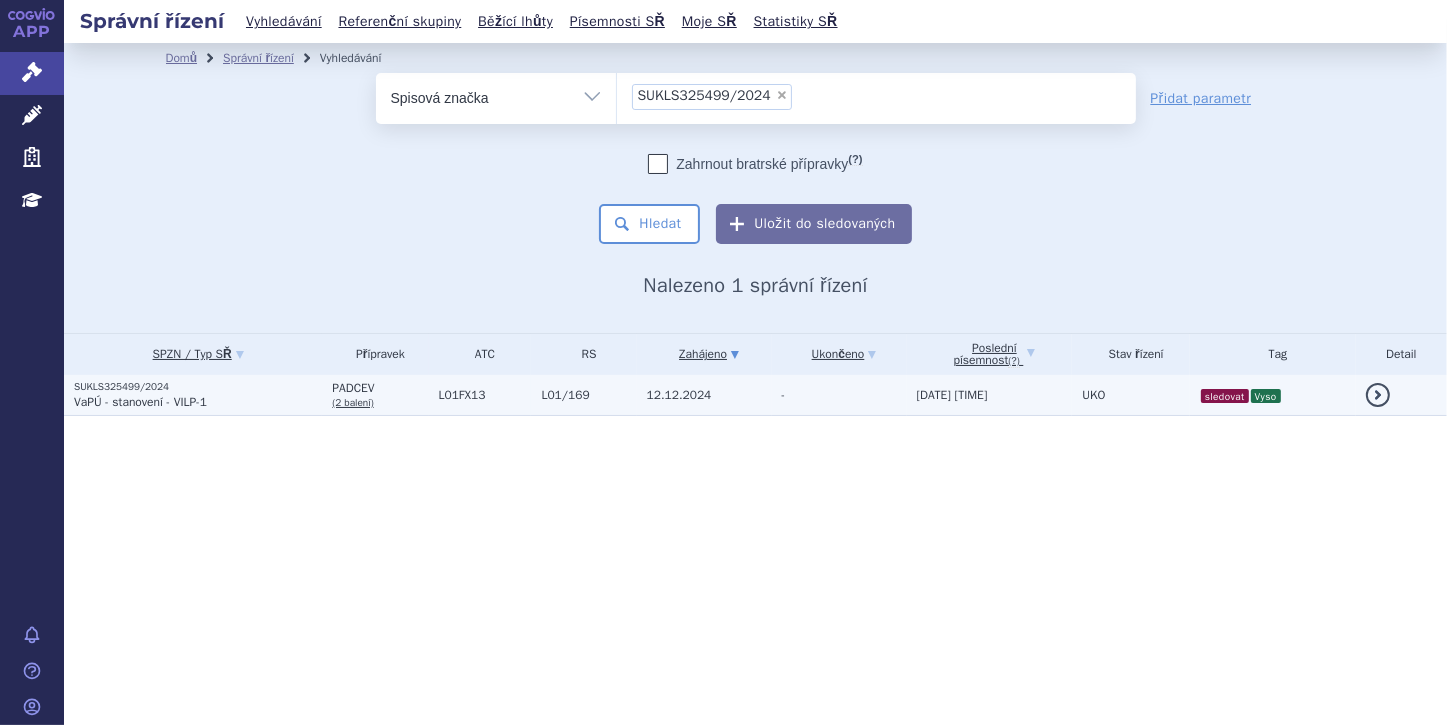 click on "SUKLS325499/2024
VaPÚ - stanovení - VILP-1" at bounding box center [193, 395] 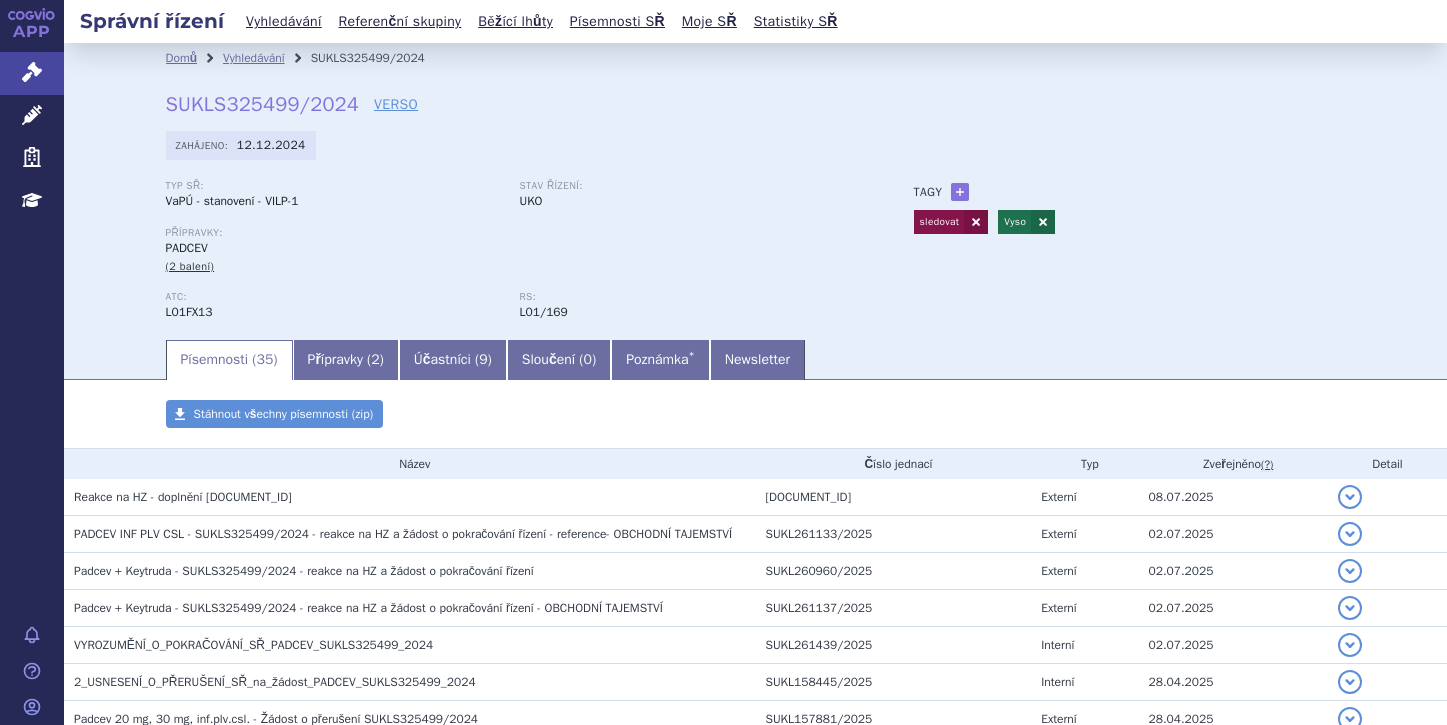 scroll, scrollTop: 0, scrollLeft: 0, axis: both 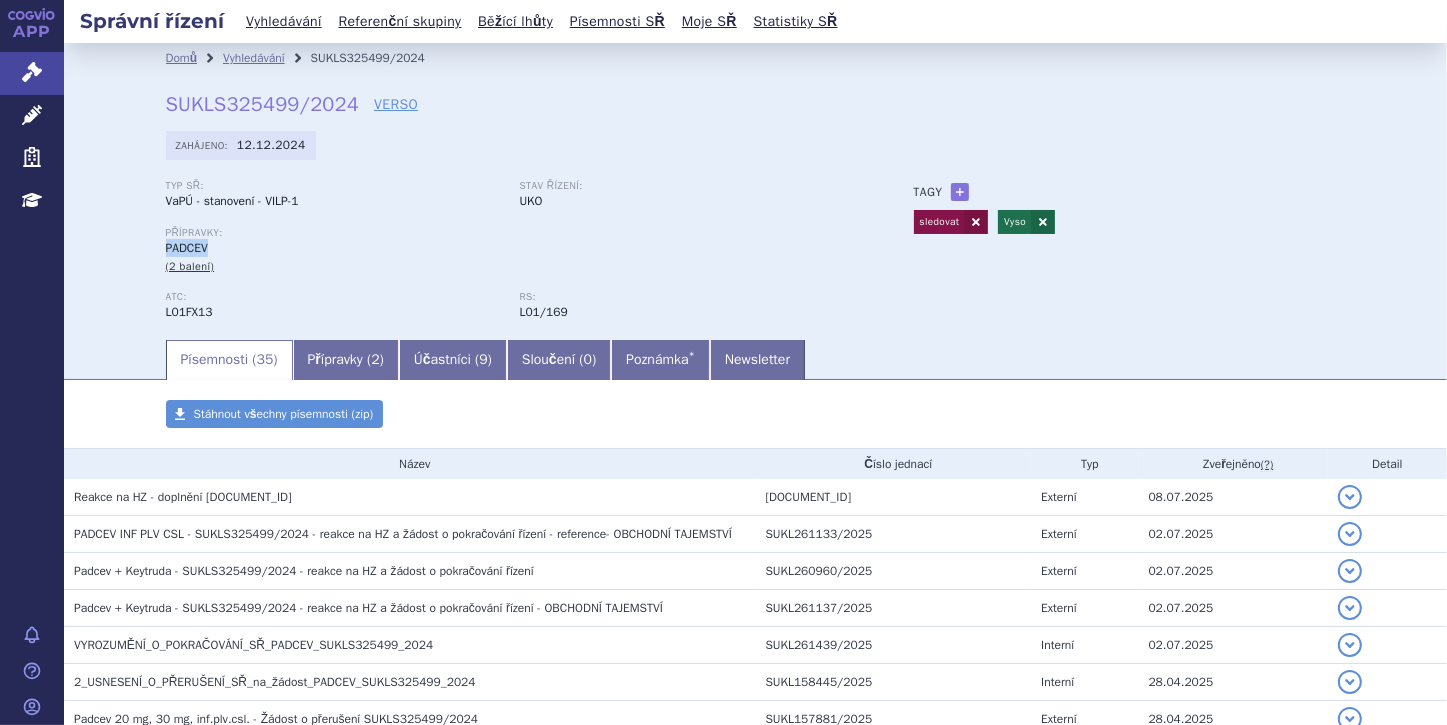 drag, startPoint x: 161, startPoint y: 248, endPoint x: 208, endPoint y: 248, distance: 47 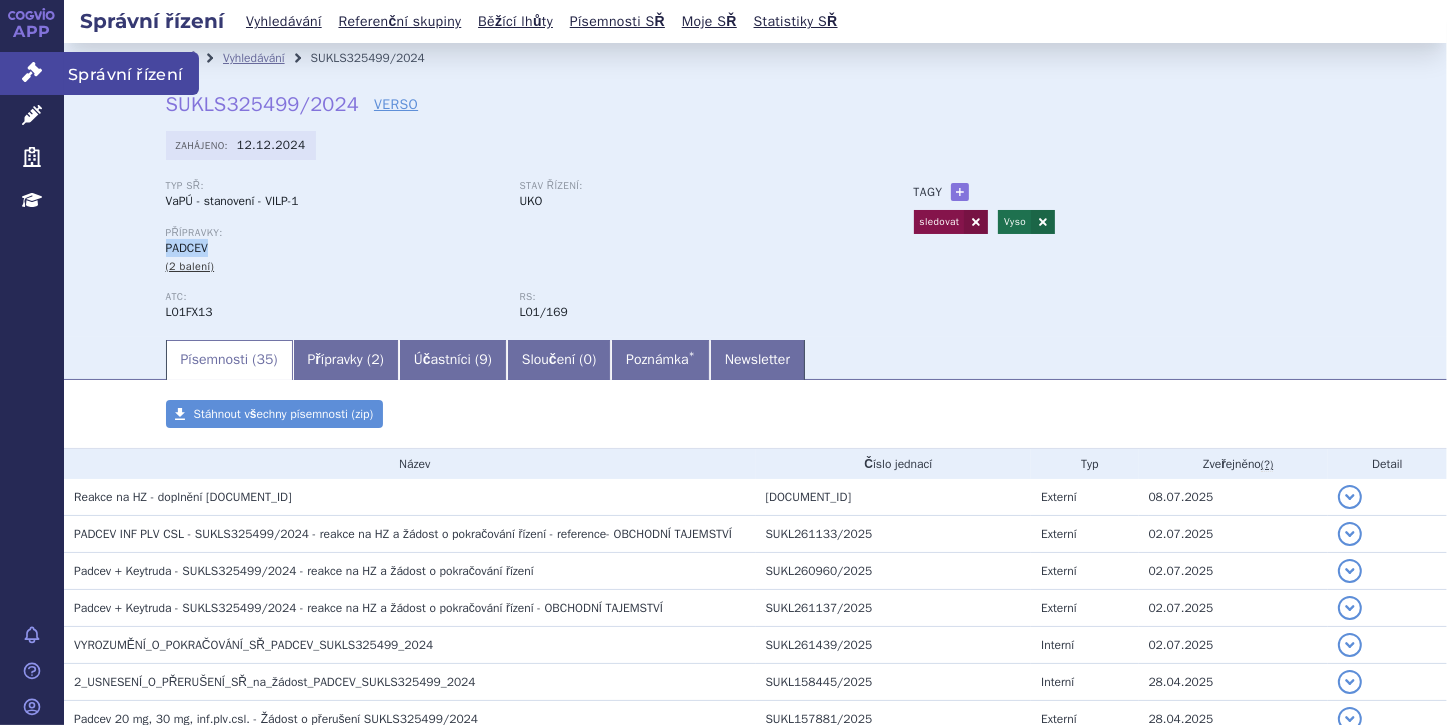click at bounding box center (32, 72) 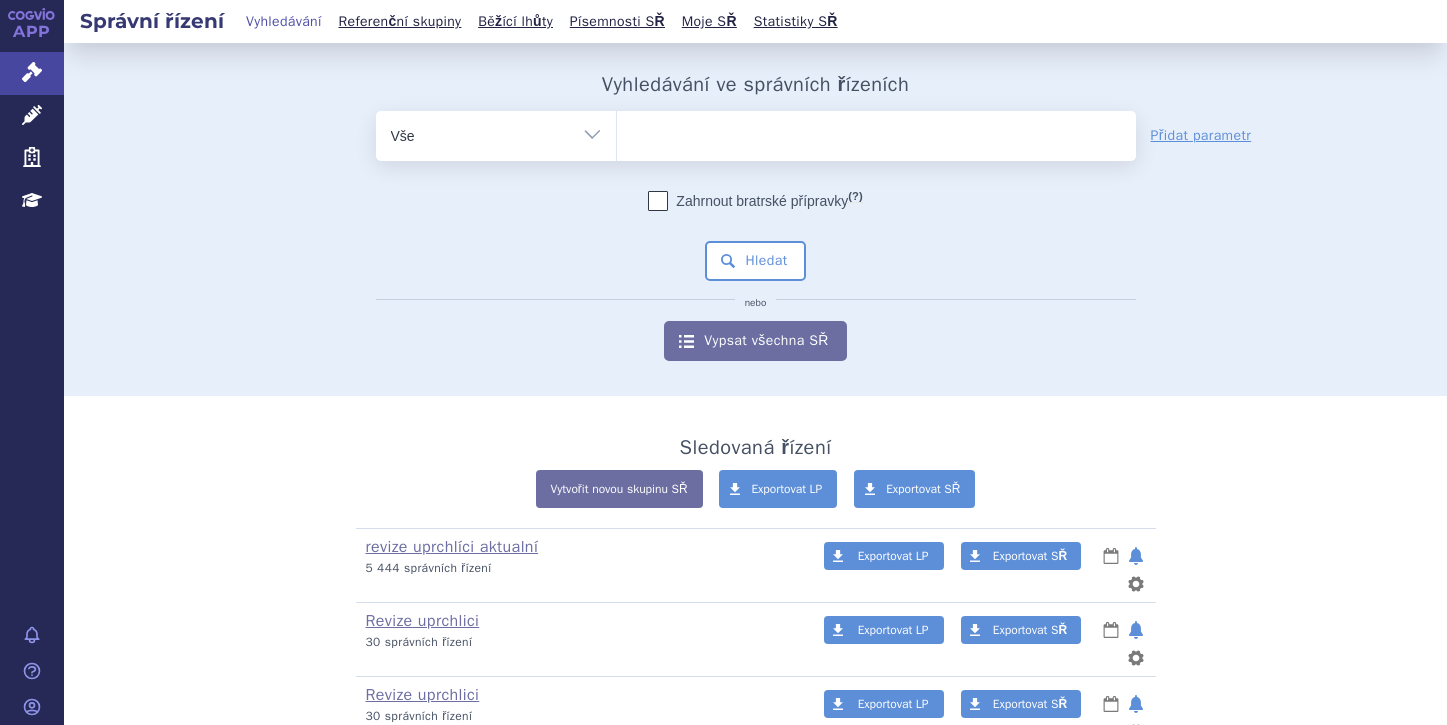 scroll, scrollTop: 0, scrollLeft: 0, axis: both 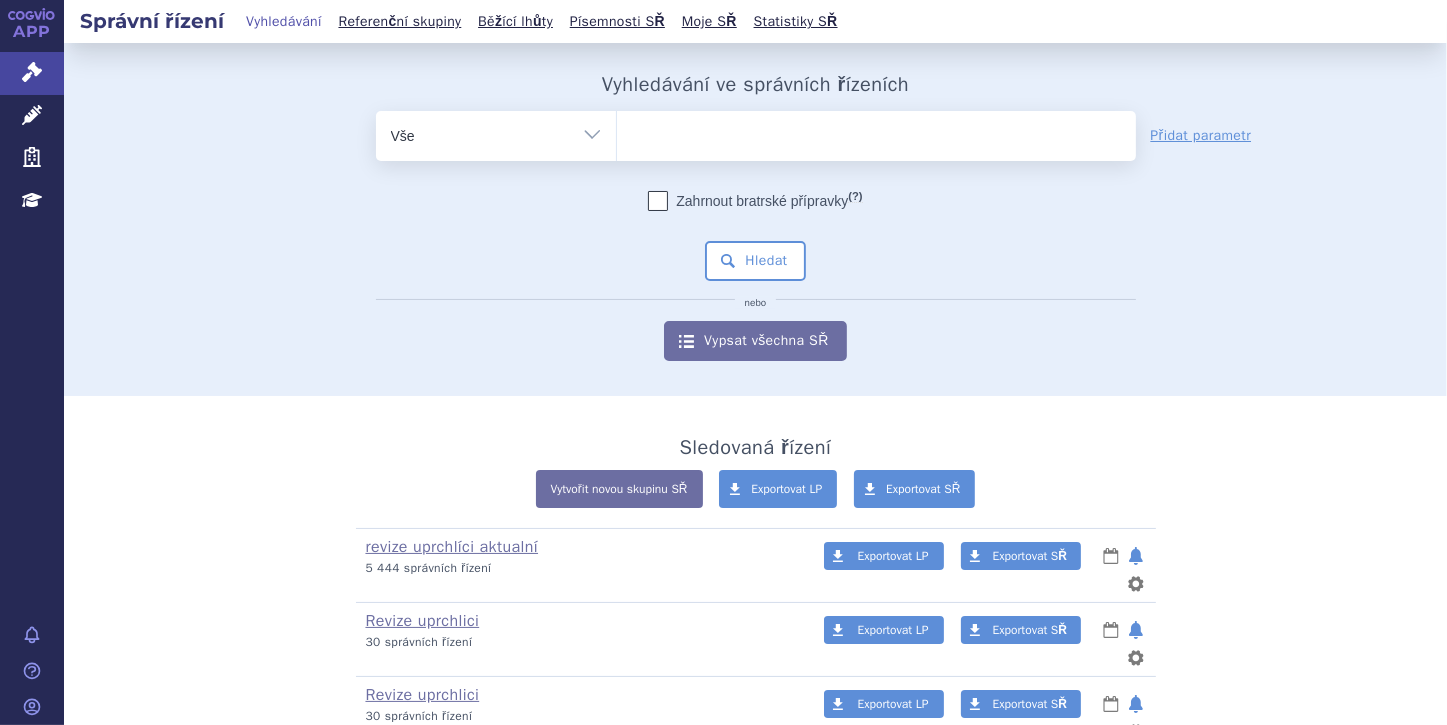 click at bounding box center [637, 133] 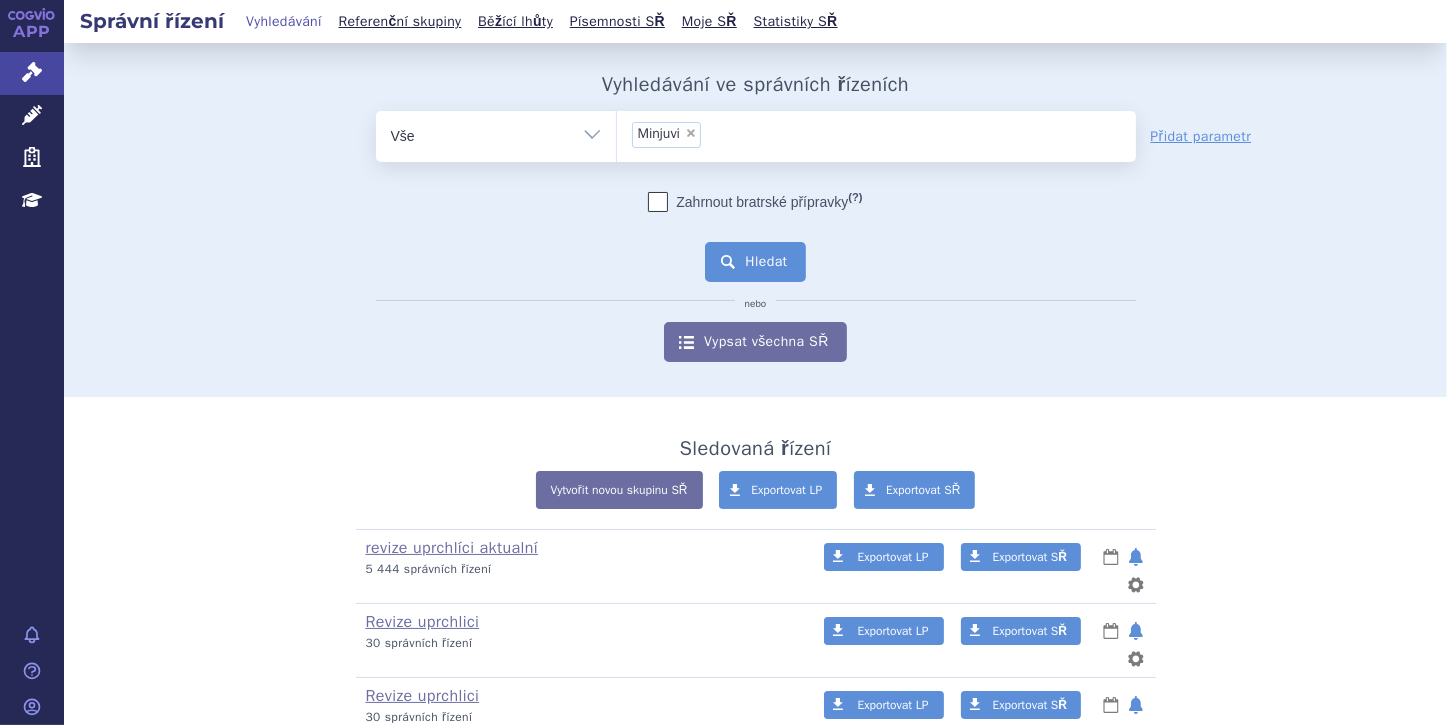 click on "Hledat" at bounding box center [755, 262] 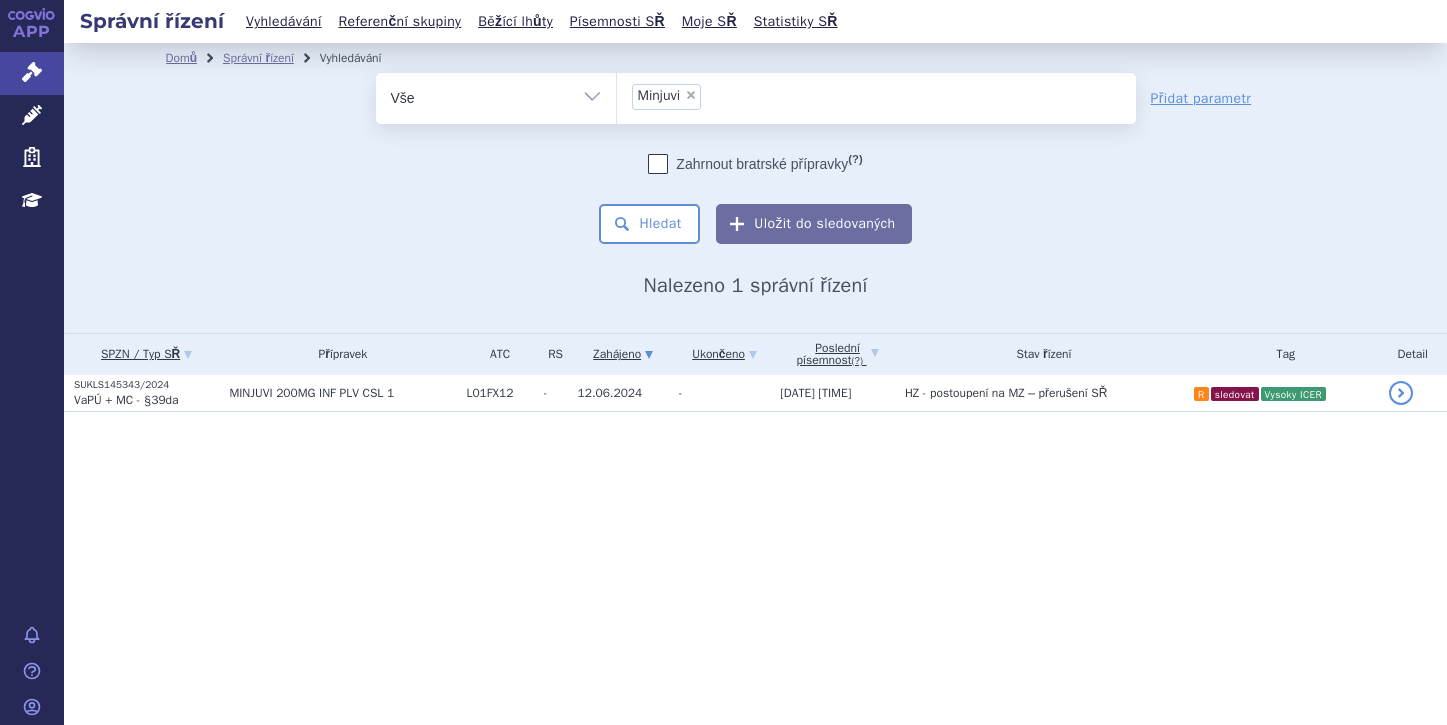 scroll, scrollTop: 0, scrollLeft: 0, axis: both 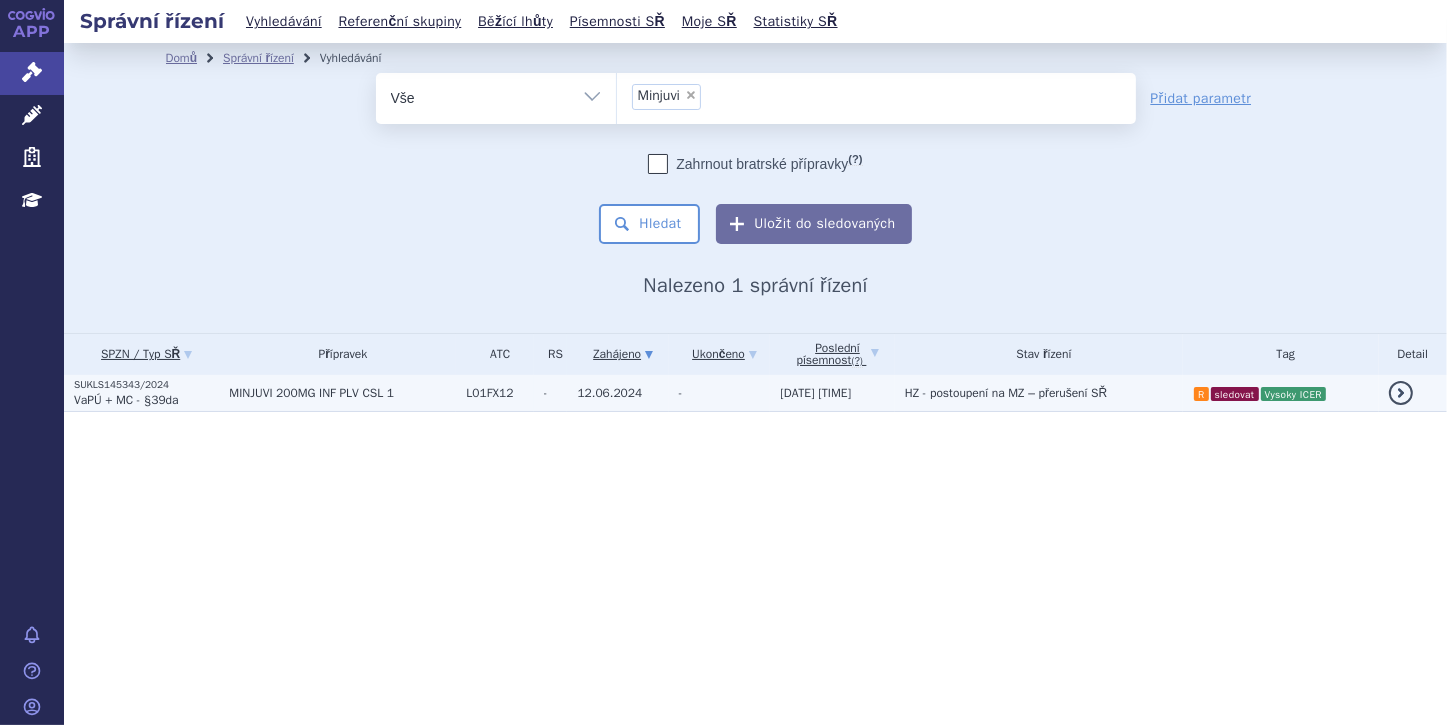 click on "VaPÚ + MC - §39da" at bounding box center [126, 400] 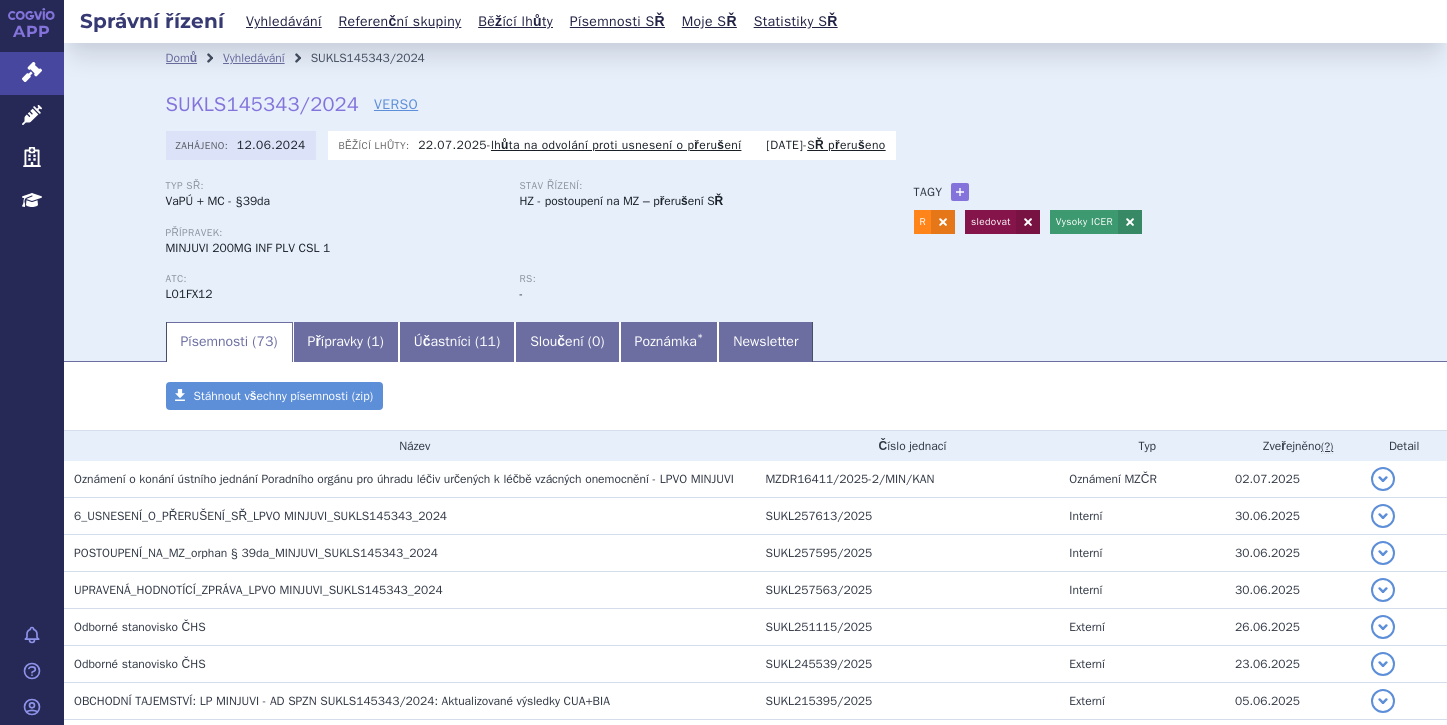 scroll, scrollTop: 0, scrollLeft: 0, axis: both 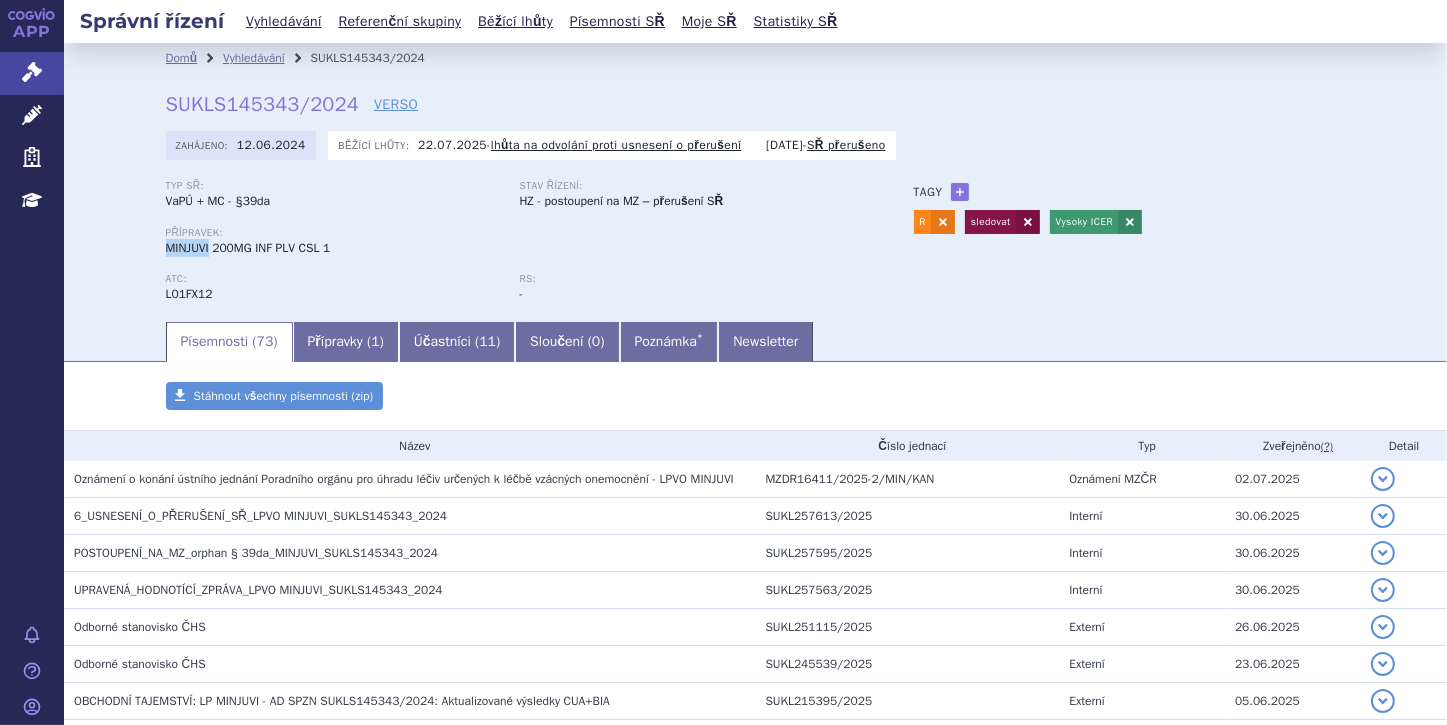 drag, startPoint x: 161, startPoint y: 248, endPoint x: 209, endPoint y: 246, distance: 48.04165 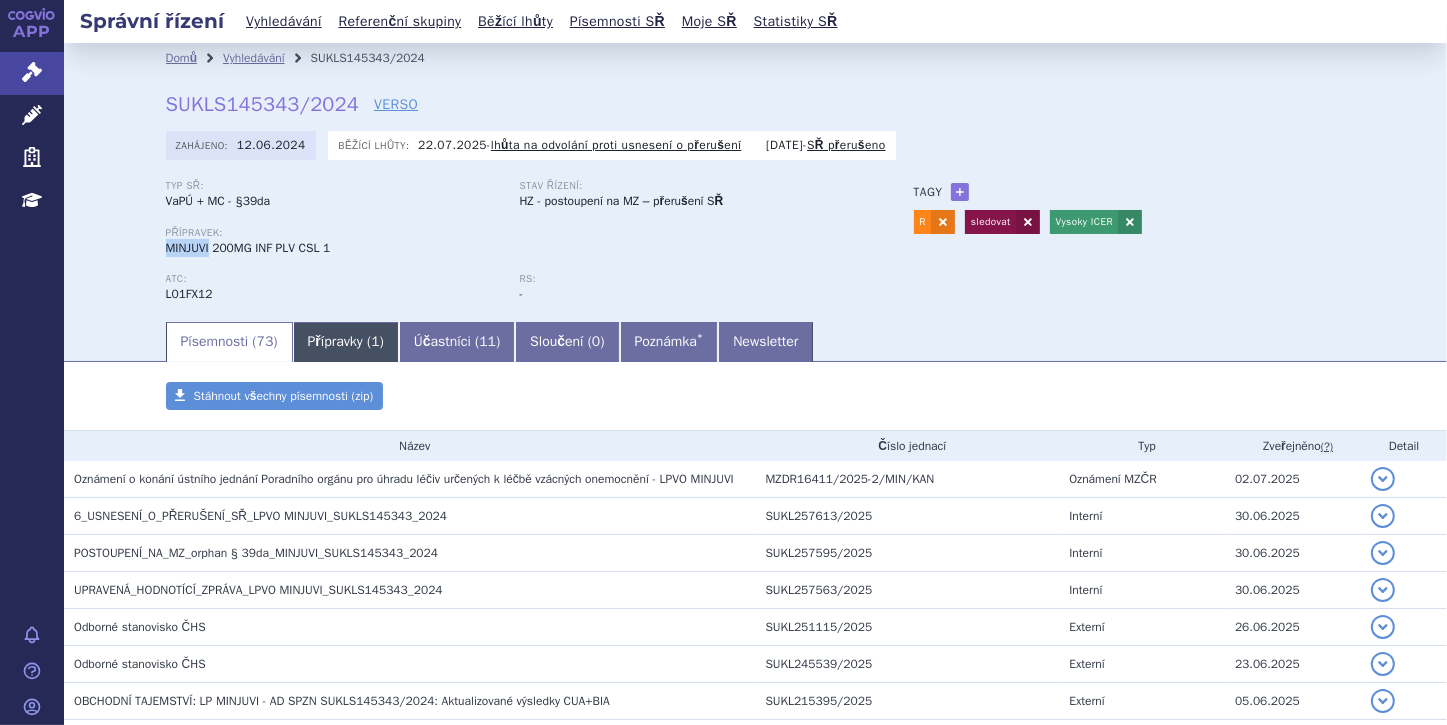 click on "Přípravky ( 1 )" at bounding box center [346, 342] 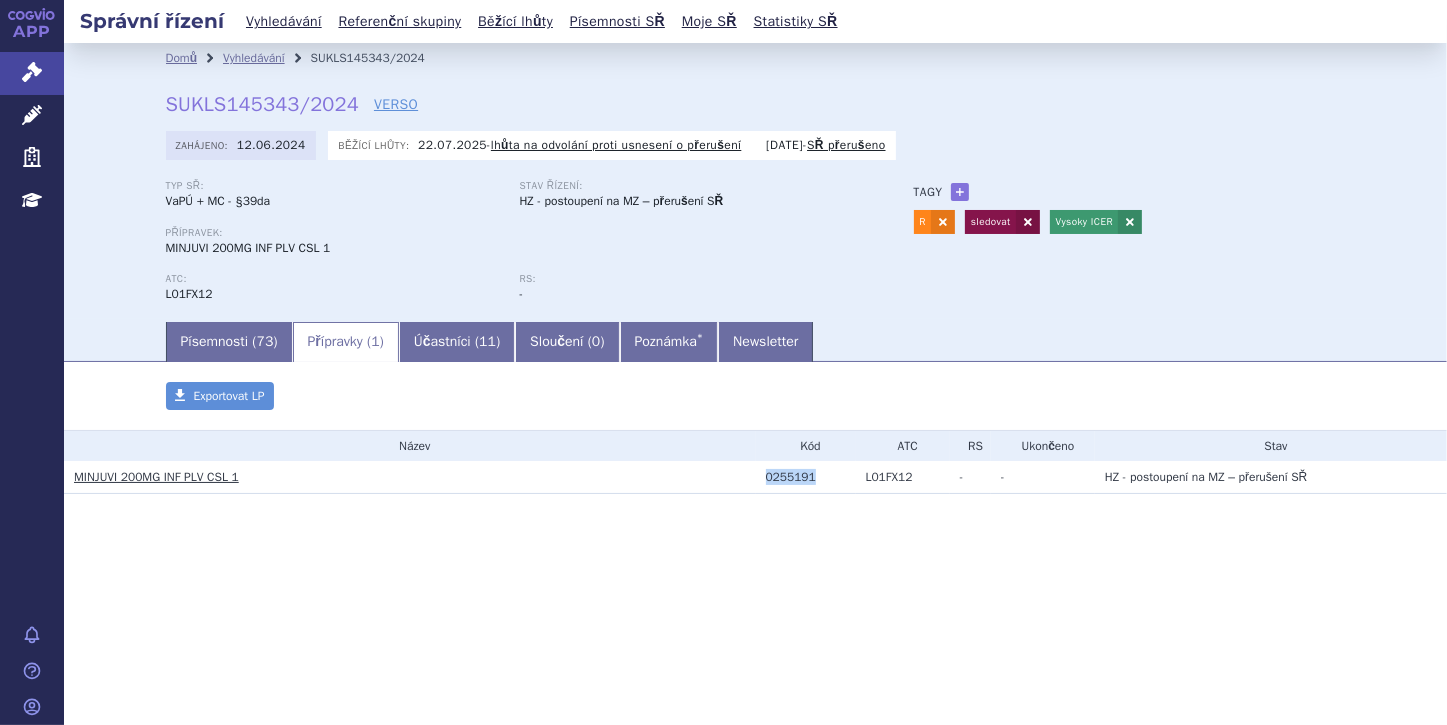 drag, startPoint x: 766, startPoint y: 477, endPoint x: 811, endPoint y: 473, distance: 45.17743 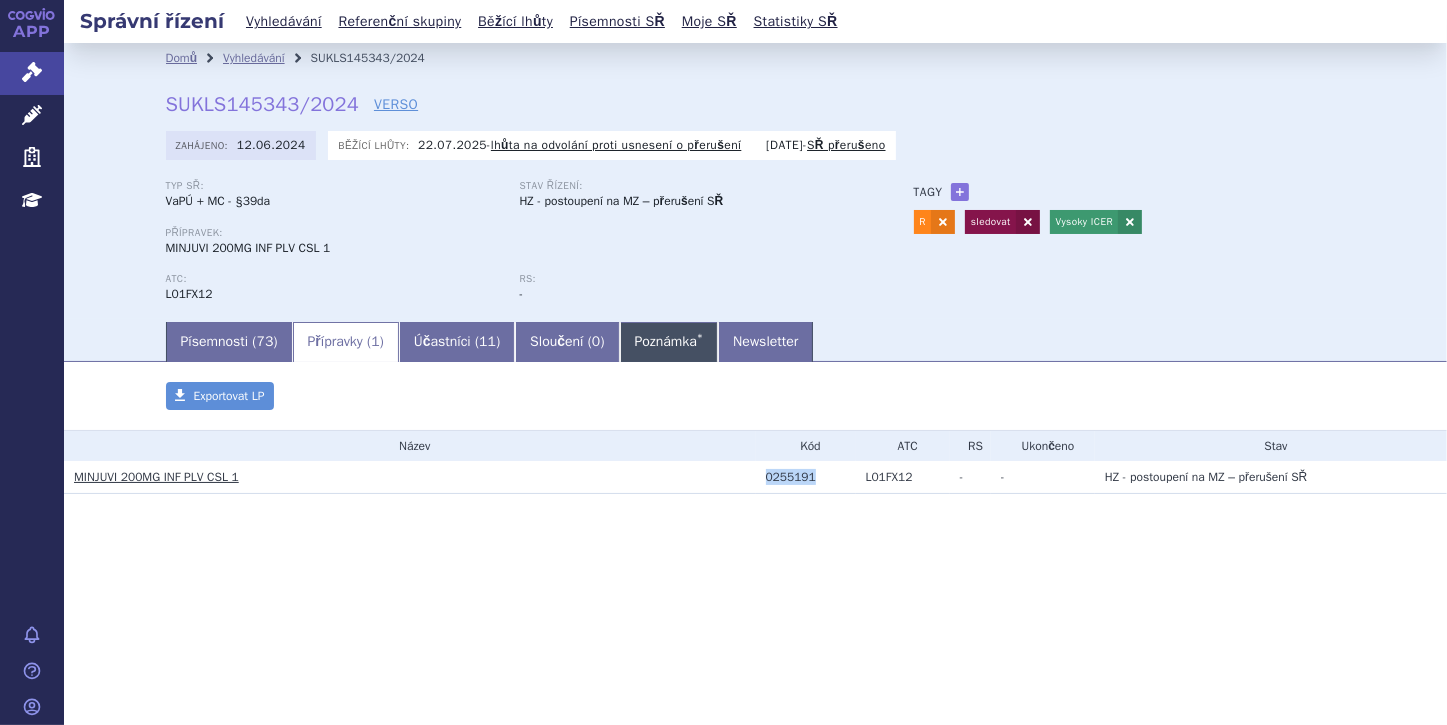 click on "Poznámka
*" at bounding box center (669, 342) 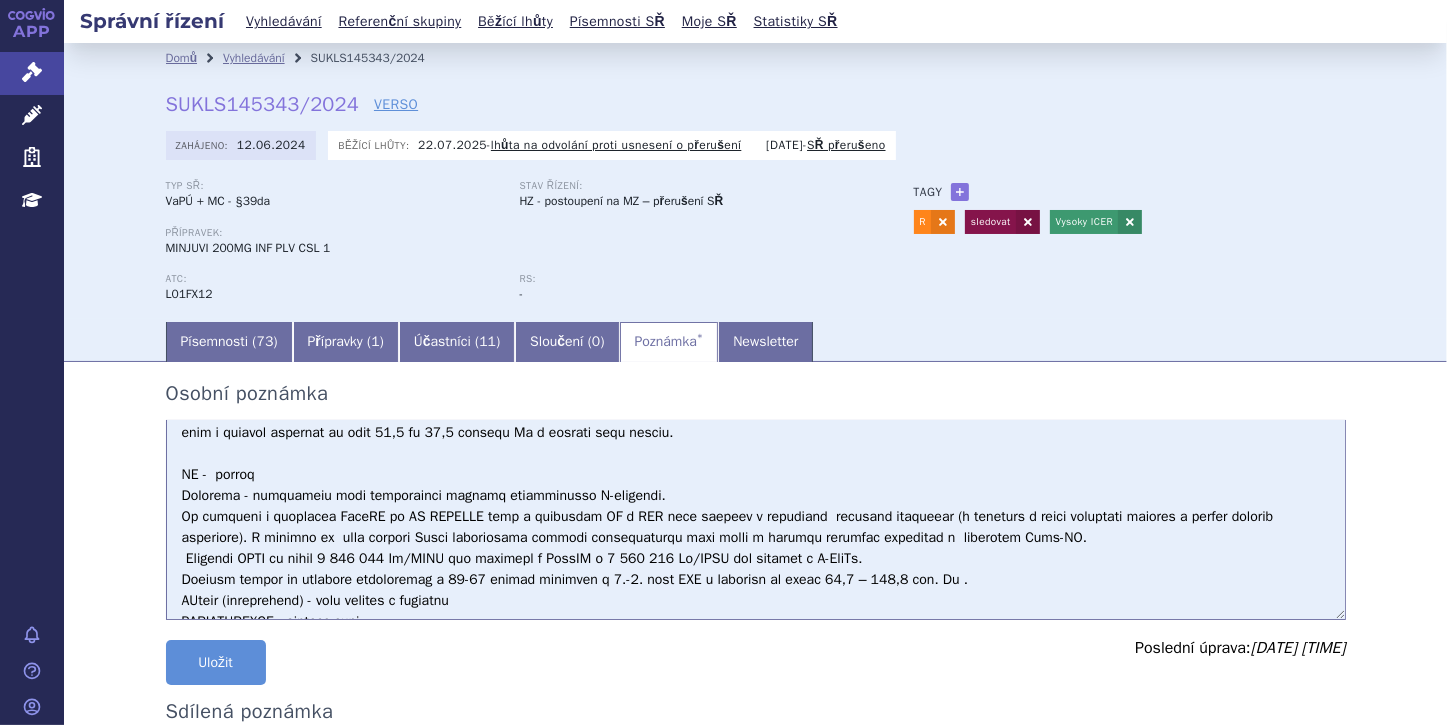 scroll, scrollTop: 160, scrollLeft: 0, axis: vertical 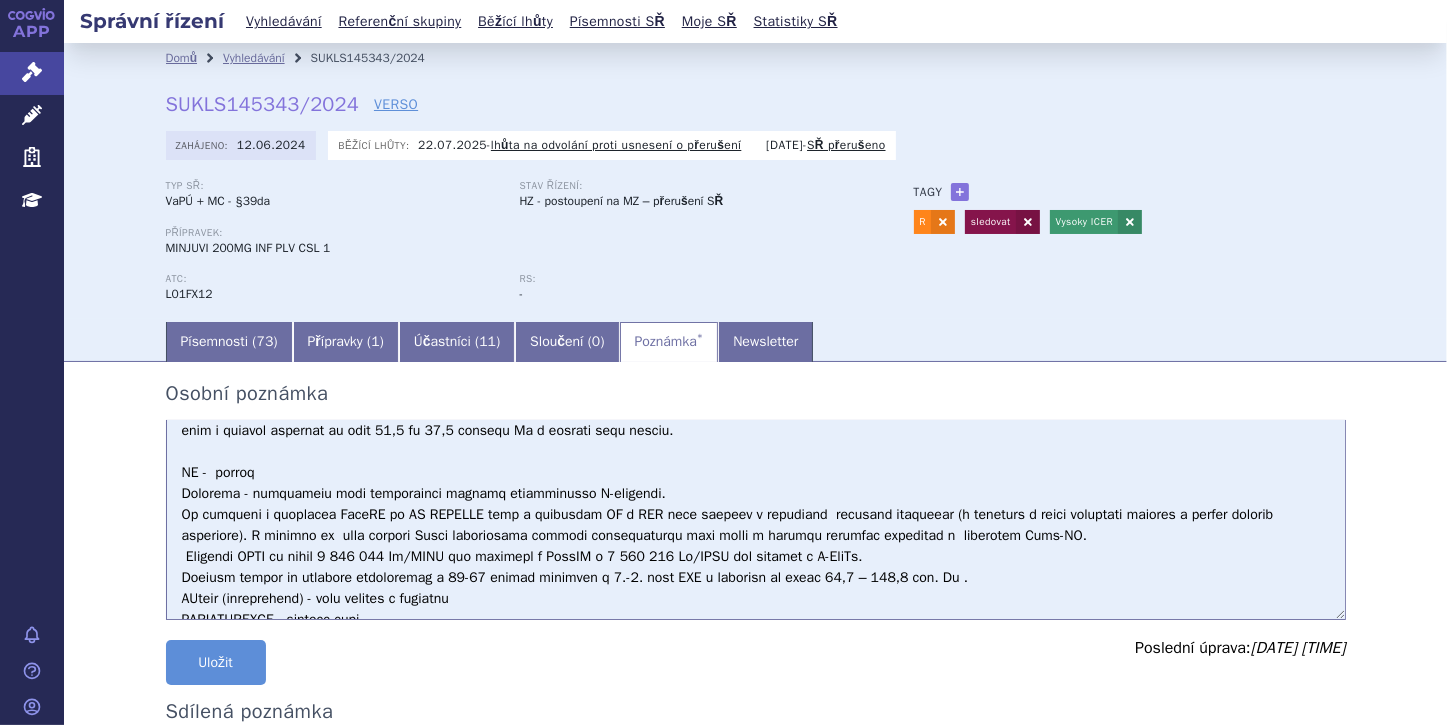 drag, startPoint x: 240, startPoint y: 518, endPoint x: 613, endPoint y: 511, distance: 373.06567 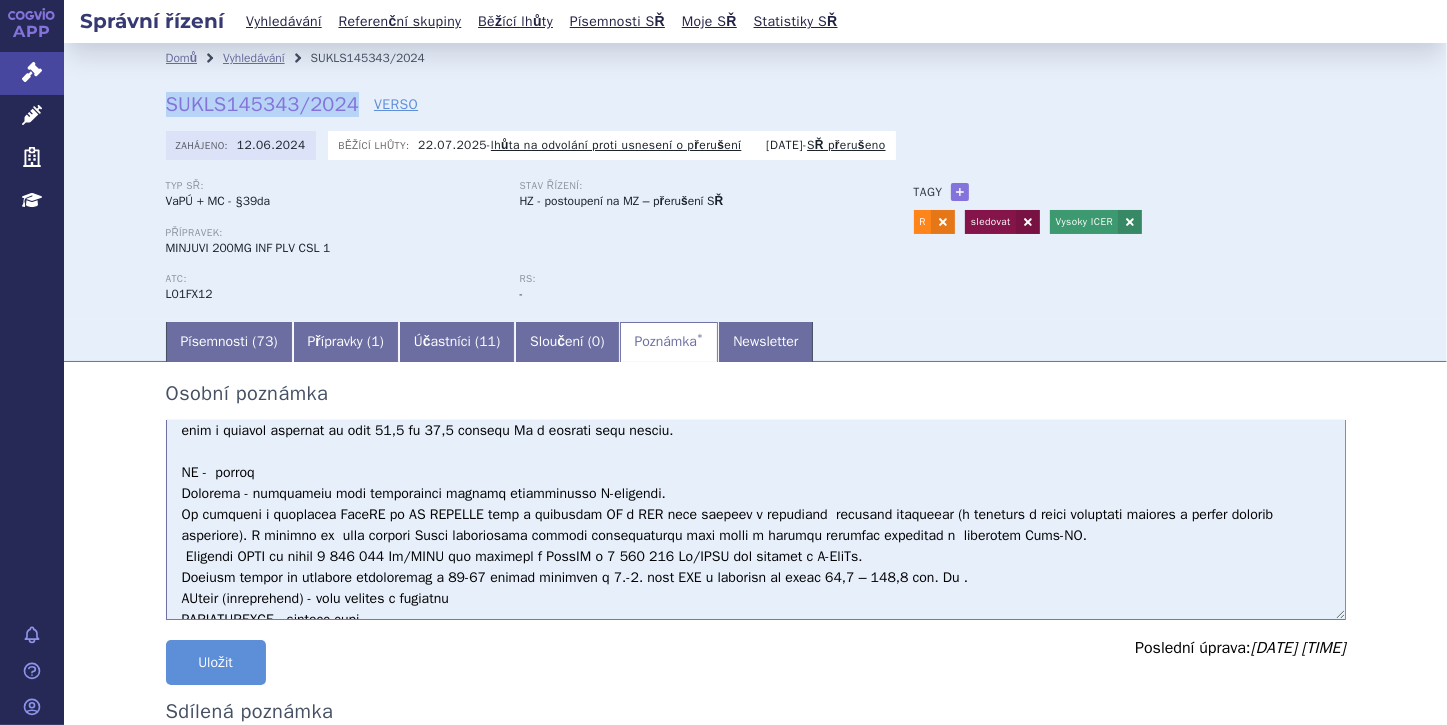 drag, startPoint x: 162, startPoint y: 103, endPoint x: 341, endPoint y: 104, distance: 179.00279 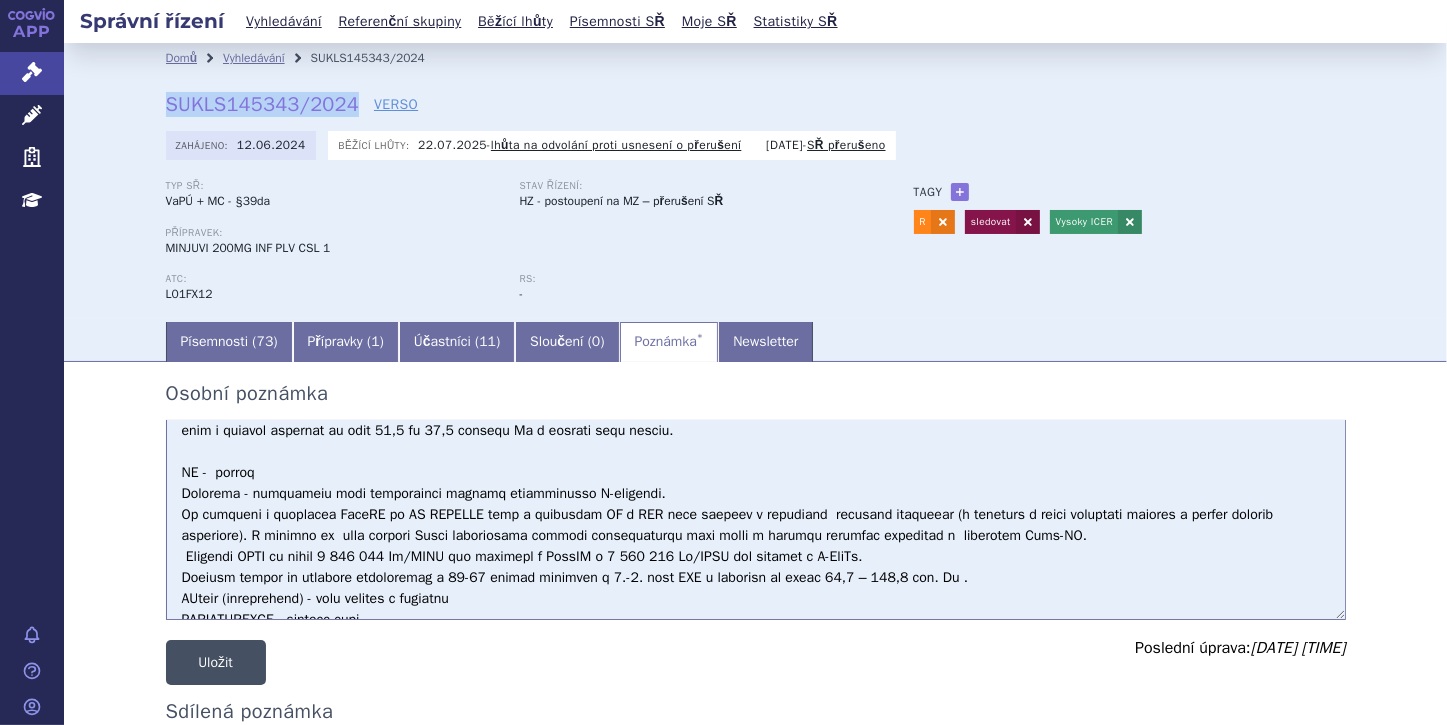 click on "Uložit" at bounding box center [216, 662] 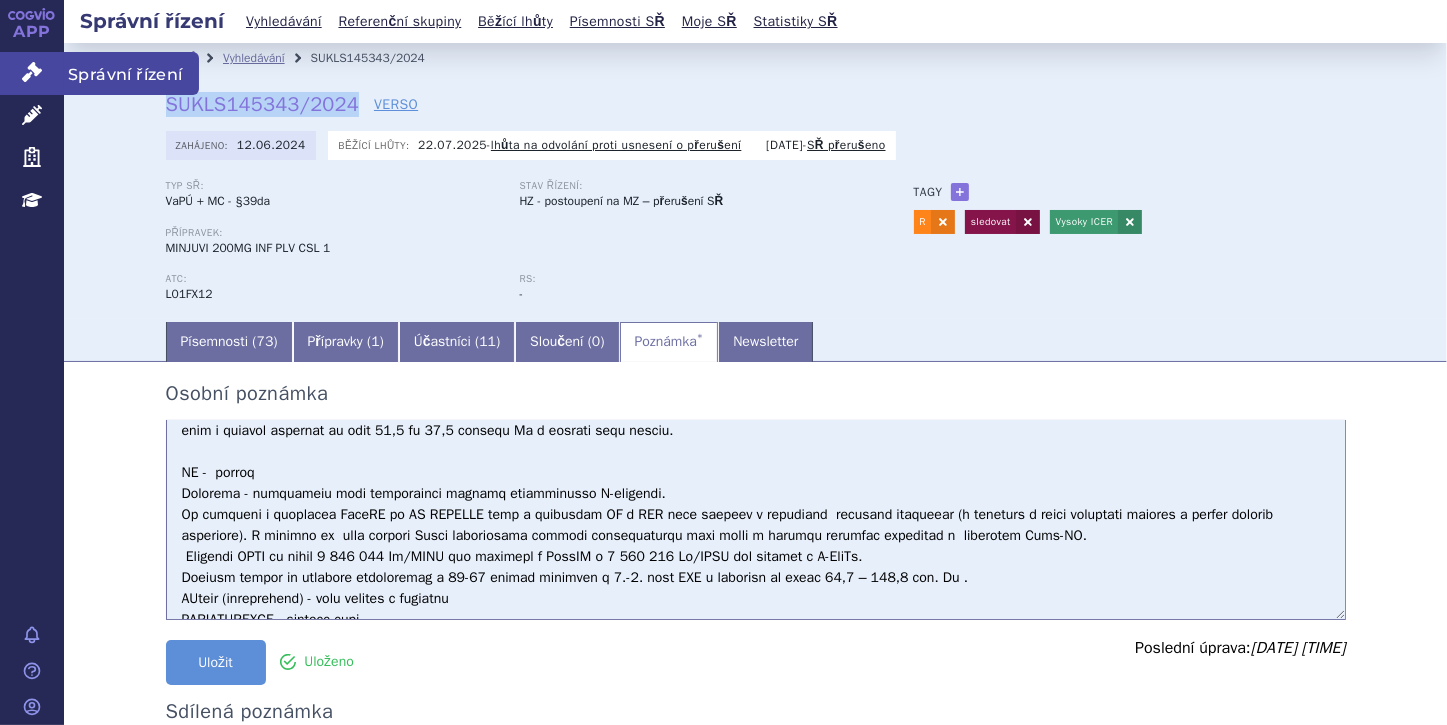 click at bounding box center [32, 72] 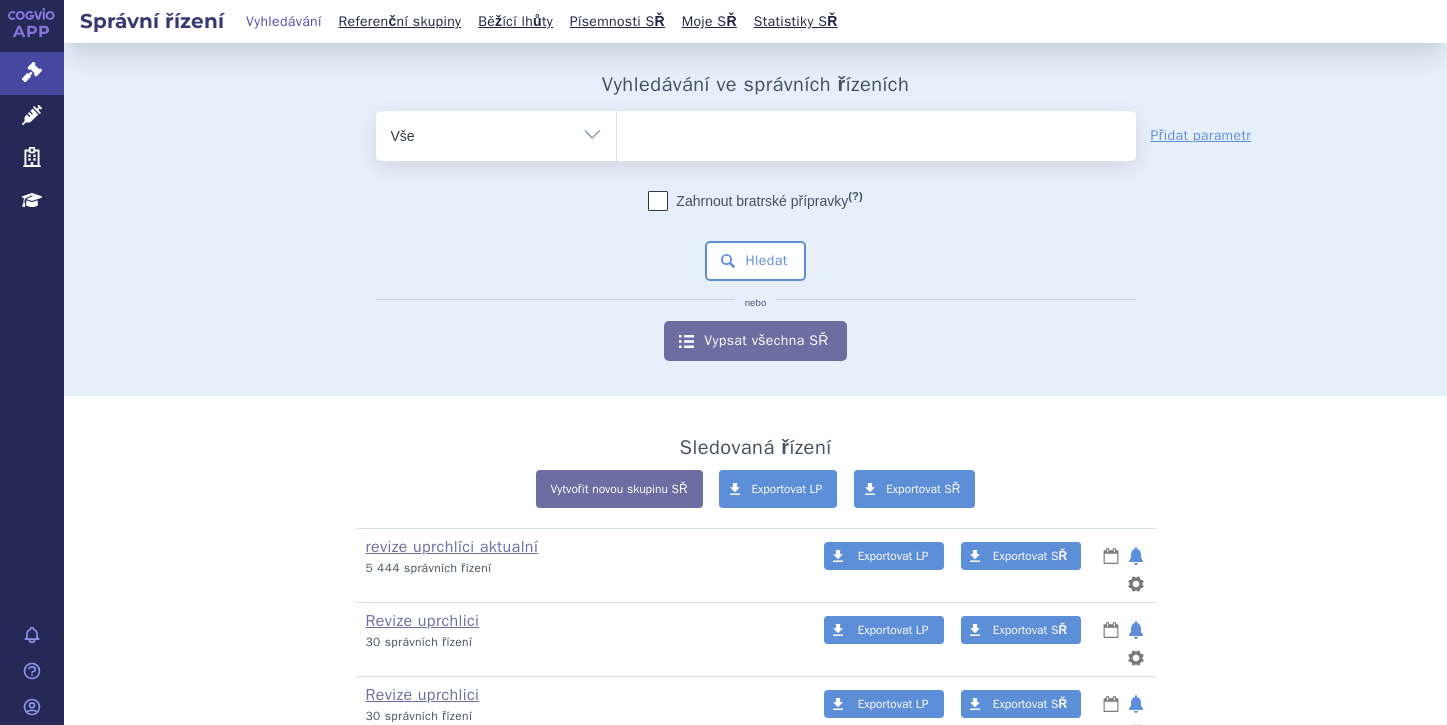 scroll, scrollTop: 0, scrollLeft: 0, axis: both 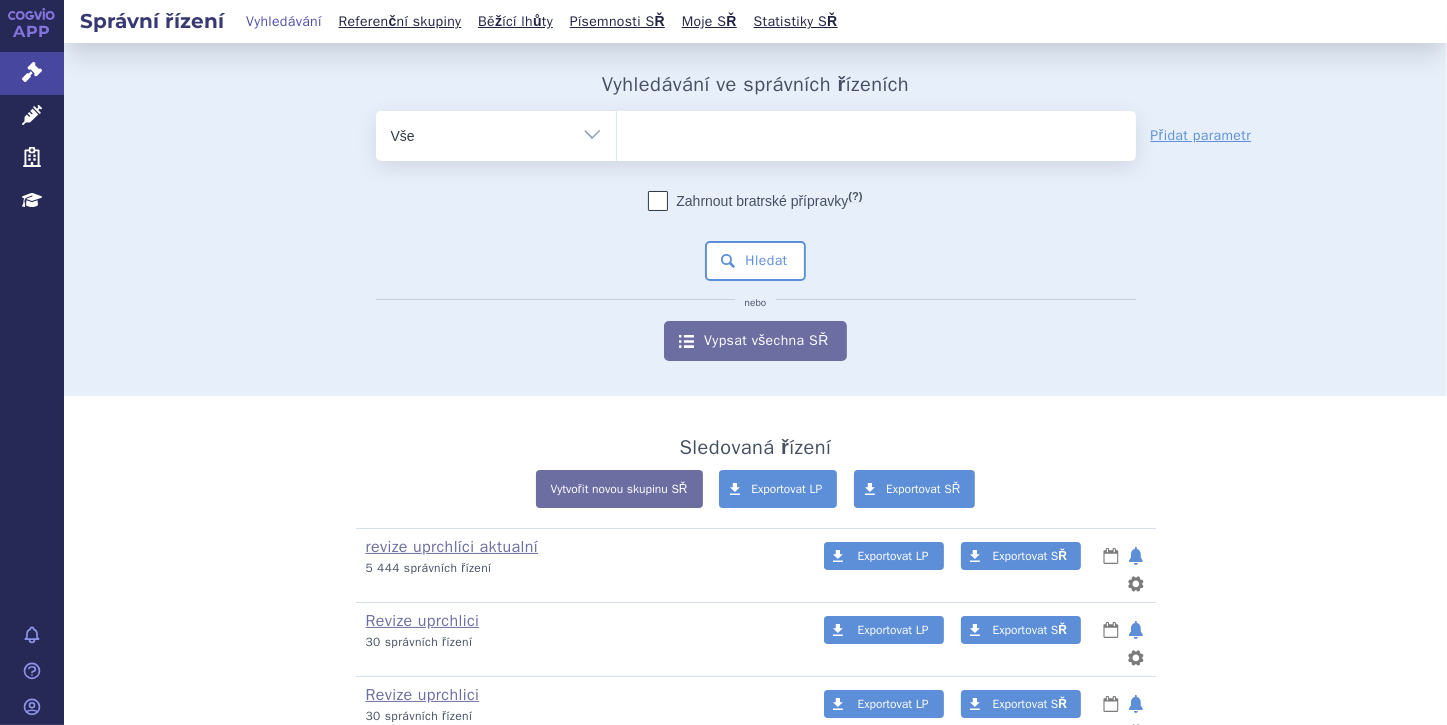 click at bounding box center [876, 132] 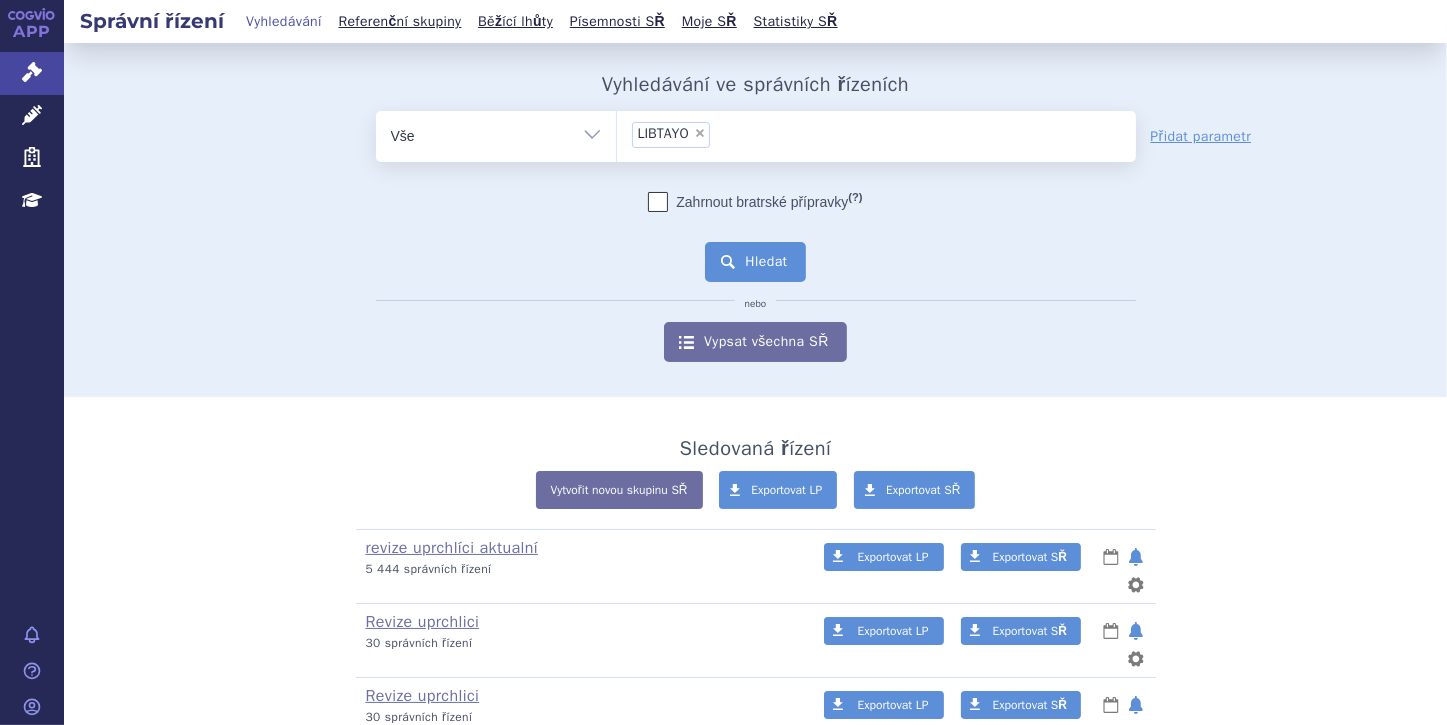 click on "Hledat" at bounding box center (755, 262) 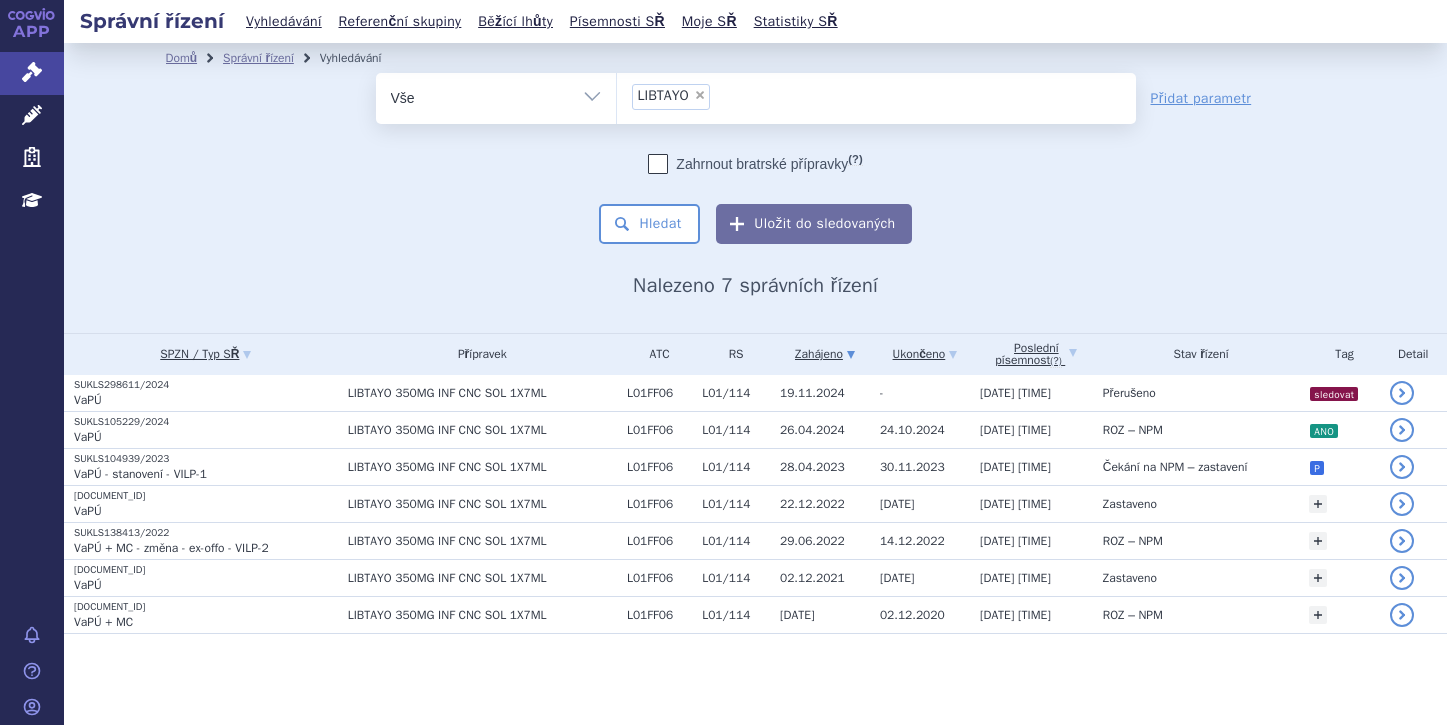 scroll, scrollTop: 0, scrollLeft: 0, axis: both 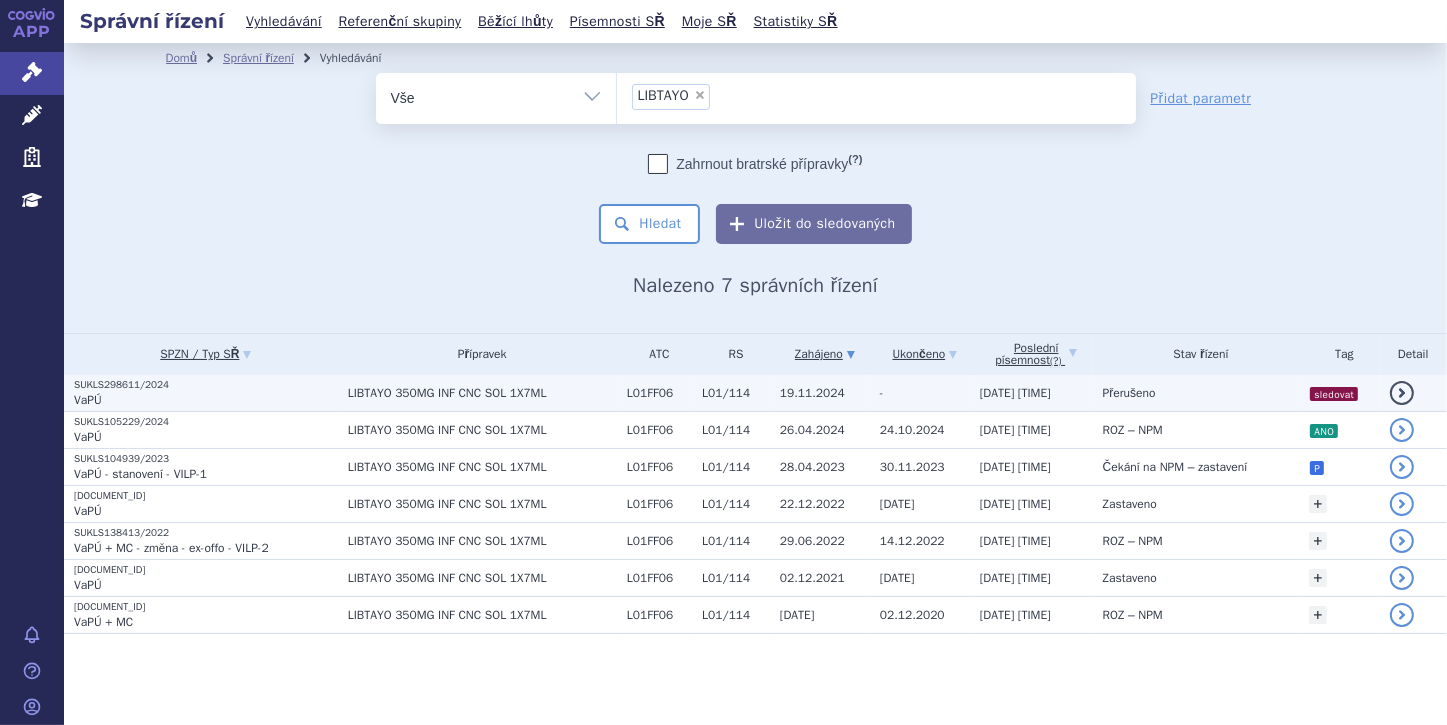 click on "VaPÚ" at bounding box center (206, 400) 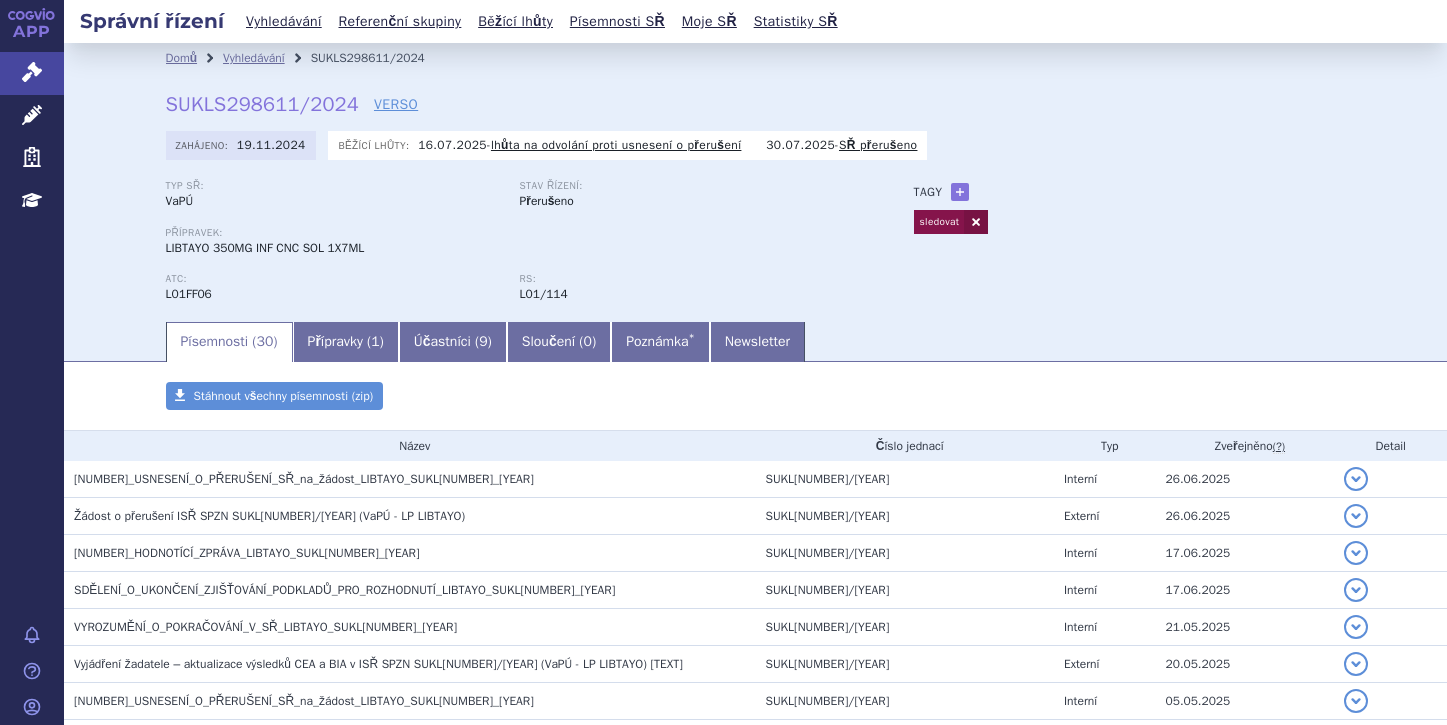 scroll, scrollTop: 0, scrollLeft: 0, axis: both 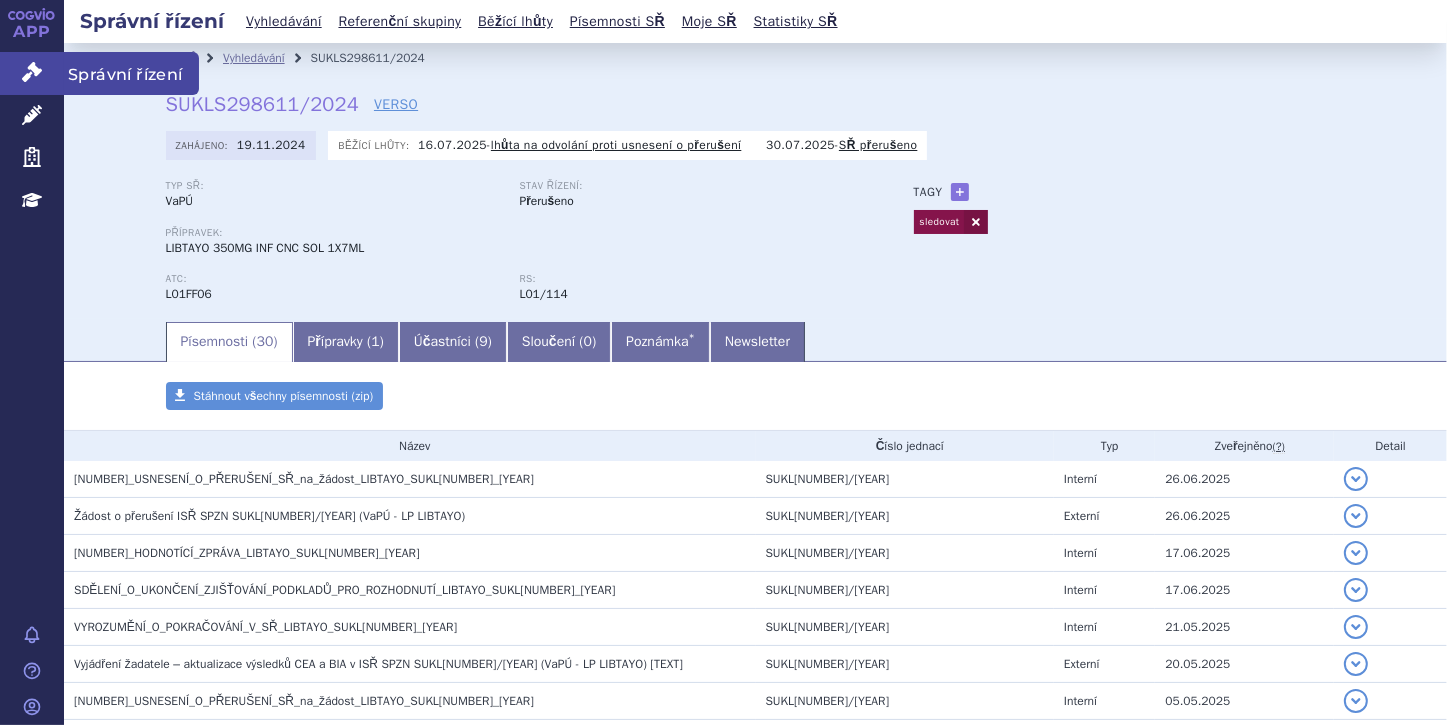 click on "Správní řízení" at bounding box center [32, 73] 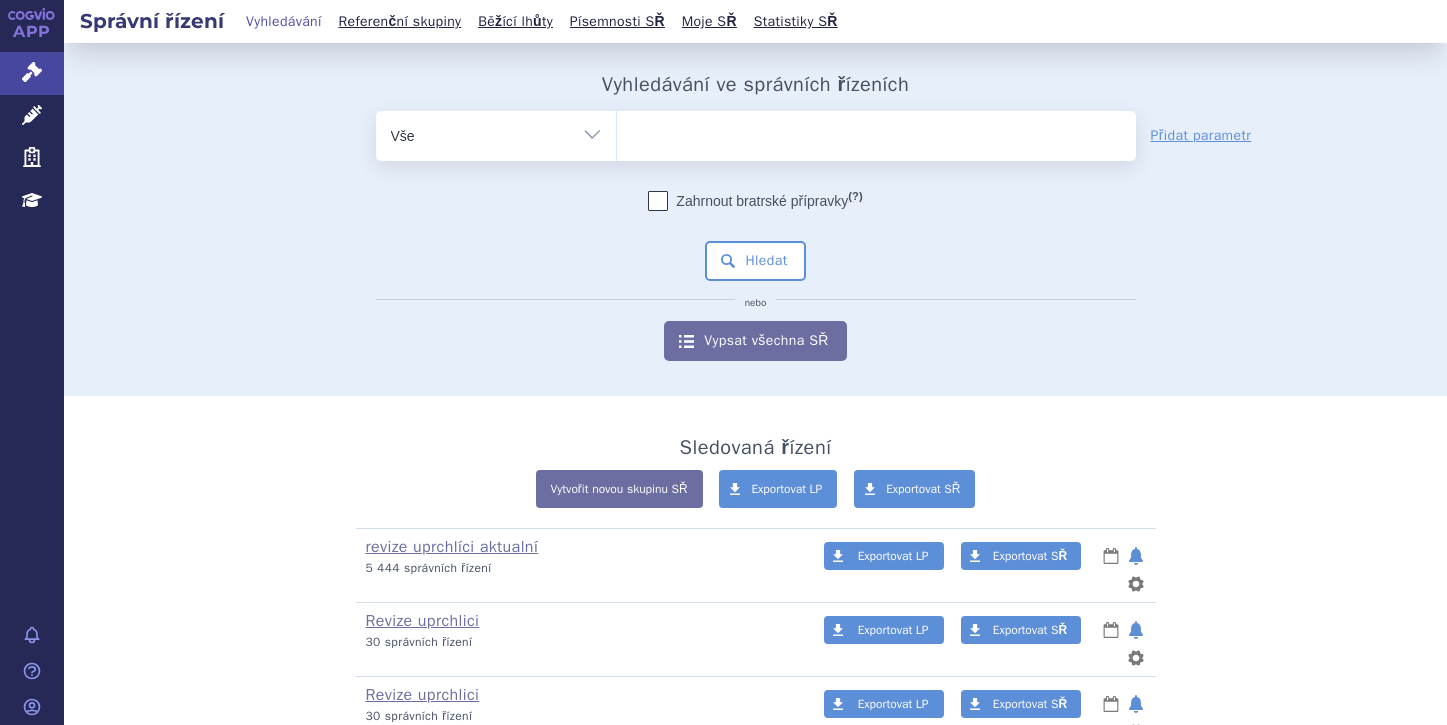 scroll, scrollTop: 0, scrollLeft: 0, axis: both 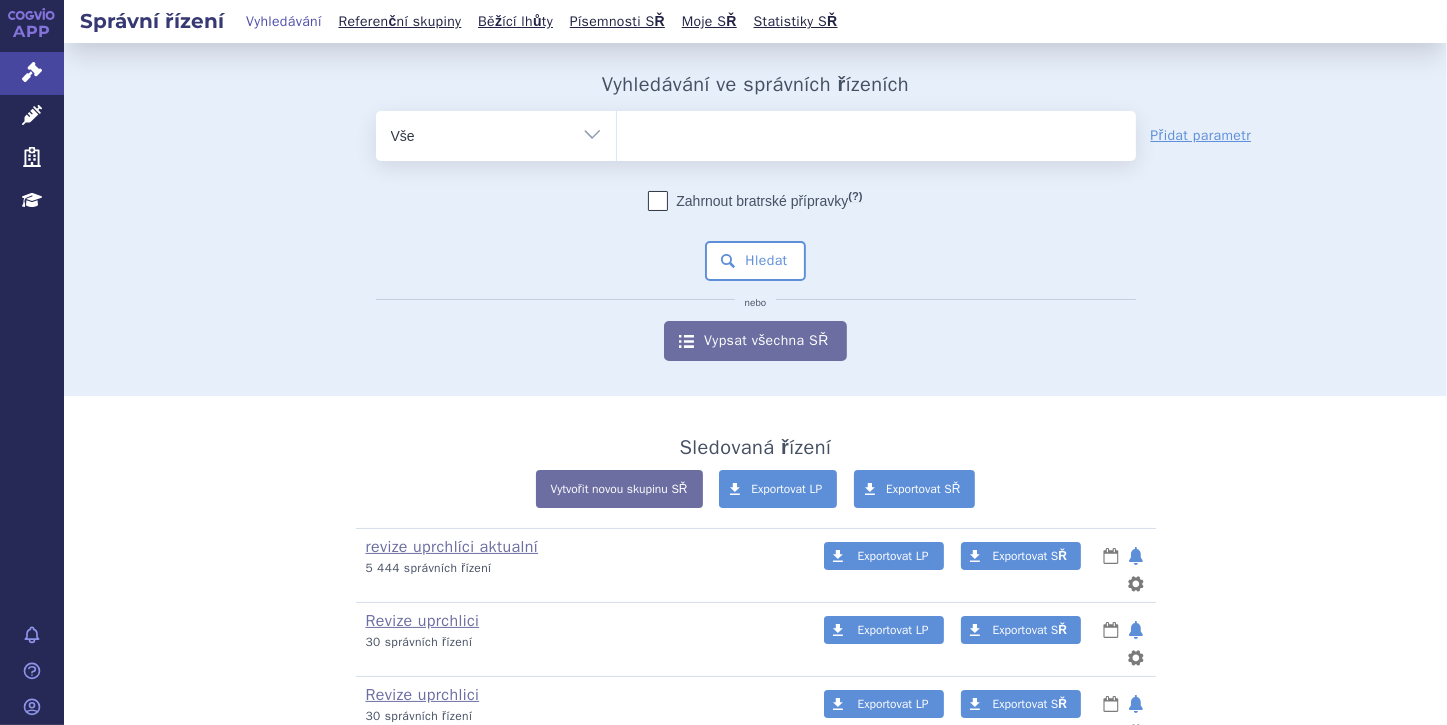 click at bounding box center [876, 132] 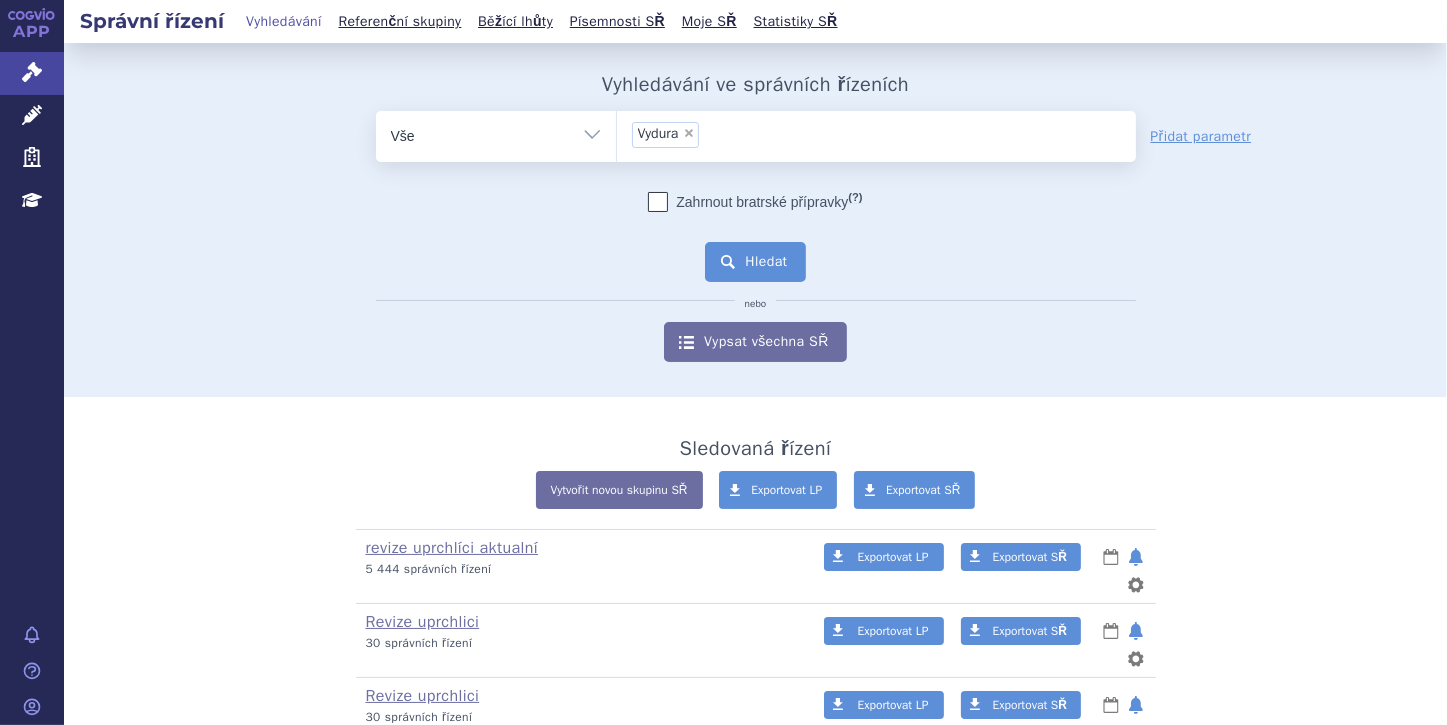 click on "Hledat" at bounding box center [755, 262] 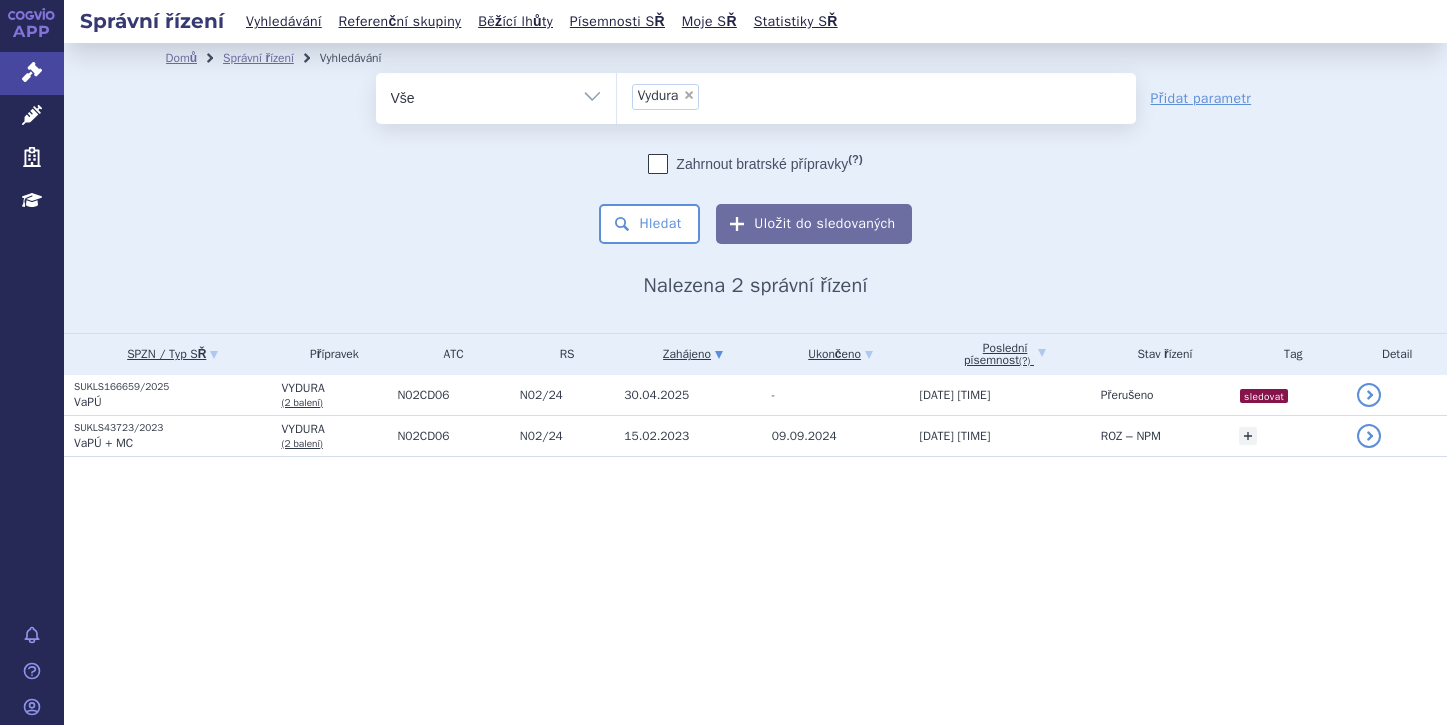 scroll, scrollTop: 0, scrollLeft: 0, axis: both 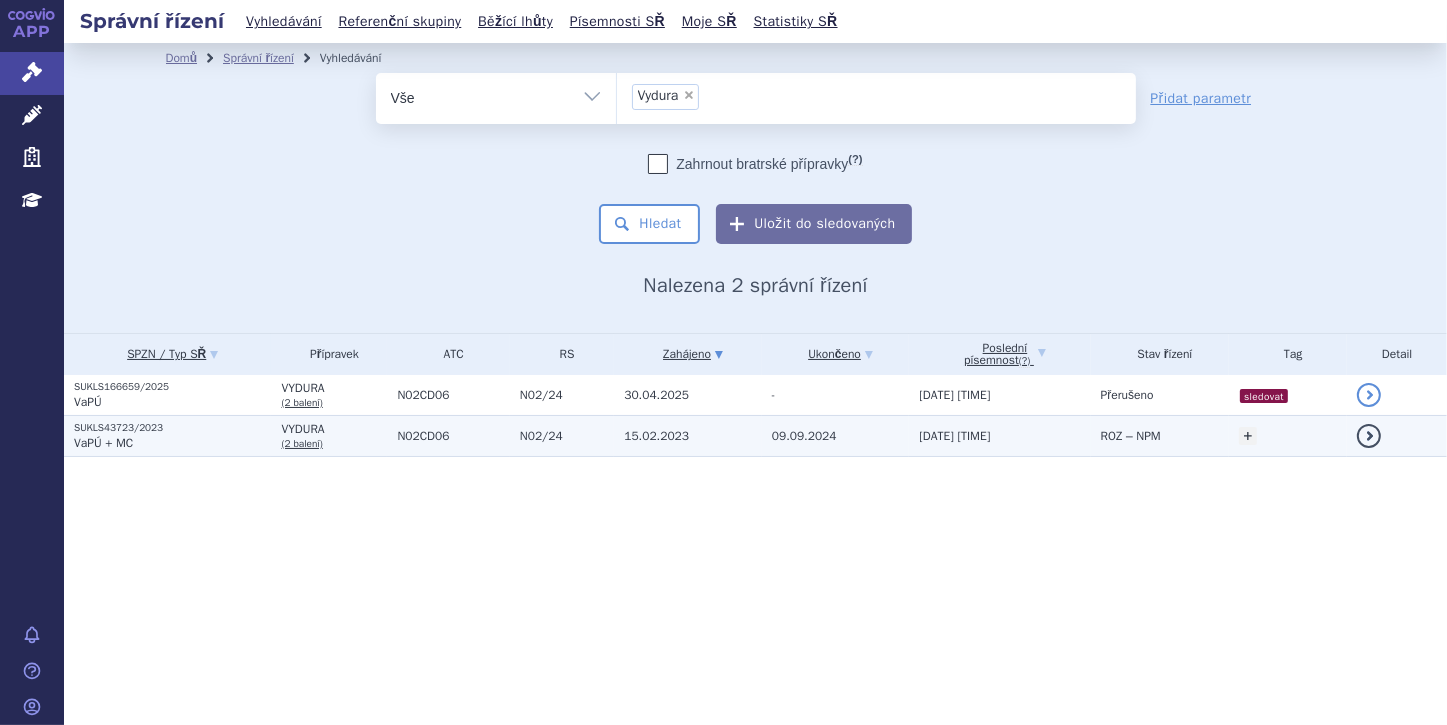 click on "VaPÚ + MC" at bounding box center [172, 402] 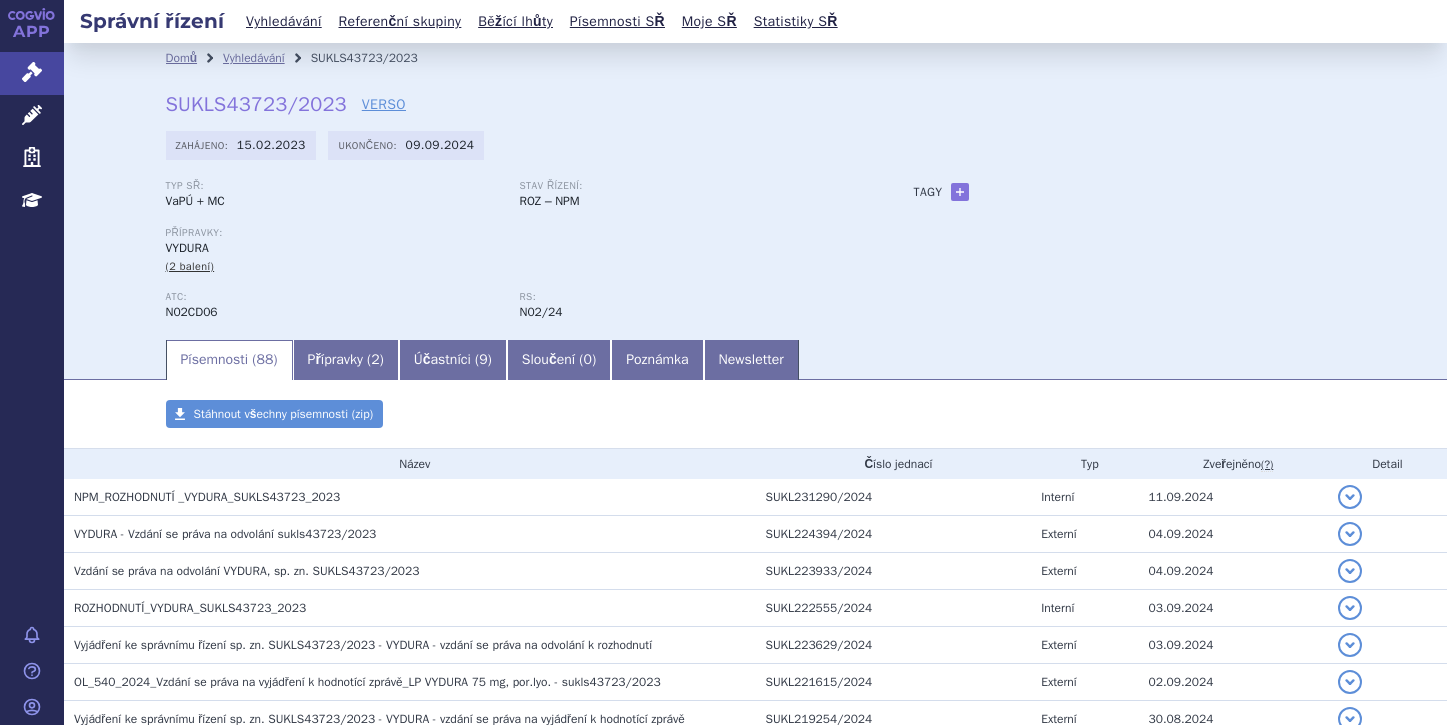 scroll, scrollTop: 0, scrollLeft: 0, axis: both 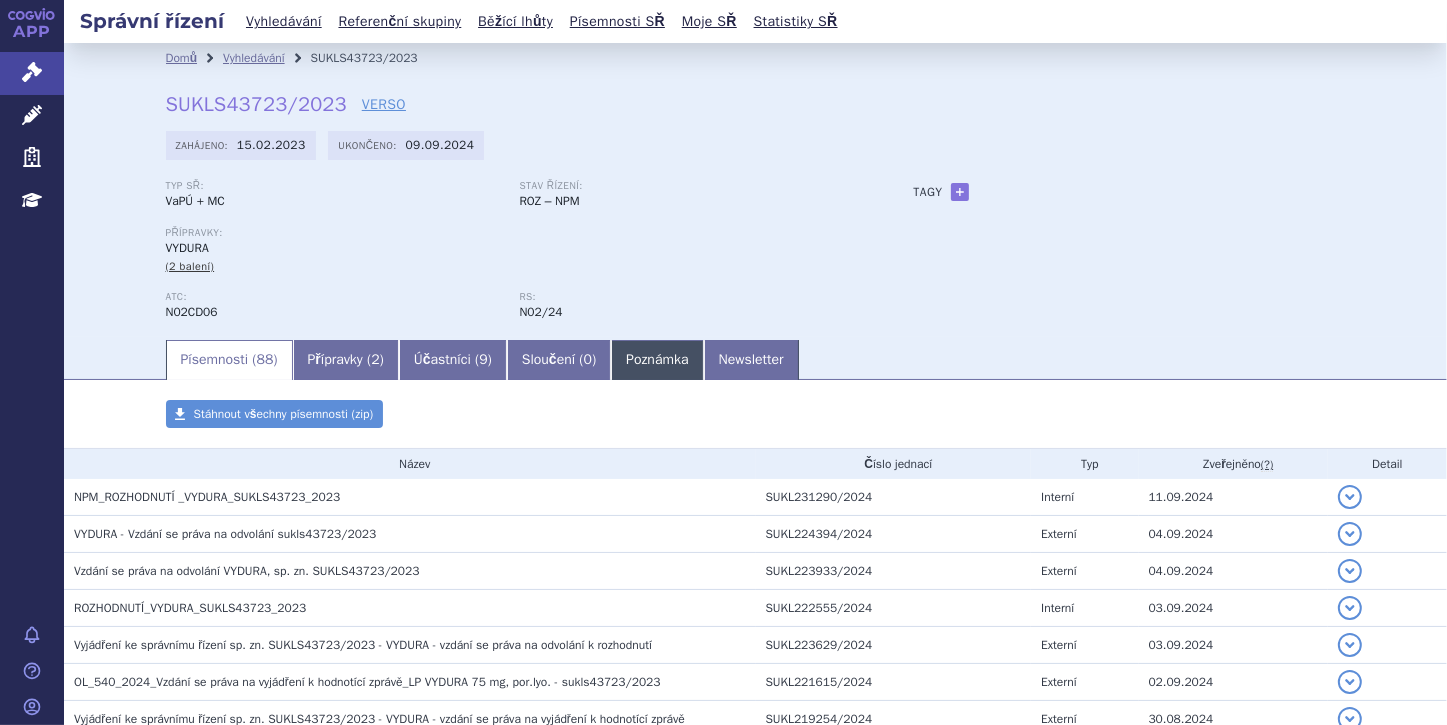 click on "Poznámka" at bounding box center [657, 360] 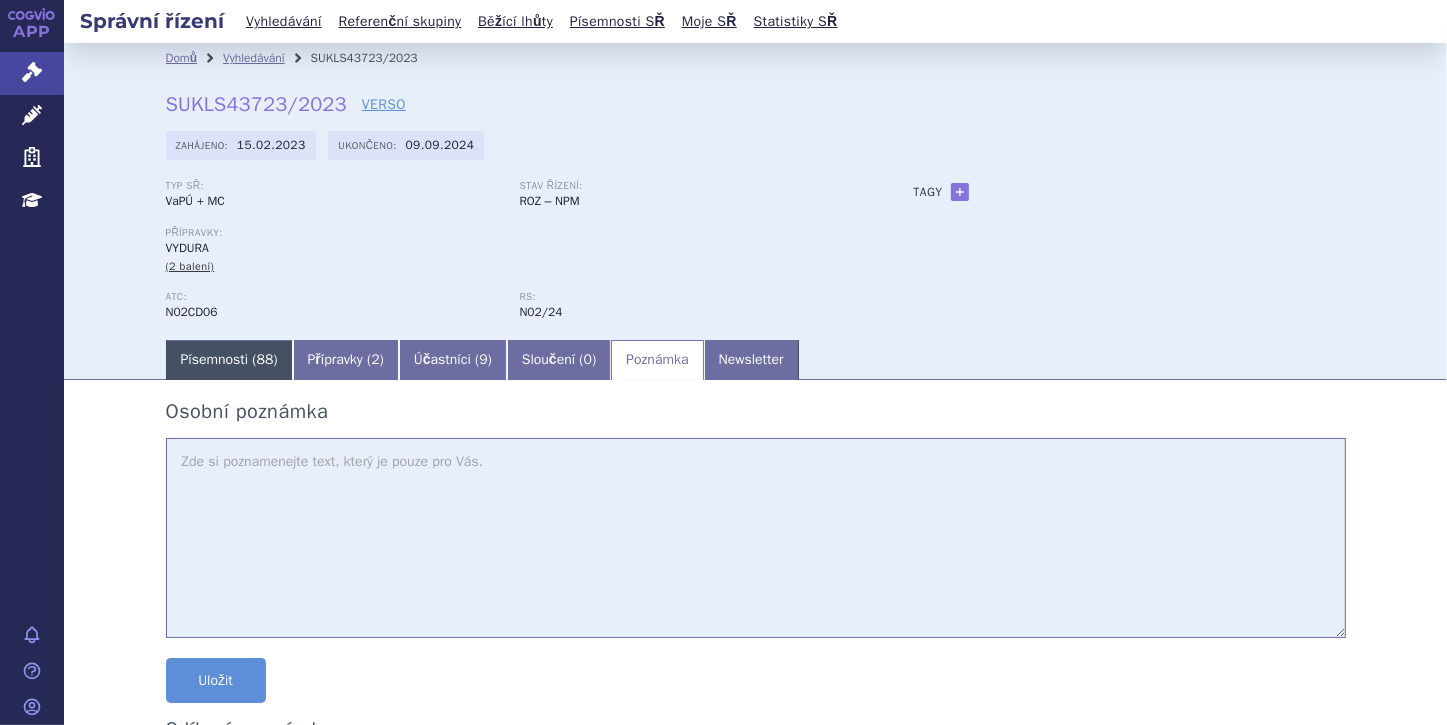 click on "Písemnosti ( 88 )" at bounding box center [229, 360] 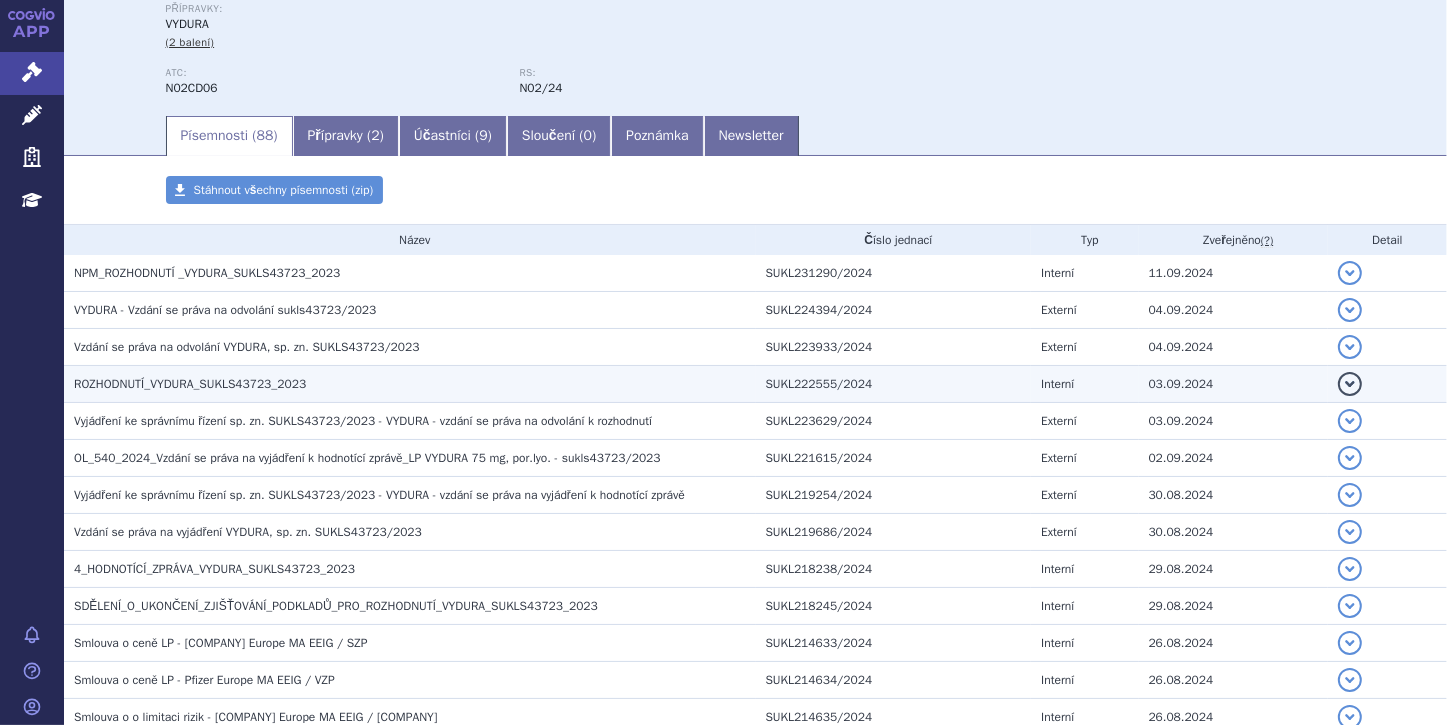 scroll, scrollTop: 240, scrollLeft: 0, axis: vertical 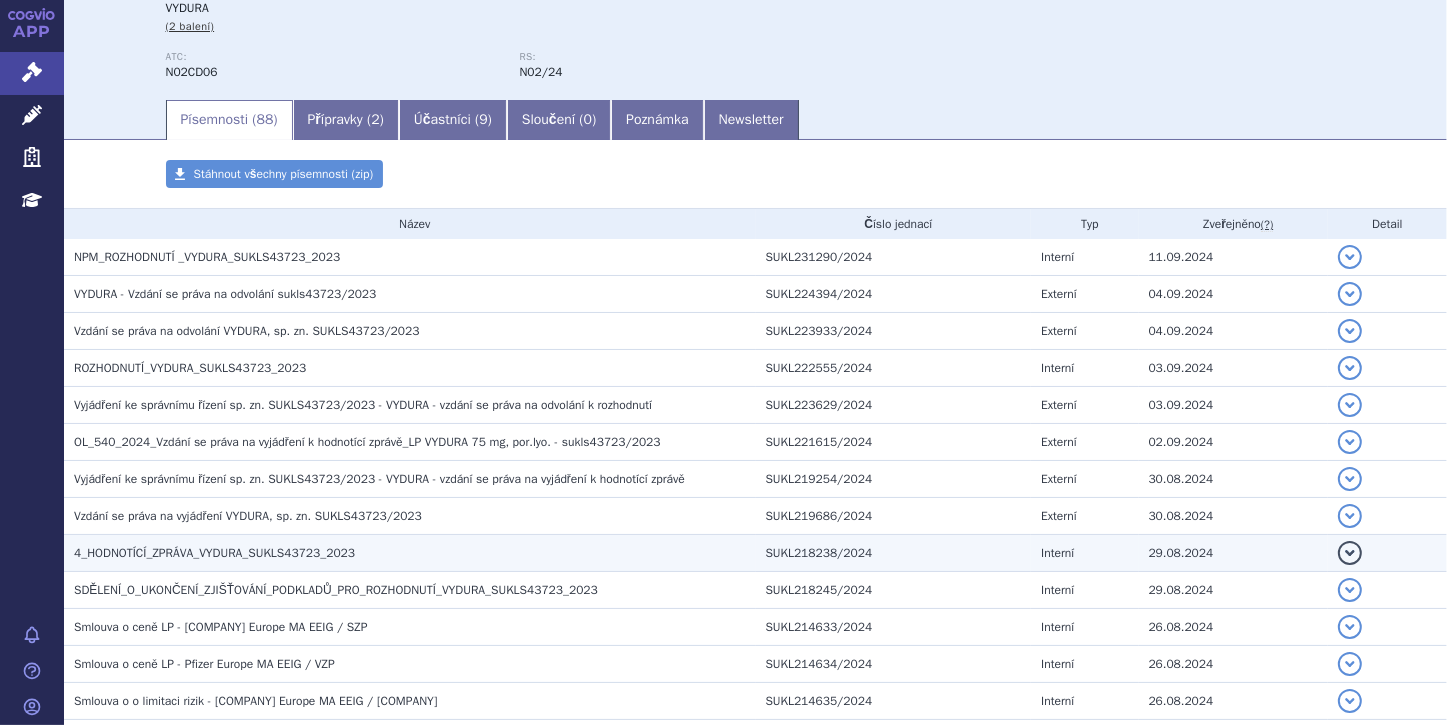 click on "detail" at bounding box center (1350, 257) 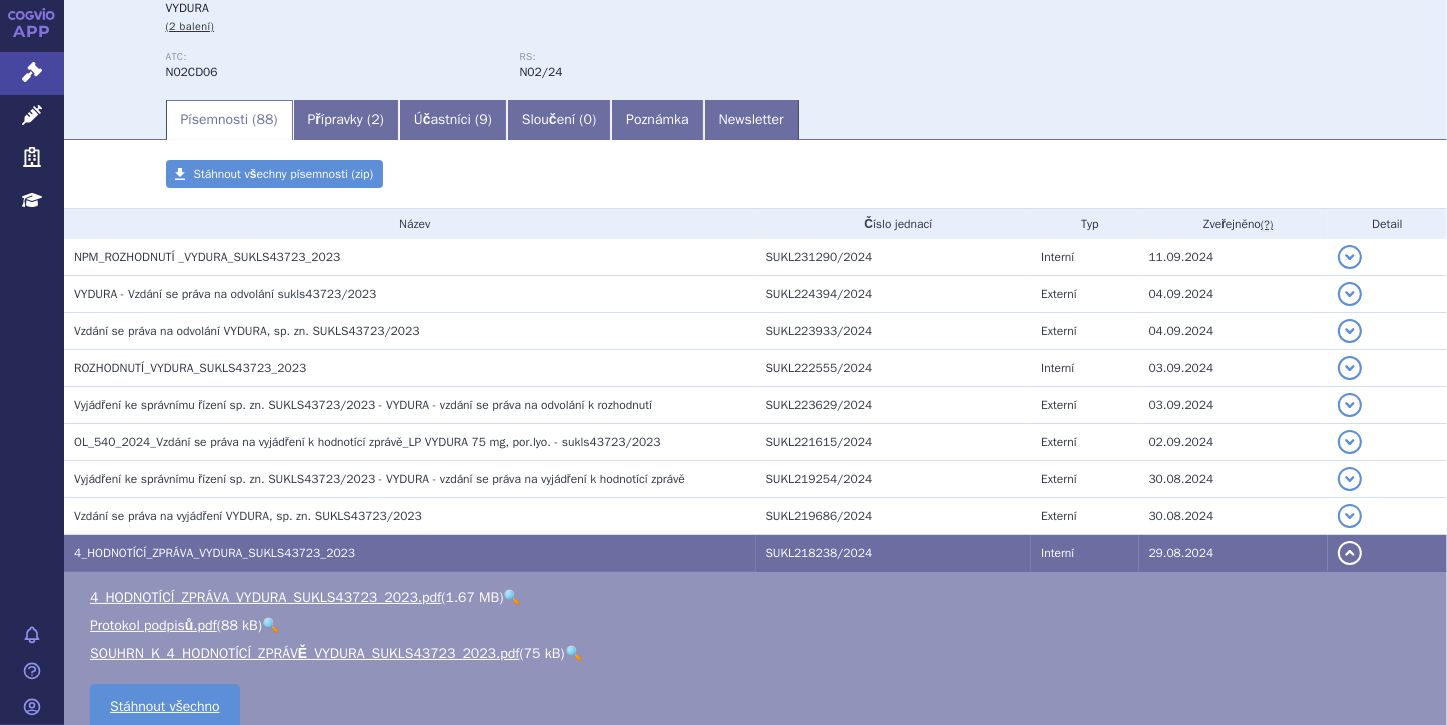 click on "🔍" at bounding box center (573, 653) 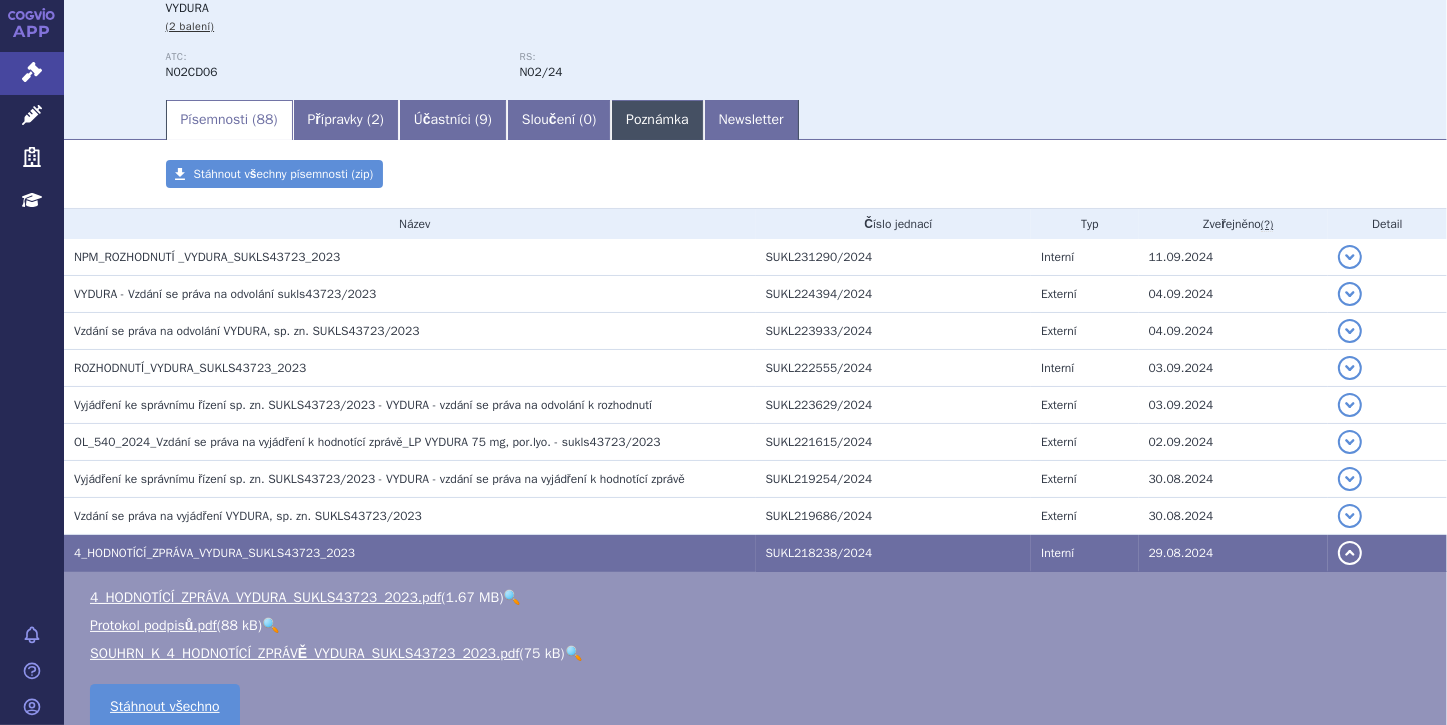 click on "Poznámka" at bounding box center [657, 120] 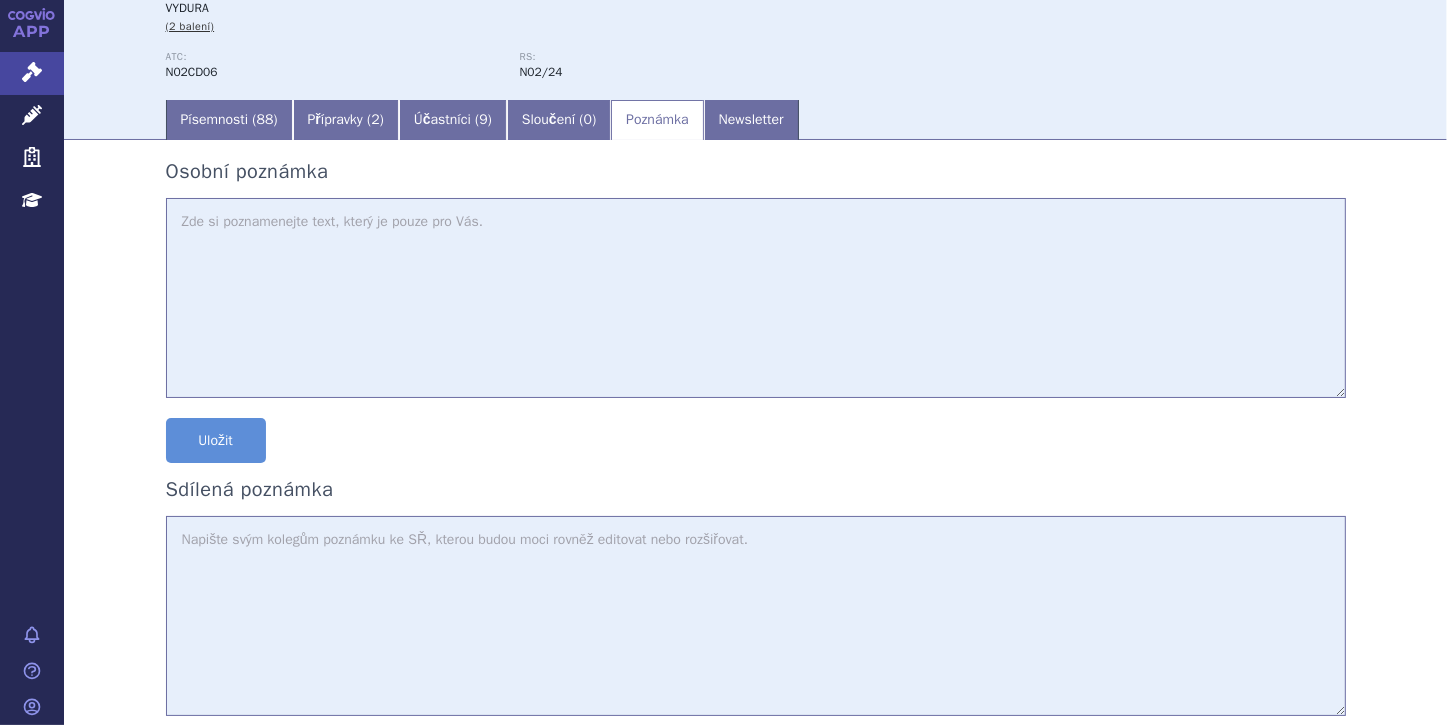 click at bounding box center (756, 298) 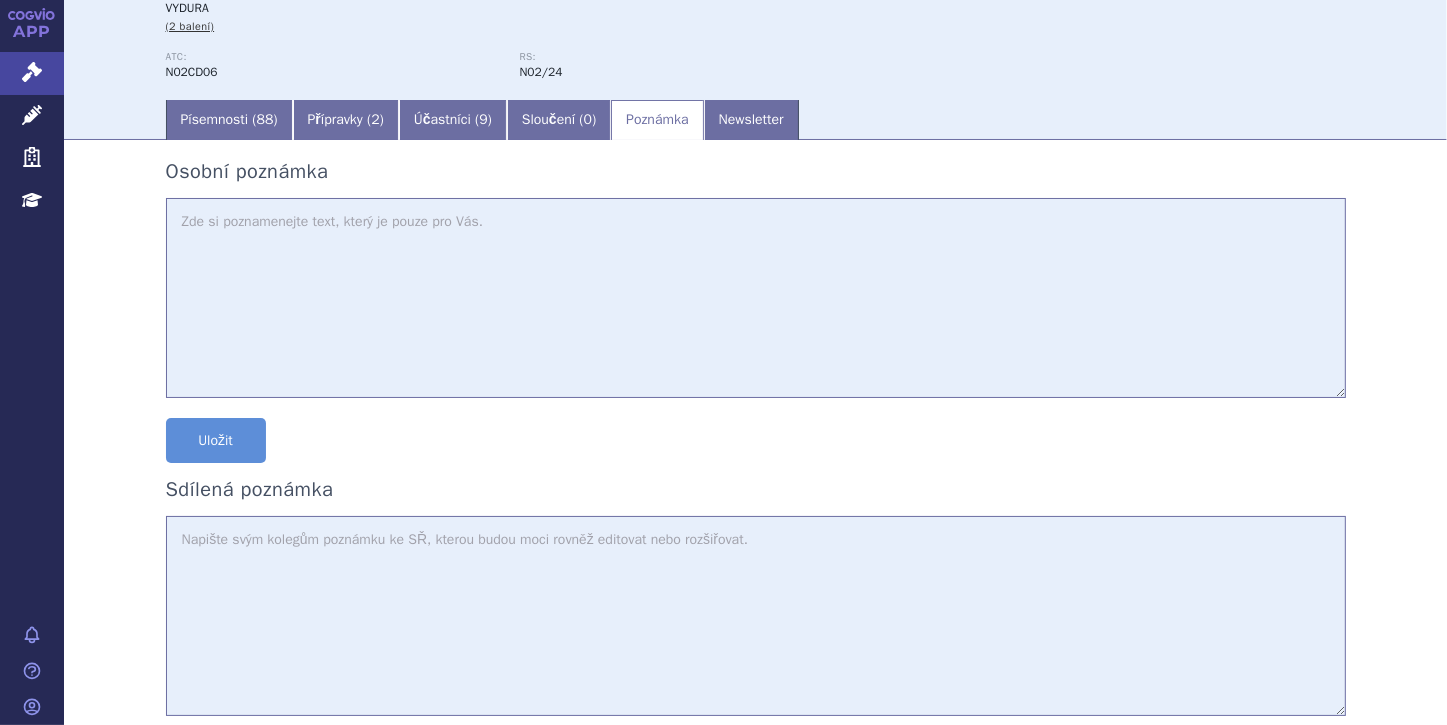 paste on "v akutní léčbě migrény s aurou nebo bez aury, u kterých předchozí léčba alespoň dvěma
triptany nebyla dostatečně účinná, byla kontraindikovaná, nebo ji pacienti netolerovali" 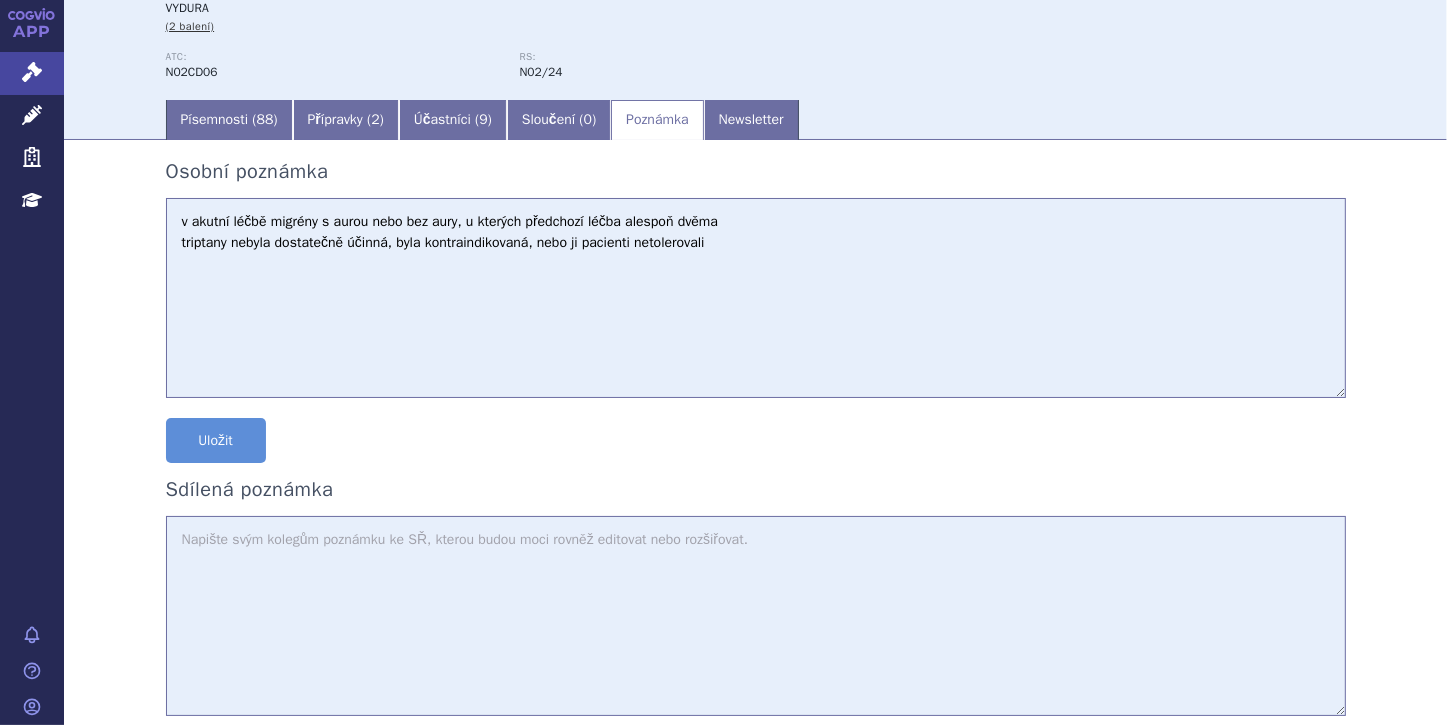 click on "v akutní léčbě migrény s aurou nebo bez aury, u kterých předchozí léčba alespoň dvěma
triptany nebyla dostatečně účinná, byla kontraindikovaná, nebo ji pacienti netolerovali" at bounding box center (756, 298) 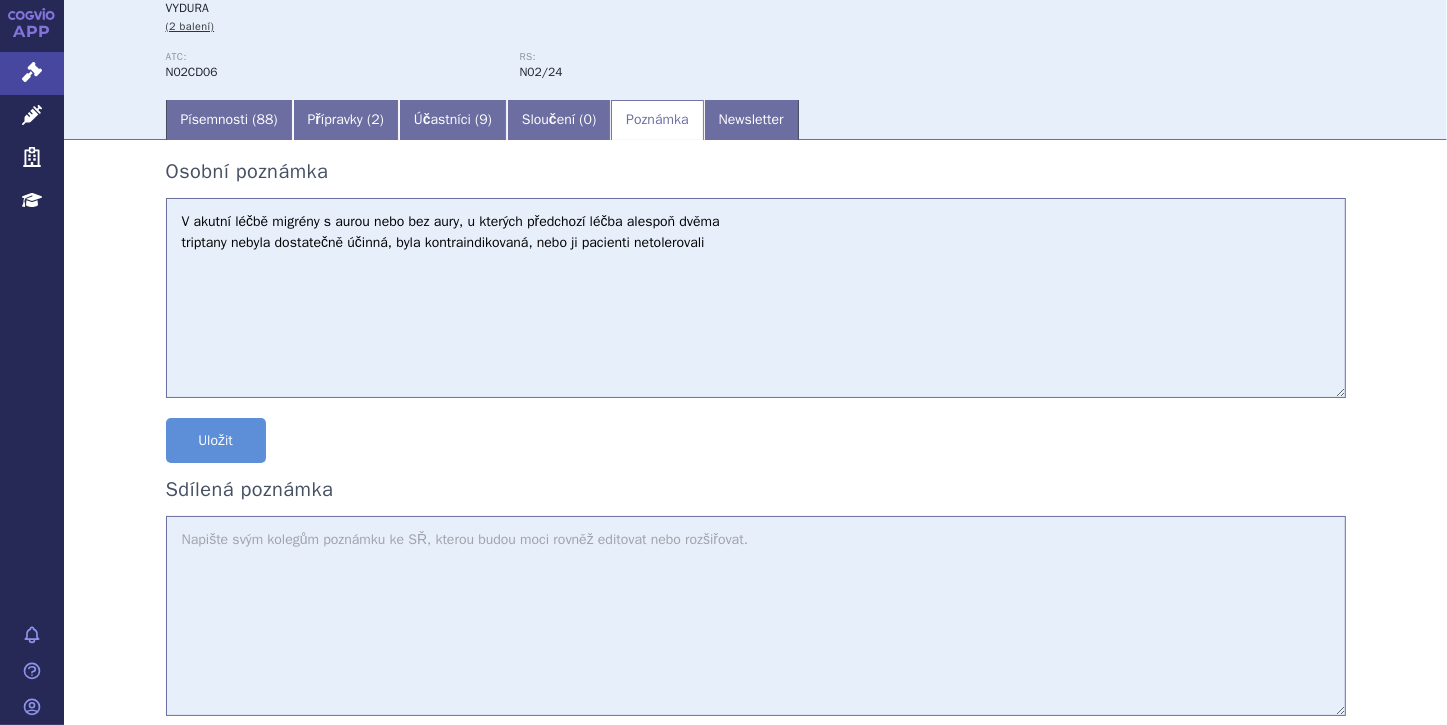 click on "V akutní léčbě migrény s aurou nebo bez aury, u kterých předchozí léčba alespoň dvěma
triptany nebyla dostatečně účinná, byla kontraindikovaná, nebo ji pacienti netolerovali" at bounding box center (756, 298) 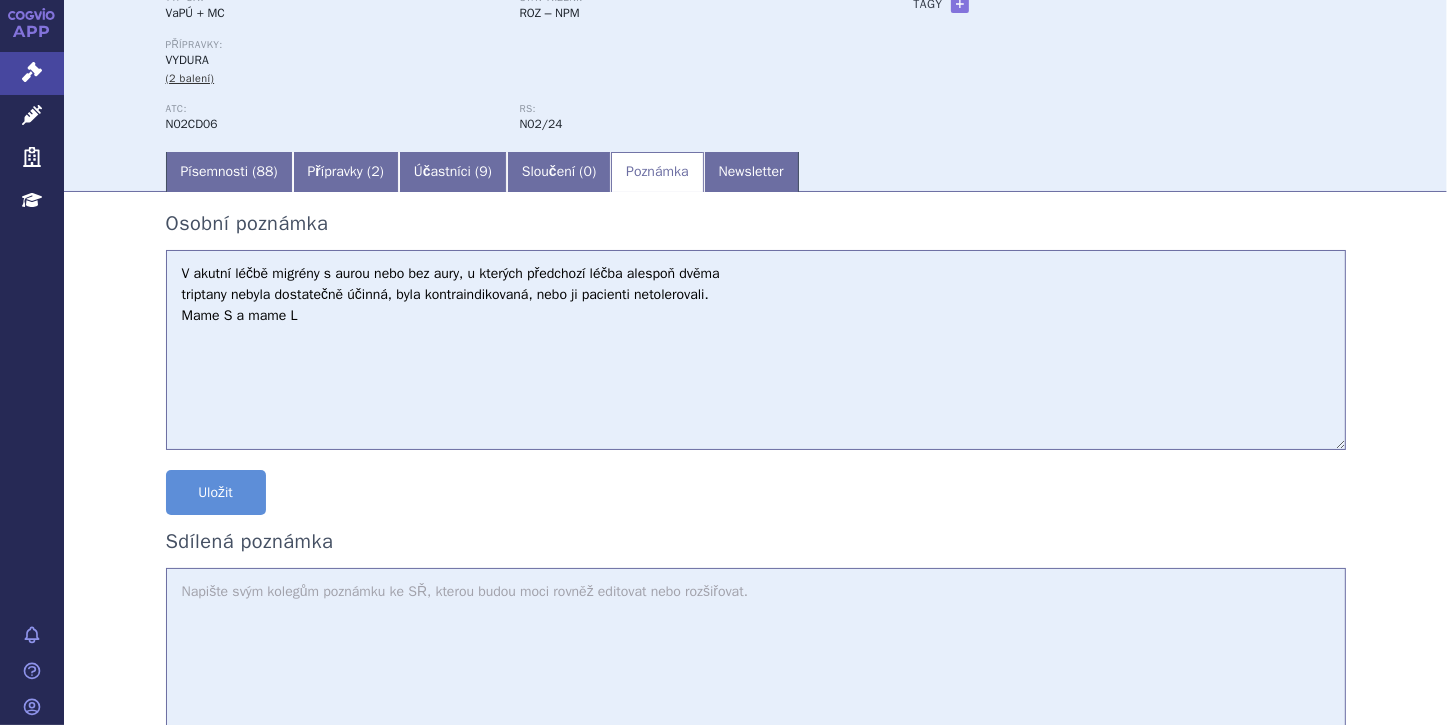 scroll, scrollTop: 160, scrollLeft: 0, axis: vertical 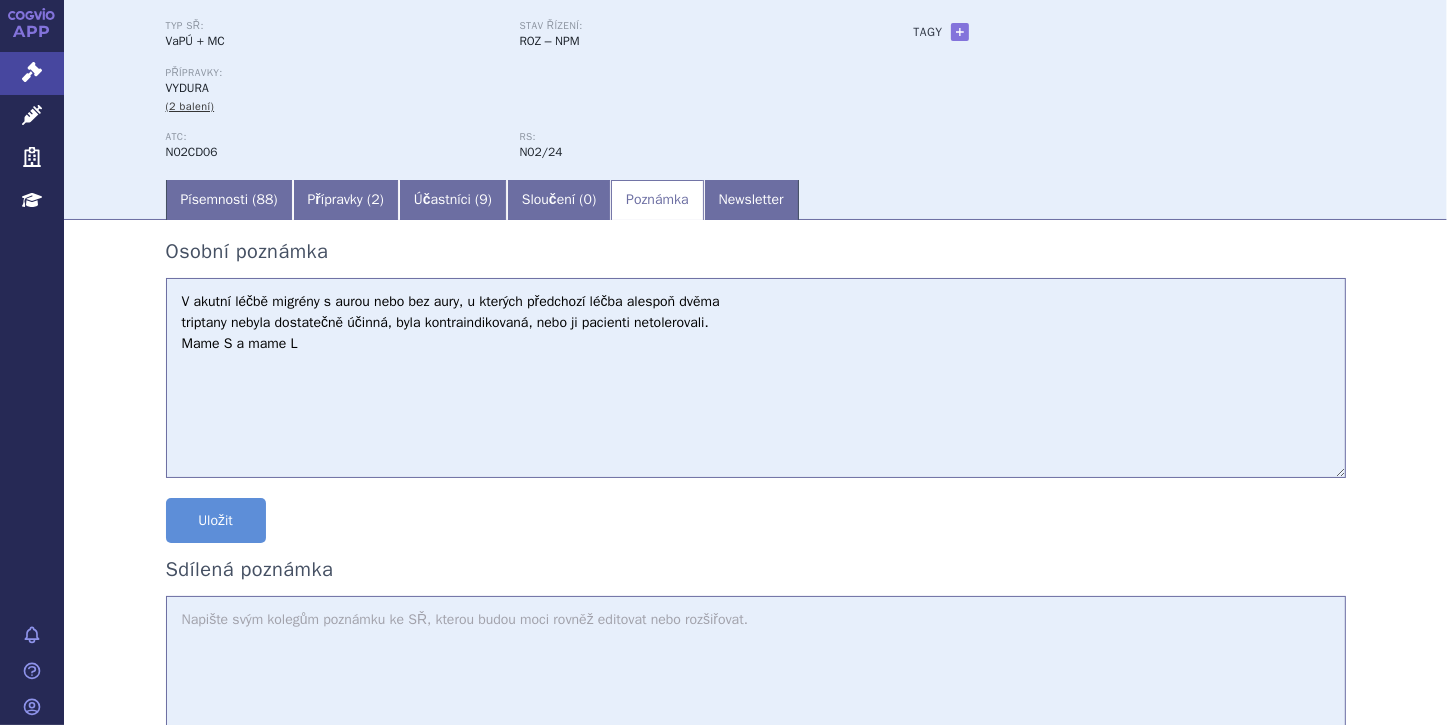type on "V akutní léčbě migrény s aurou nebo bez aury, u kterých předchozí léčba alespoň dvěma
triptany nebyla dostatečně účinná, byla kontraindikovaná, nebo ji pacienti netolerovali.
Mame S a mame L" 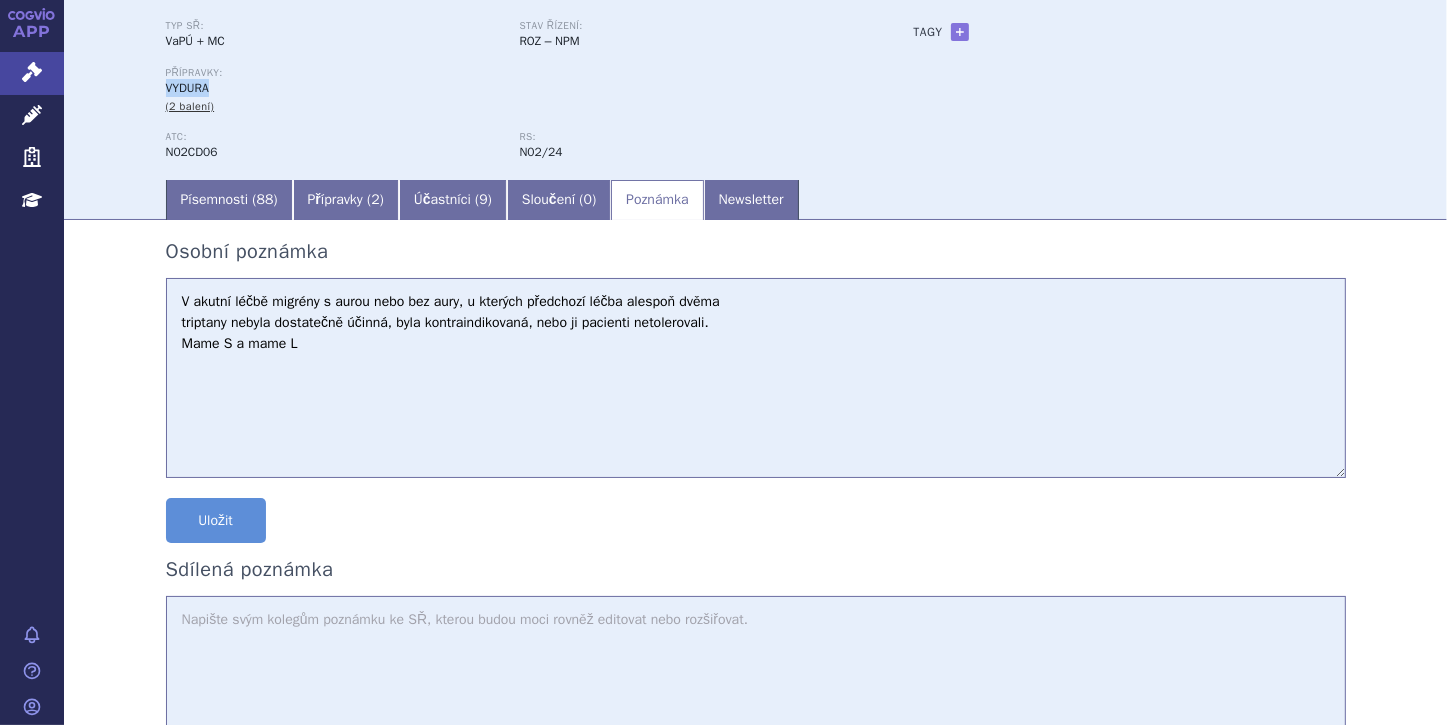 drag, startPoint x: 157, startPoint y: 91, endPoint x: 214, endPoint y: 91, distance: 57 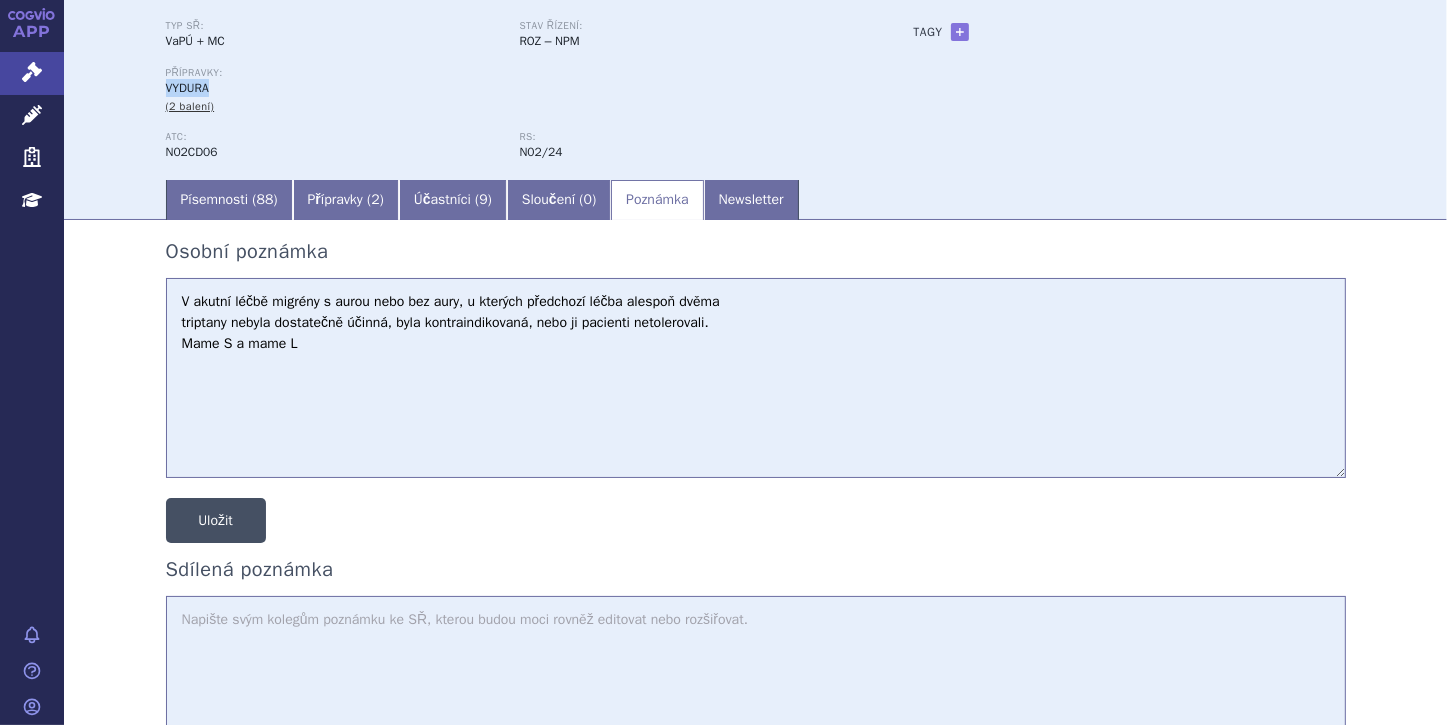 click on "Uložit" at bounding box center (216, 520) 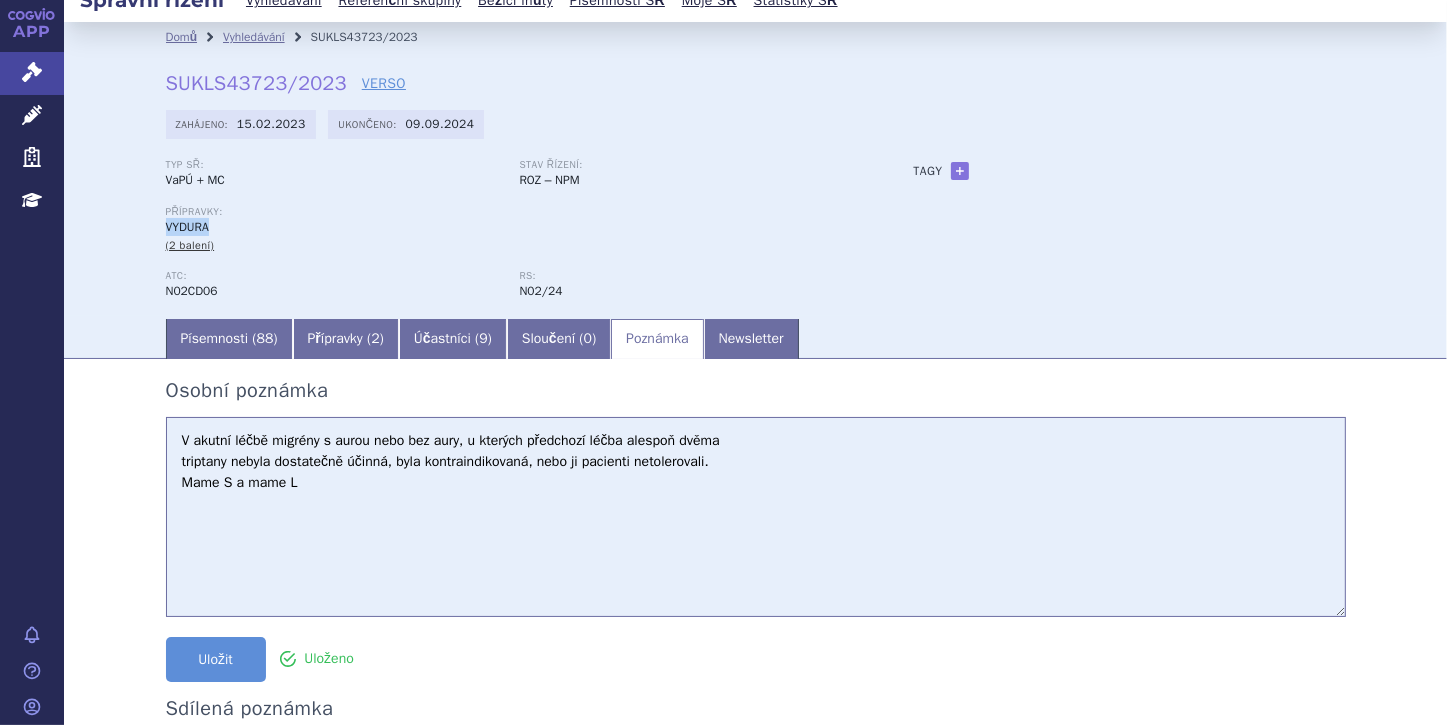 scroll, scrollTop: 0, scrollLeft: 0, axis: both 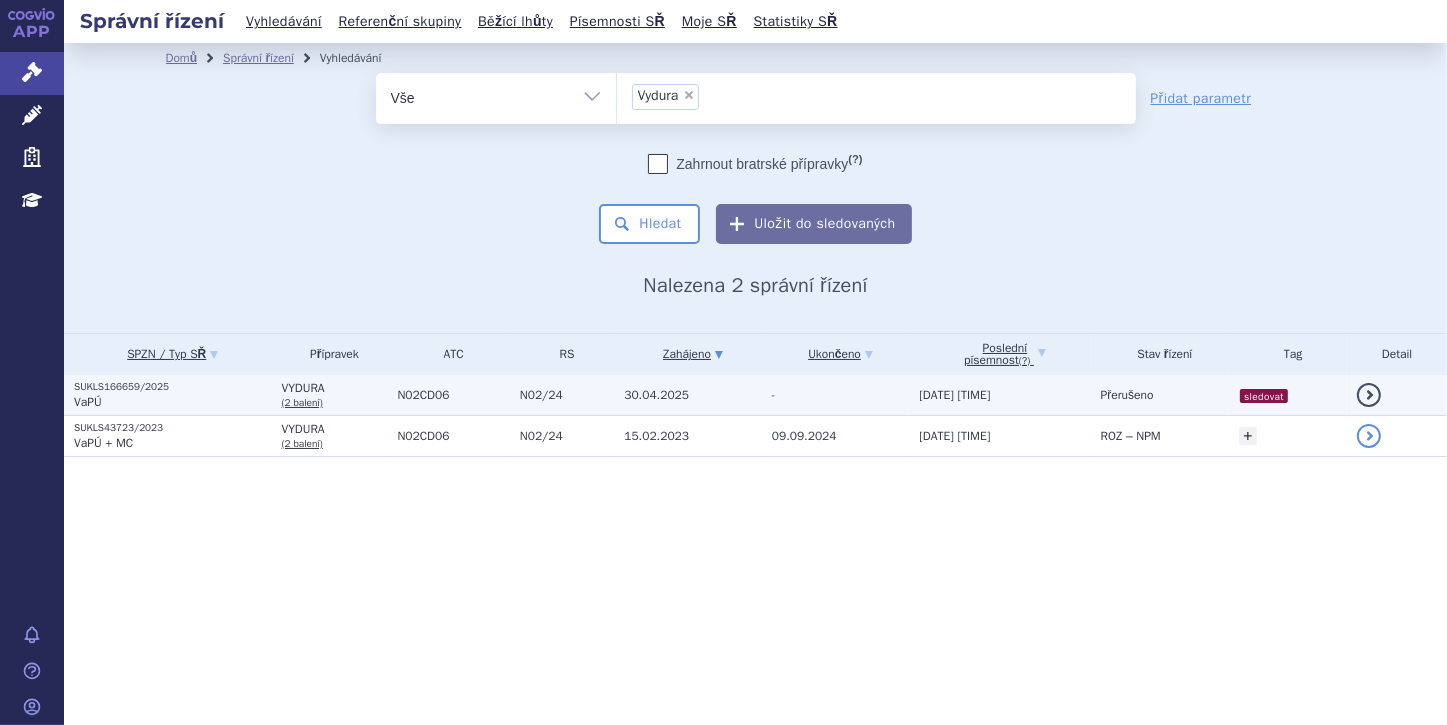 click on "SUKLS166659/2025" at bounding box center (172, 387) 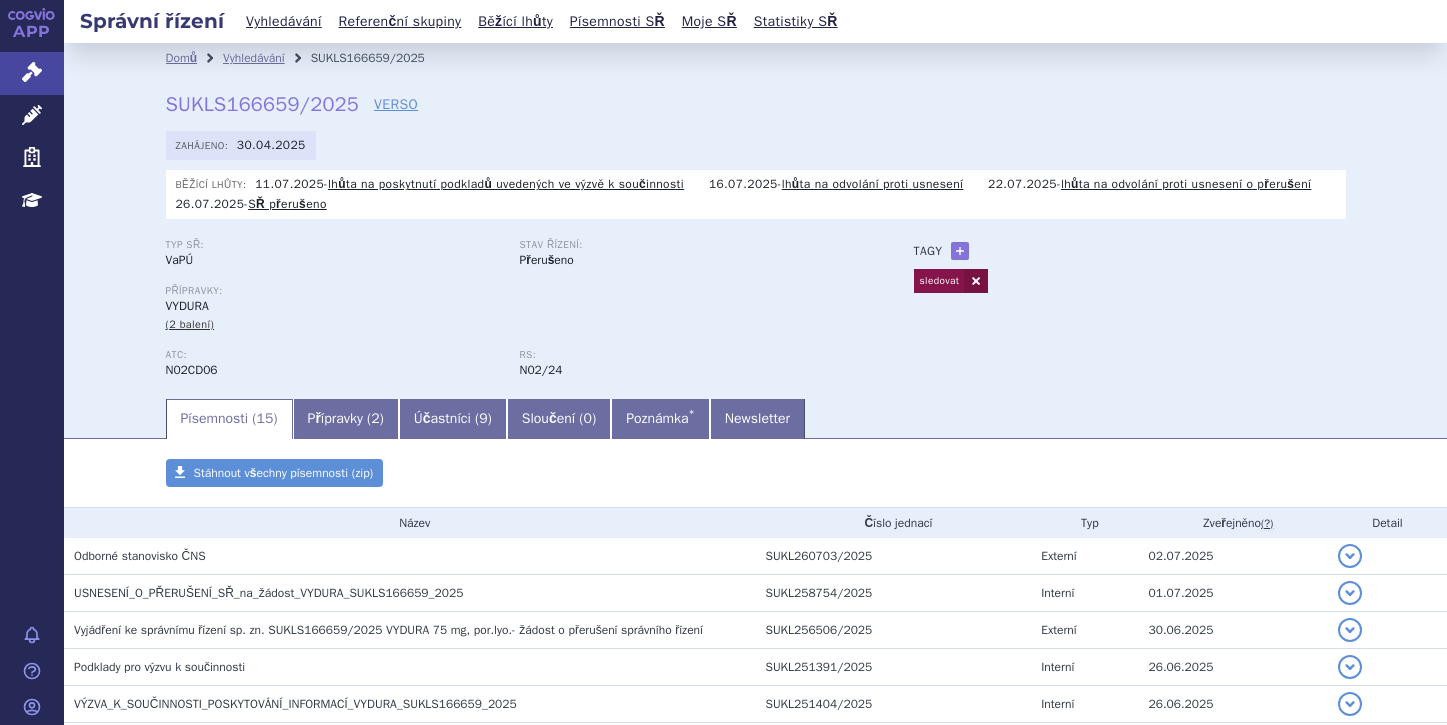 scroll, scrollTop: 0, scrollLeft: 0, axis: both 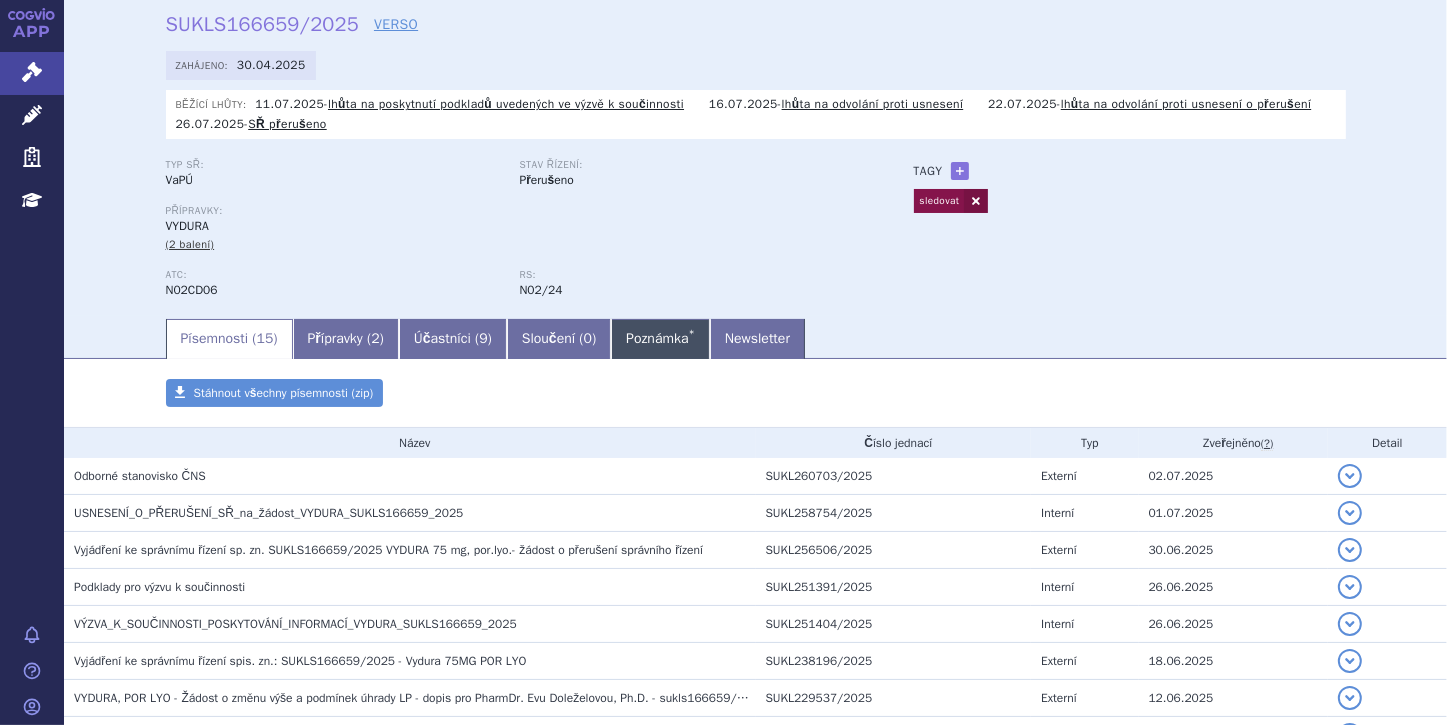 click on "Poznámka
*" at bounding box center (660, 339) 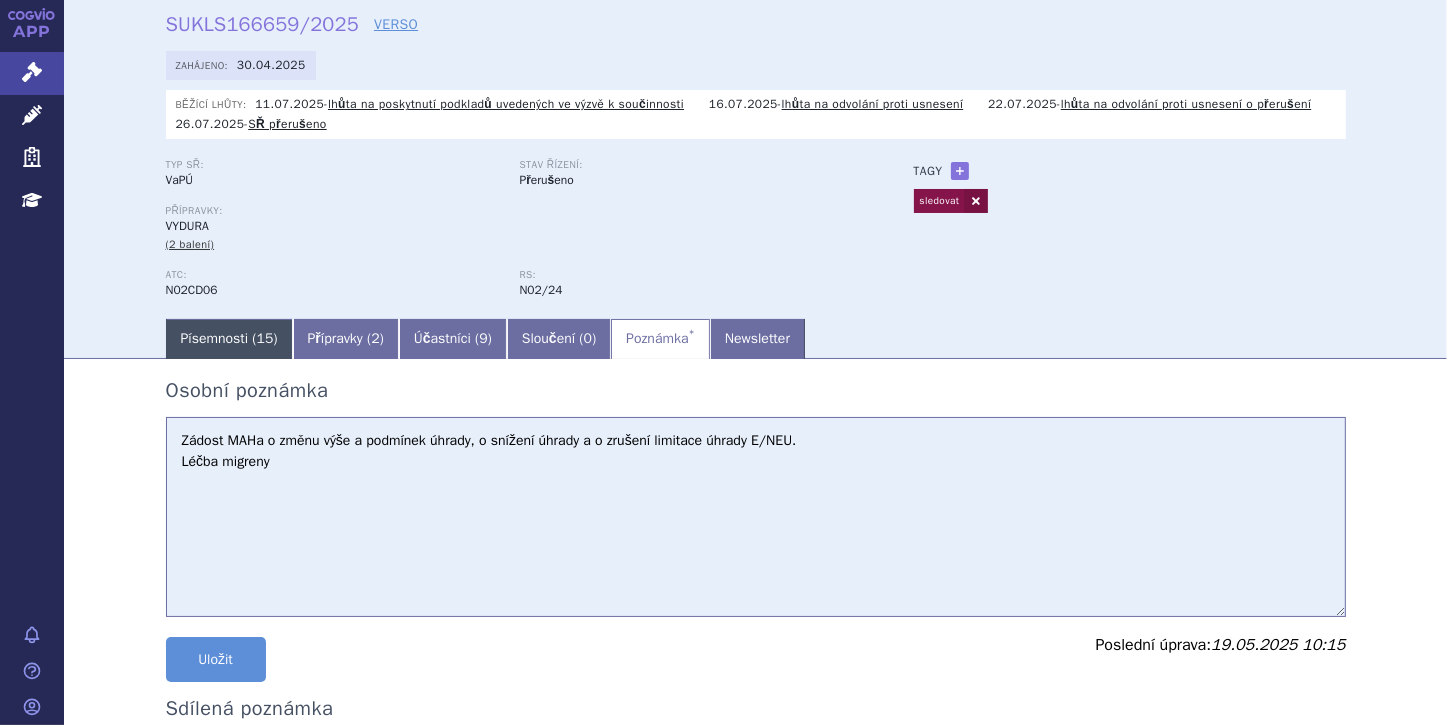 click on "Písemnosti ( 15 )" at bounding box center (229, 339) 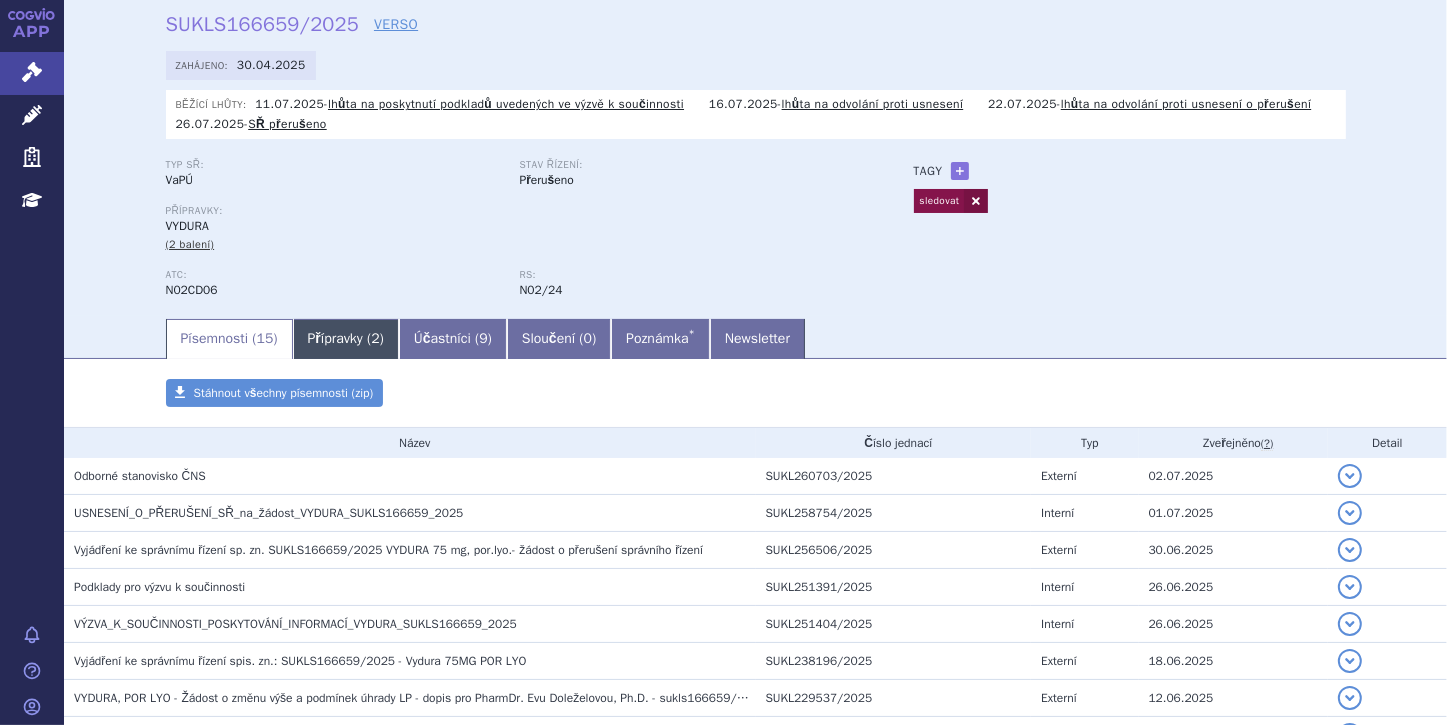click on "Přípravky ( 2 )" at bounding box center [346, 339] 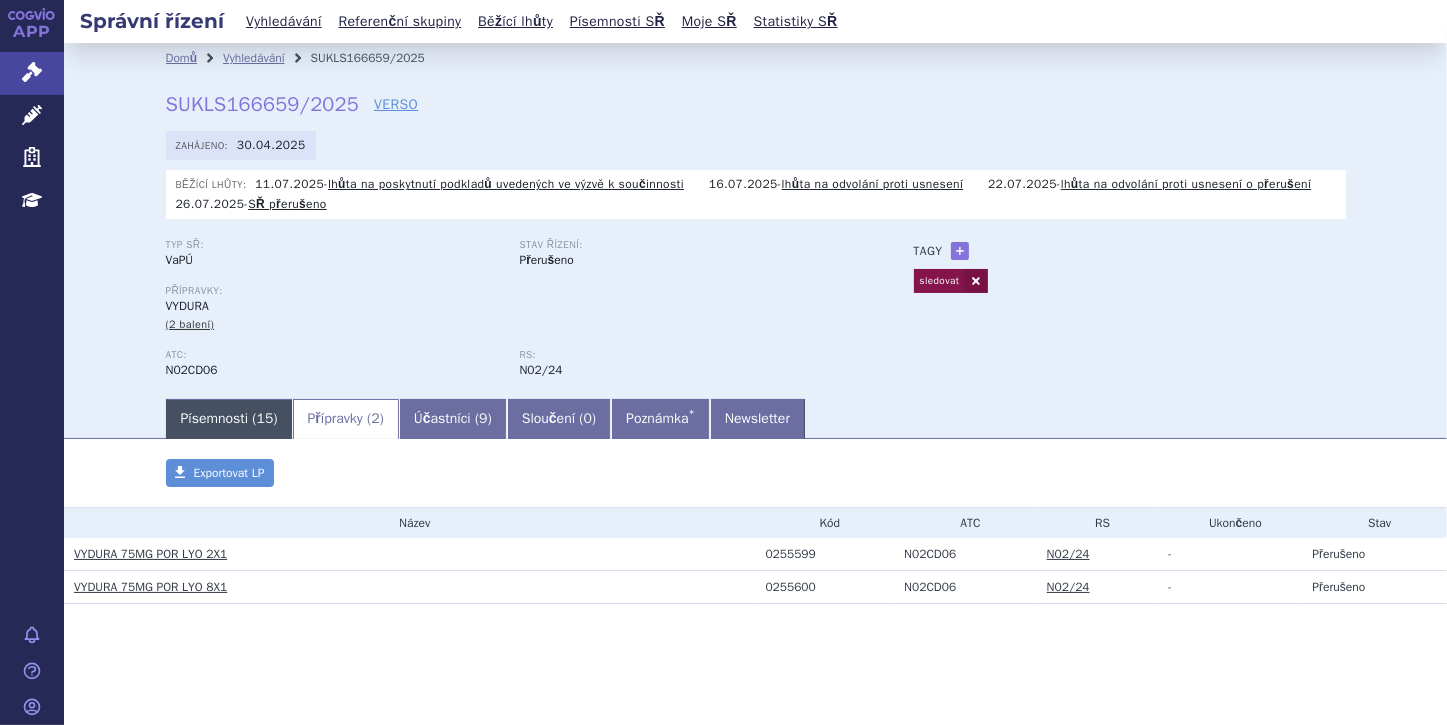 click on "Písemnosti ( 15 )" at bounding box center (229, 419) 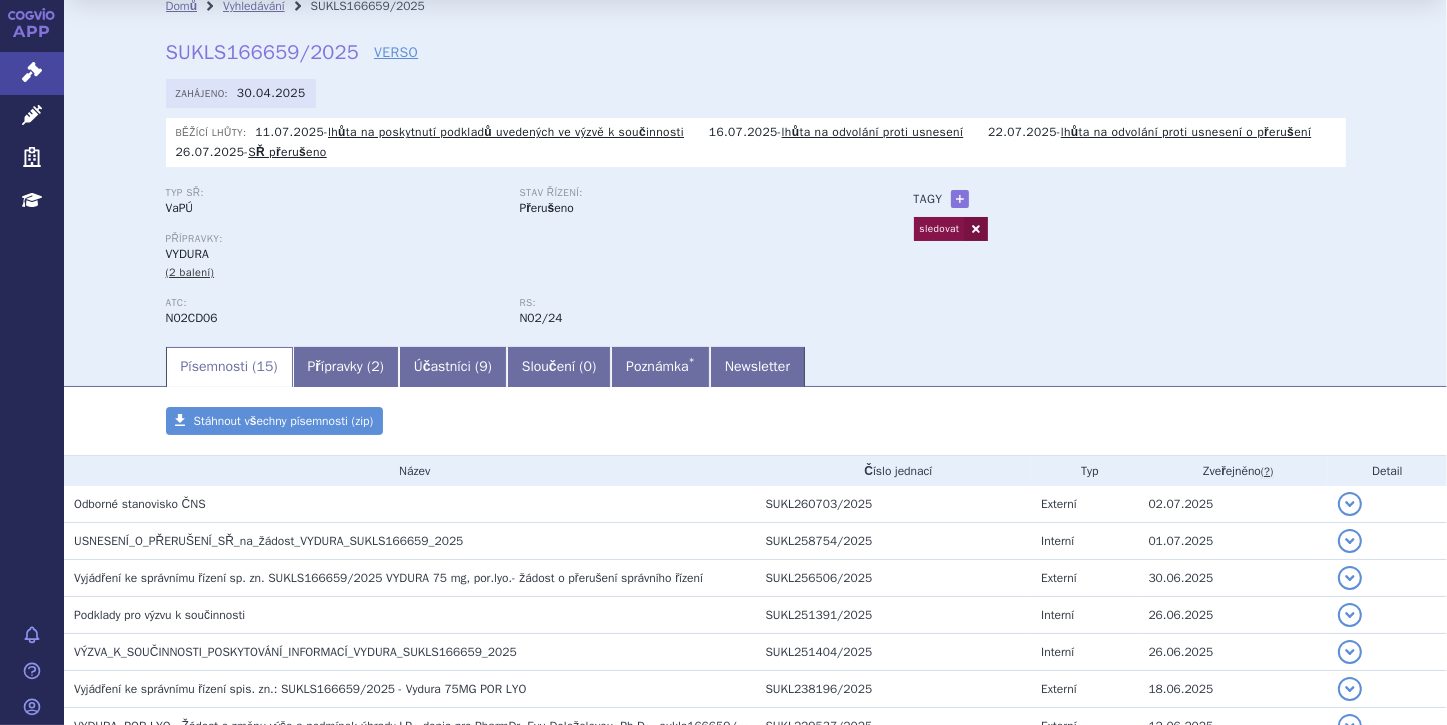 scroll, scrollTop: 80, scrollLeft: 0, axis: vertical 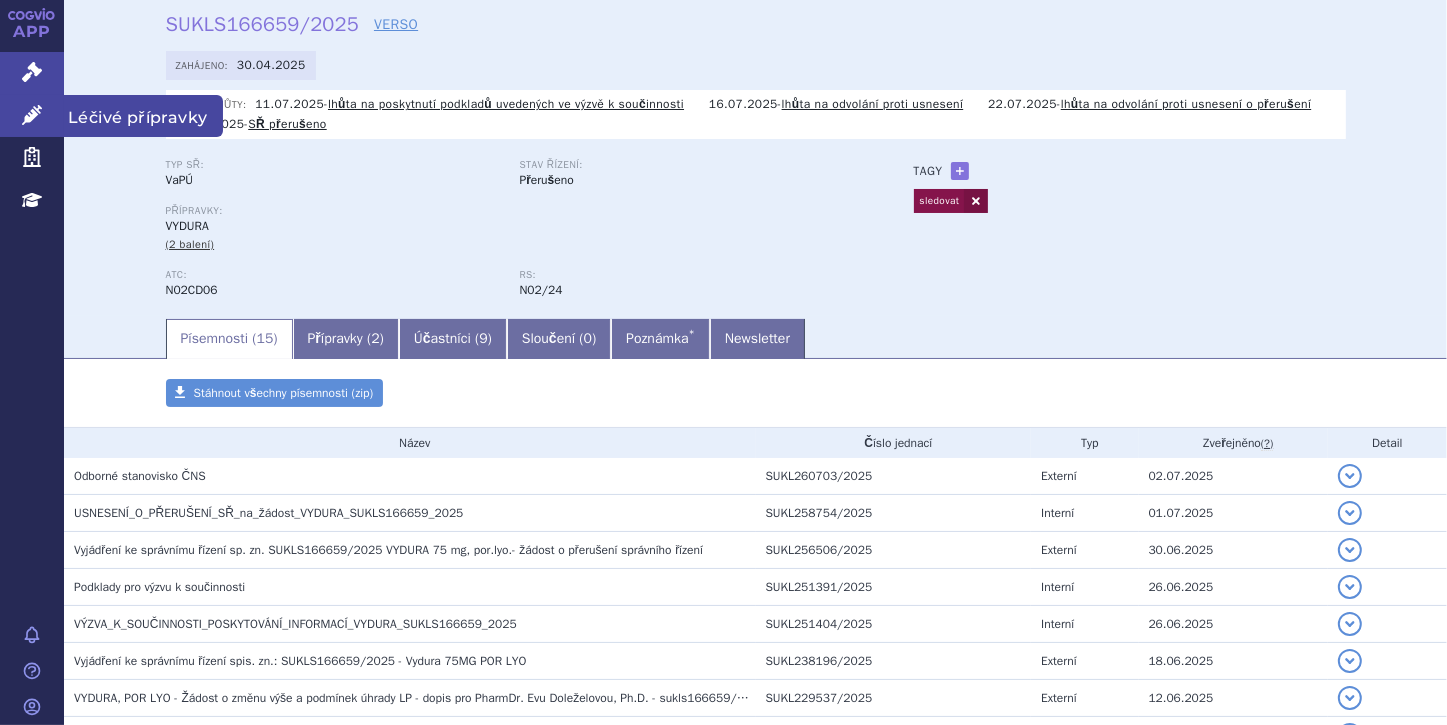 click on "Léčivé přípravky" at bounding box center (32, 116) 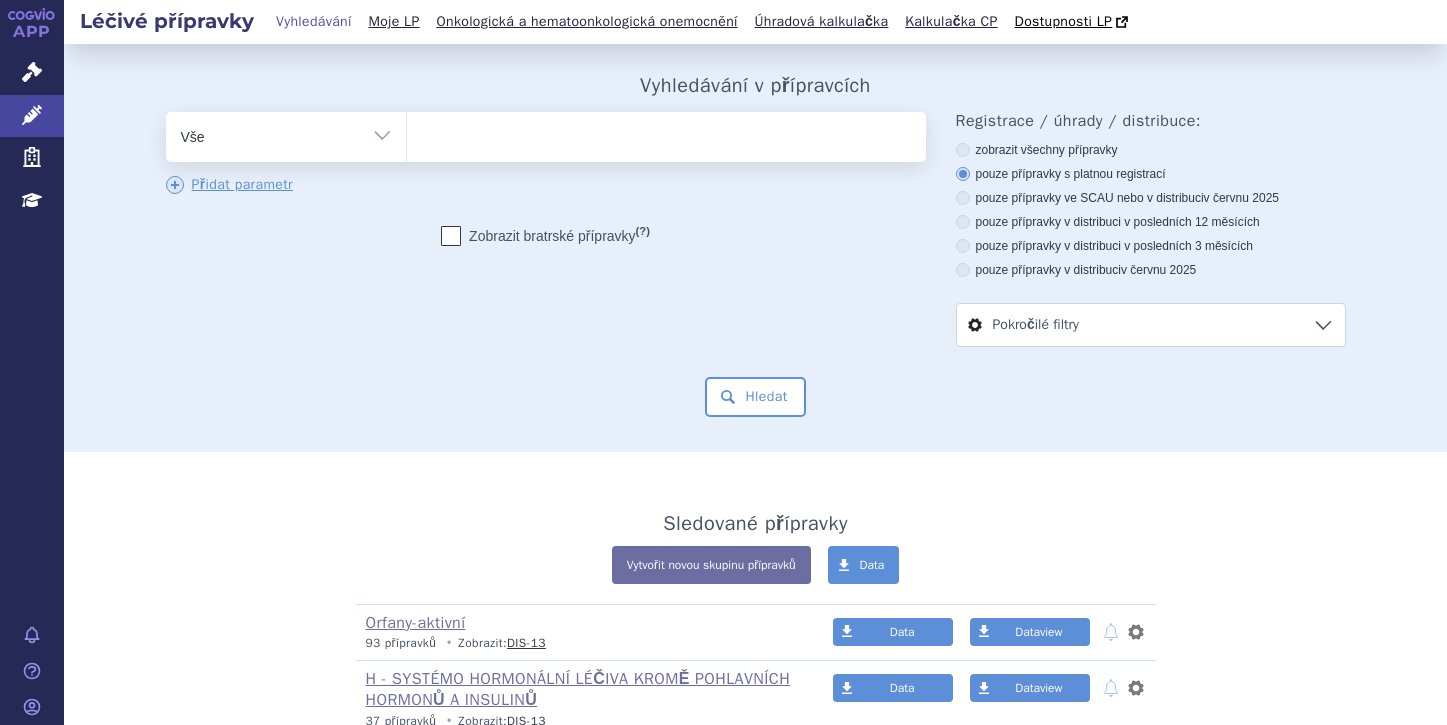 scroll, scrollTop: 0, scrollLeft: 0, axis: both 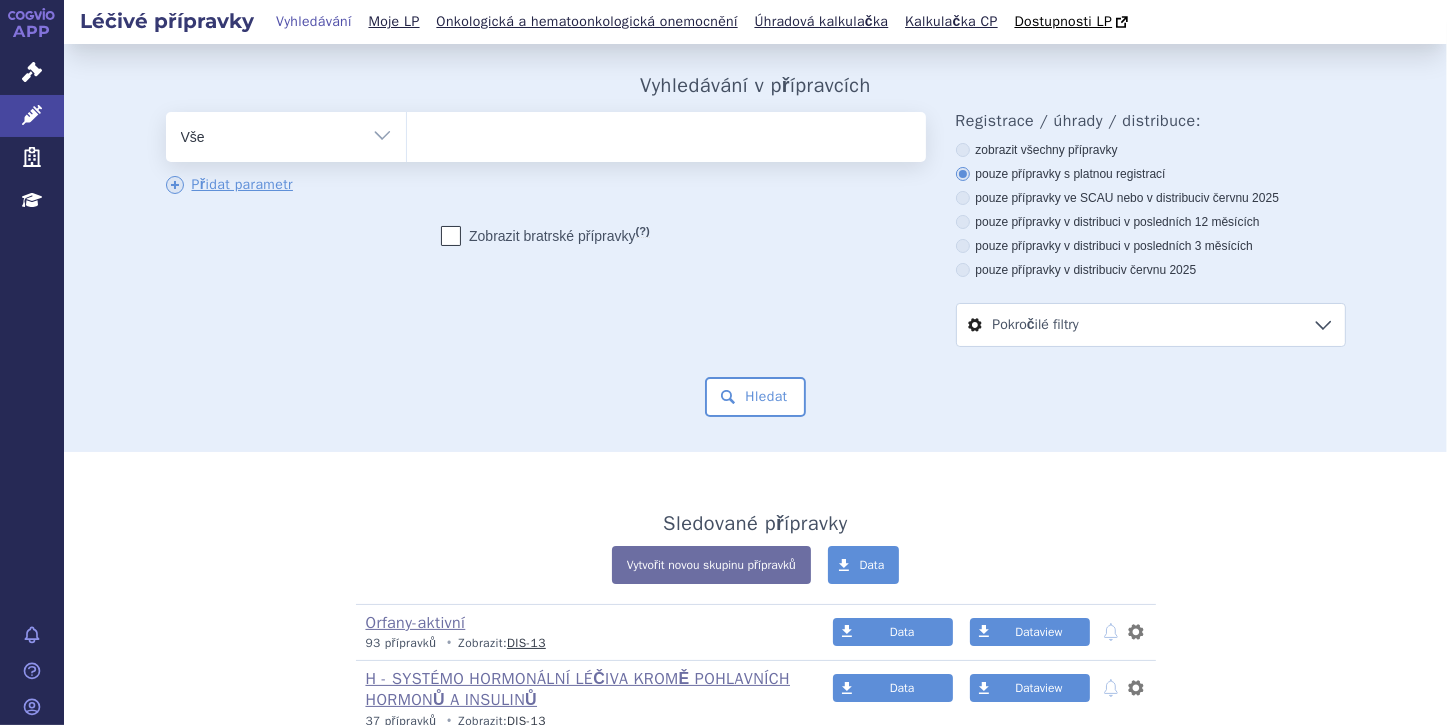 click at bounding box center [666, 133] 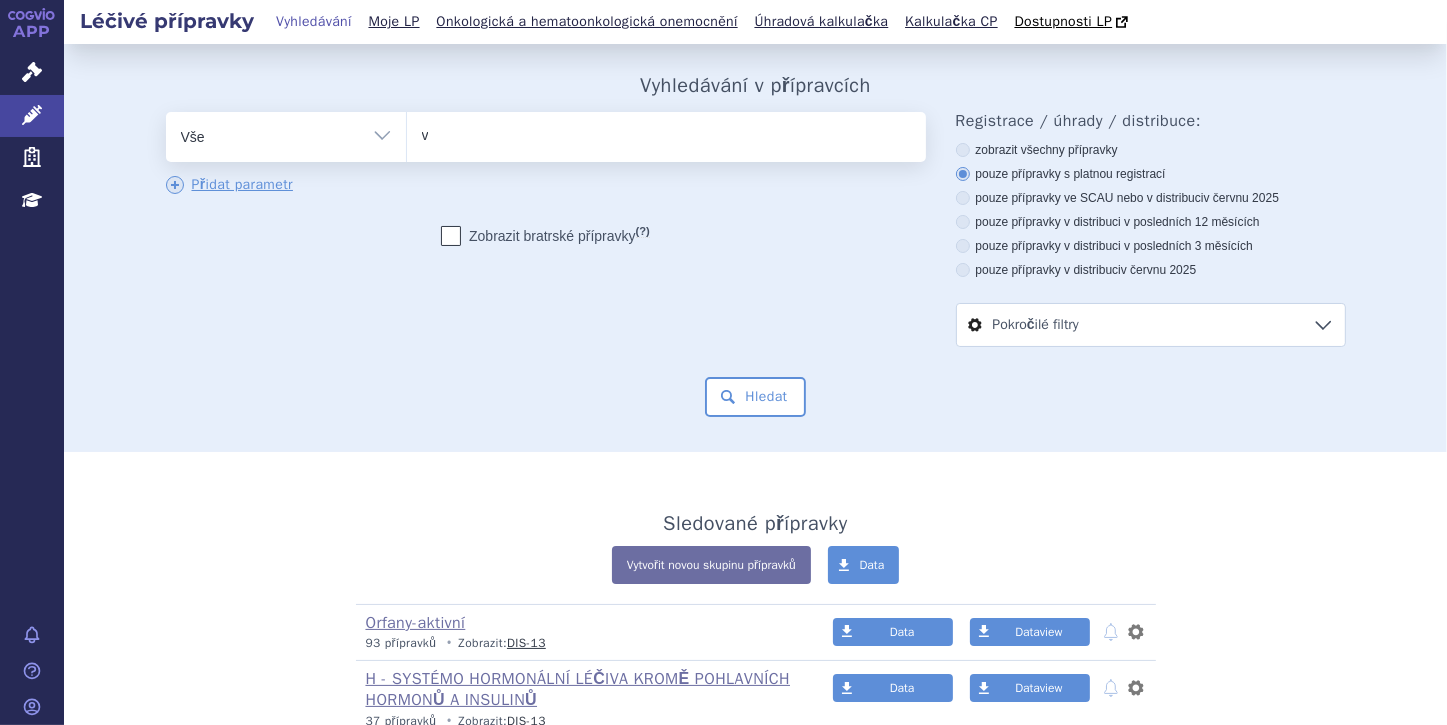 type on "vy" 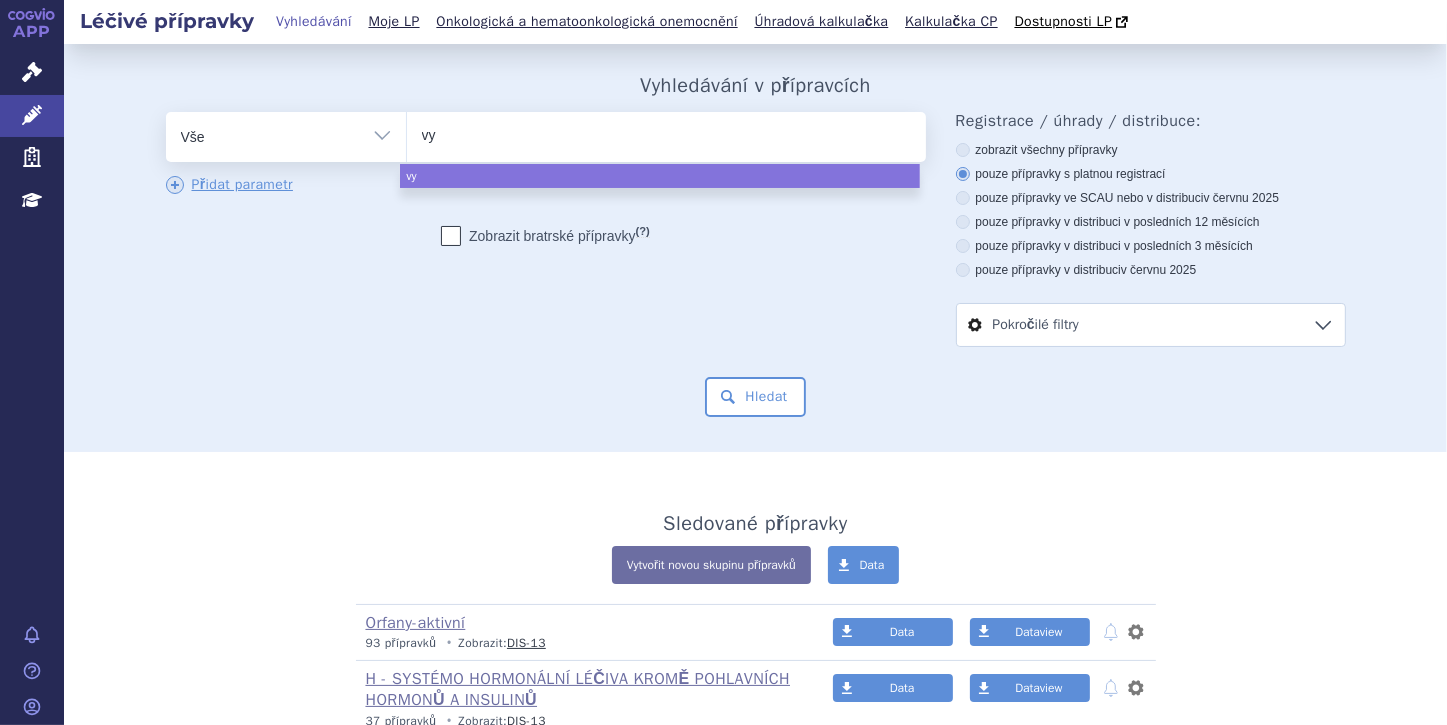 type on "vyd" 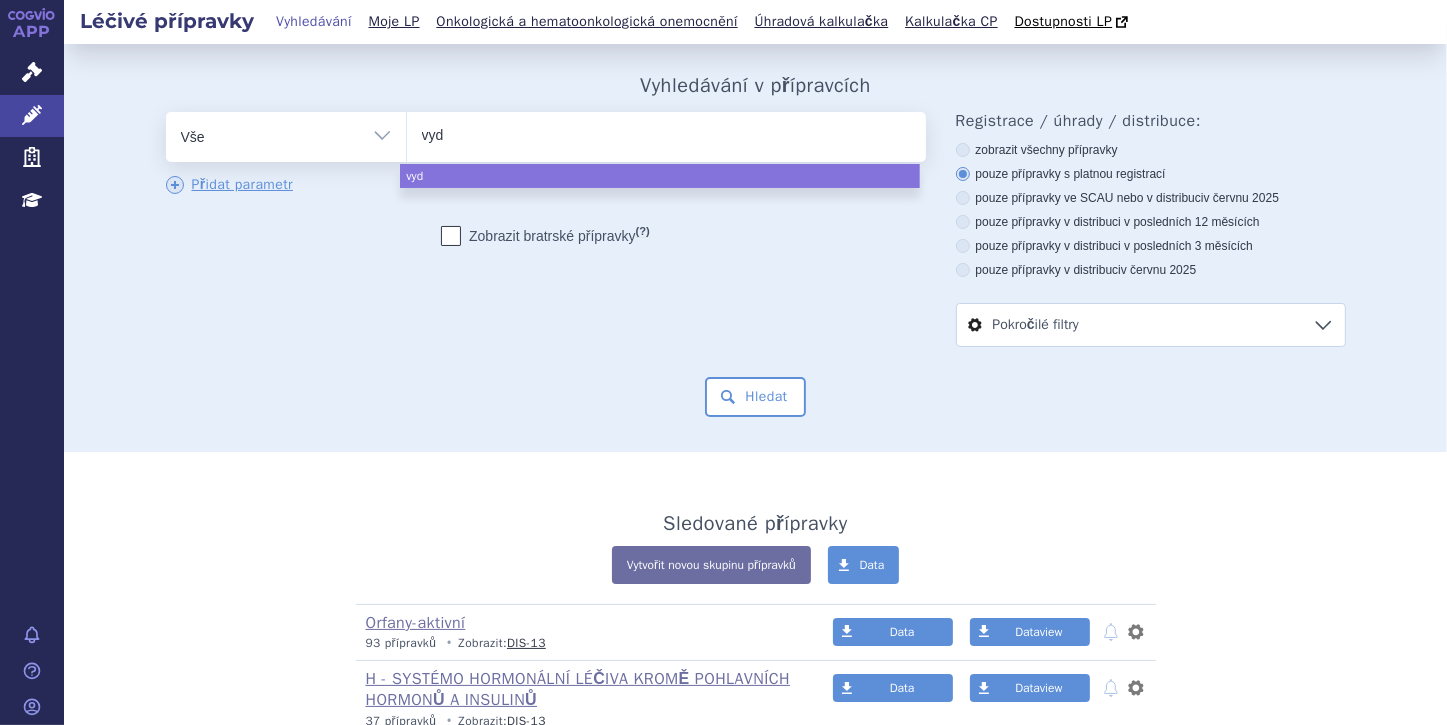 type on "vydu" 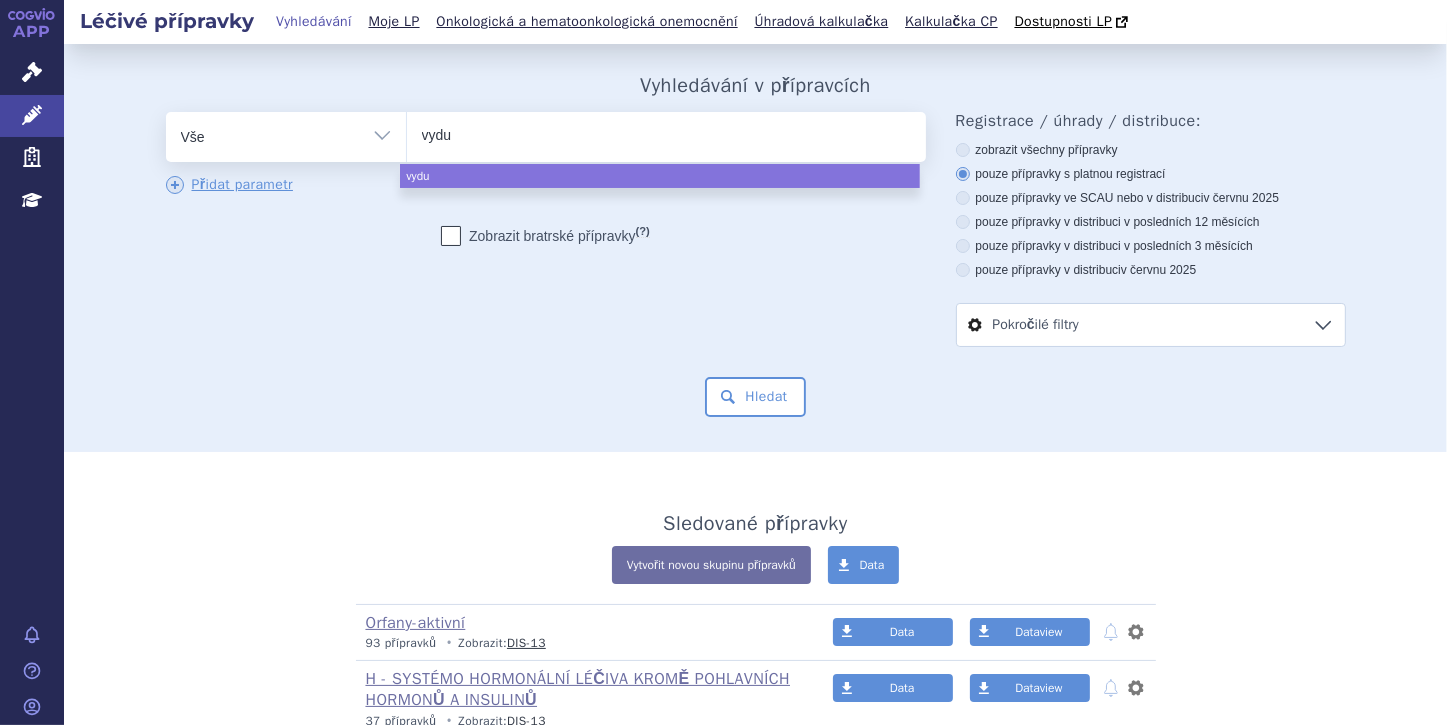 type on "vydur" 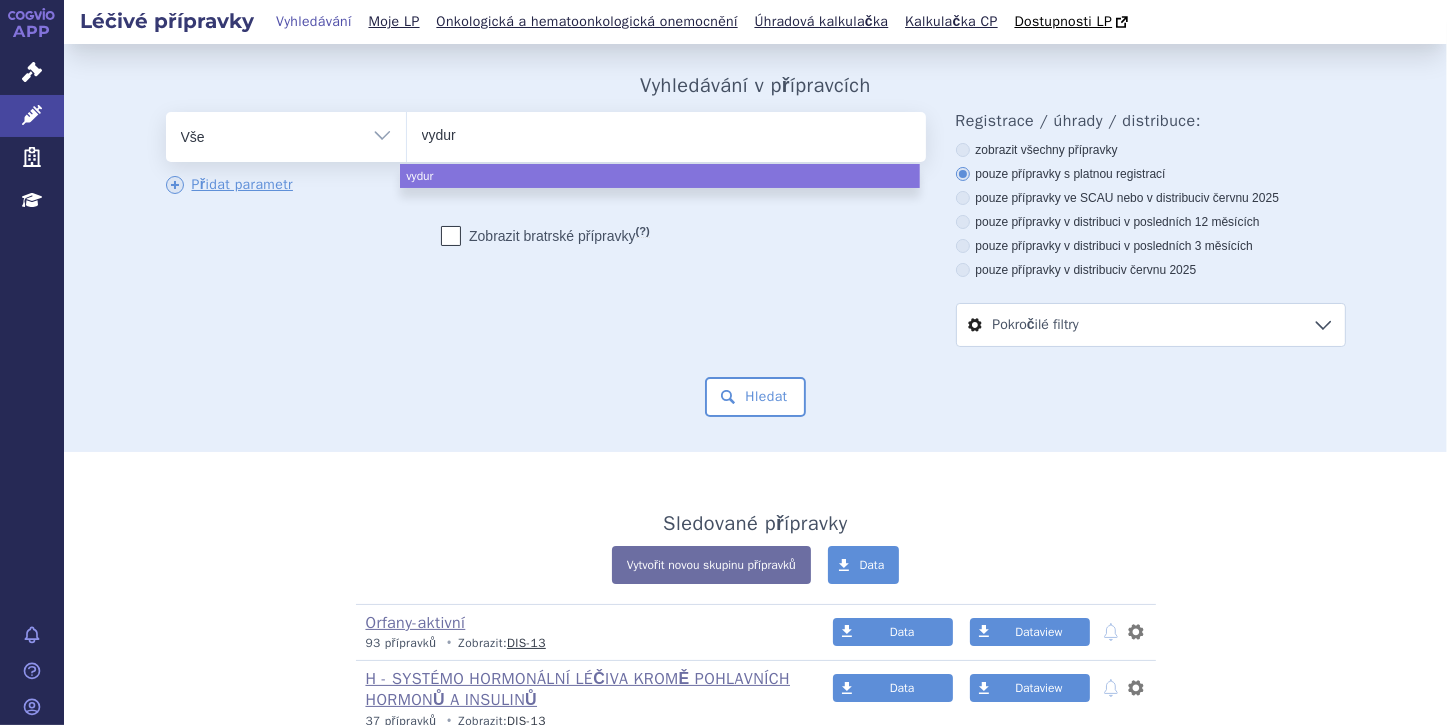 type on "vydura" 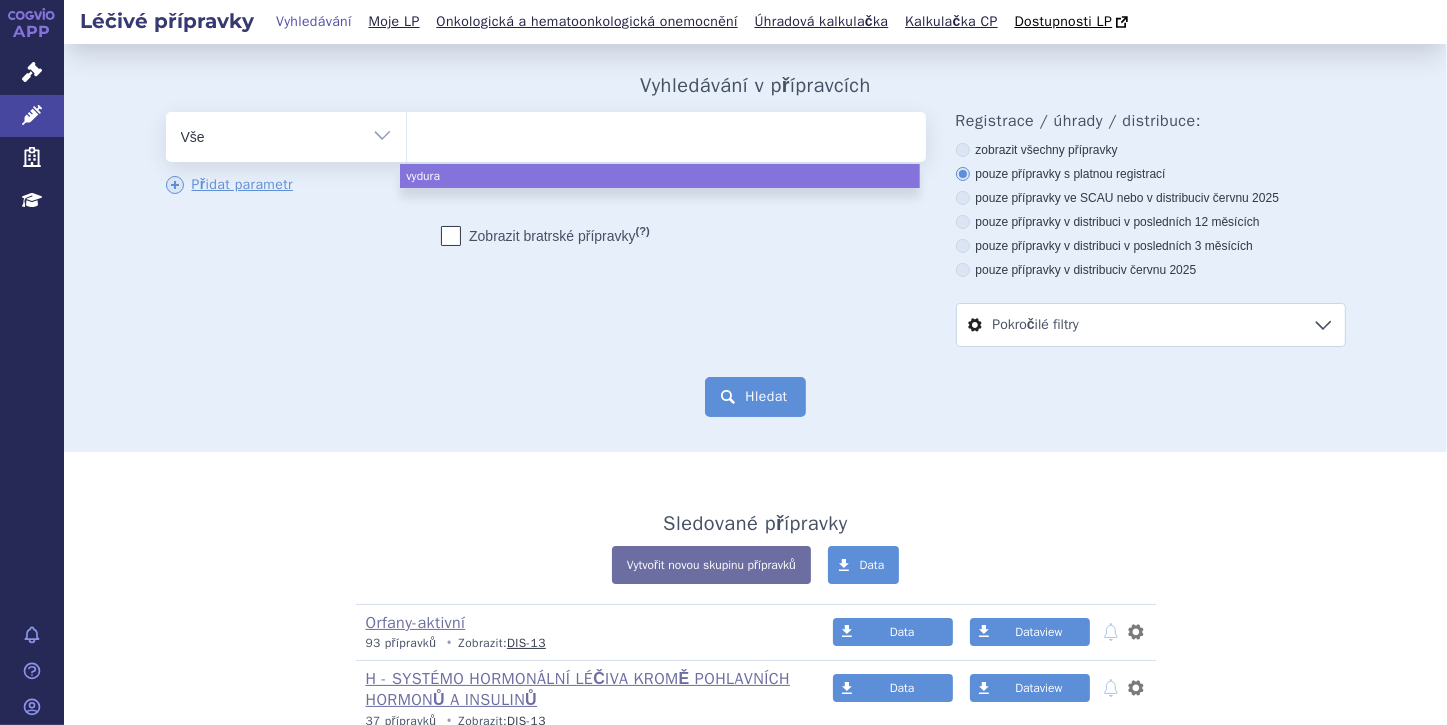 click on "Hledat" at bounding box center (755, 397) 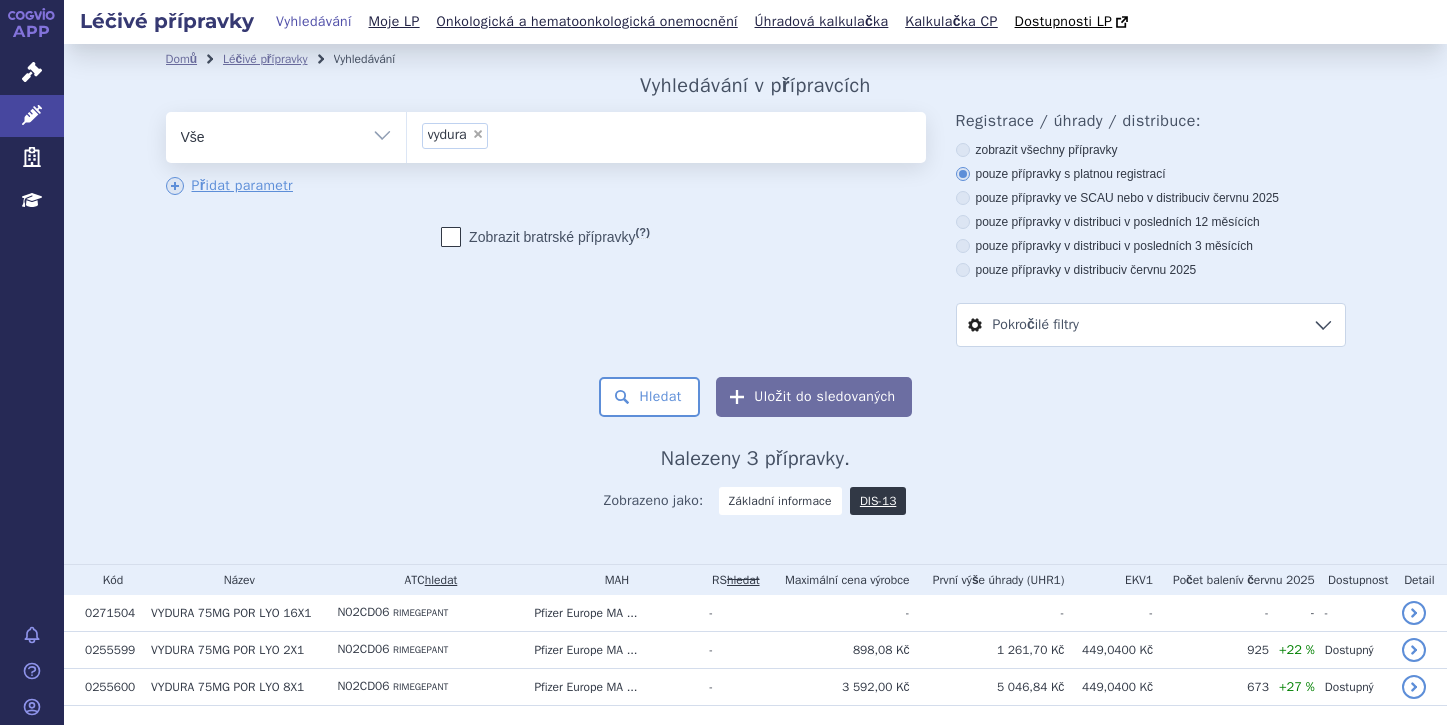 scroll, scrollTop: 0, scrollLeft: 0, axis: both 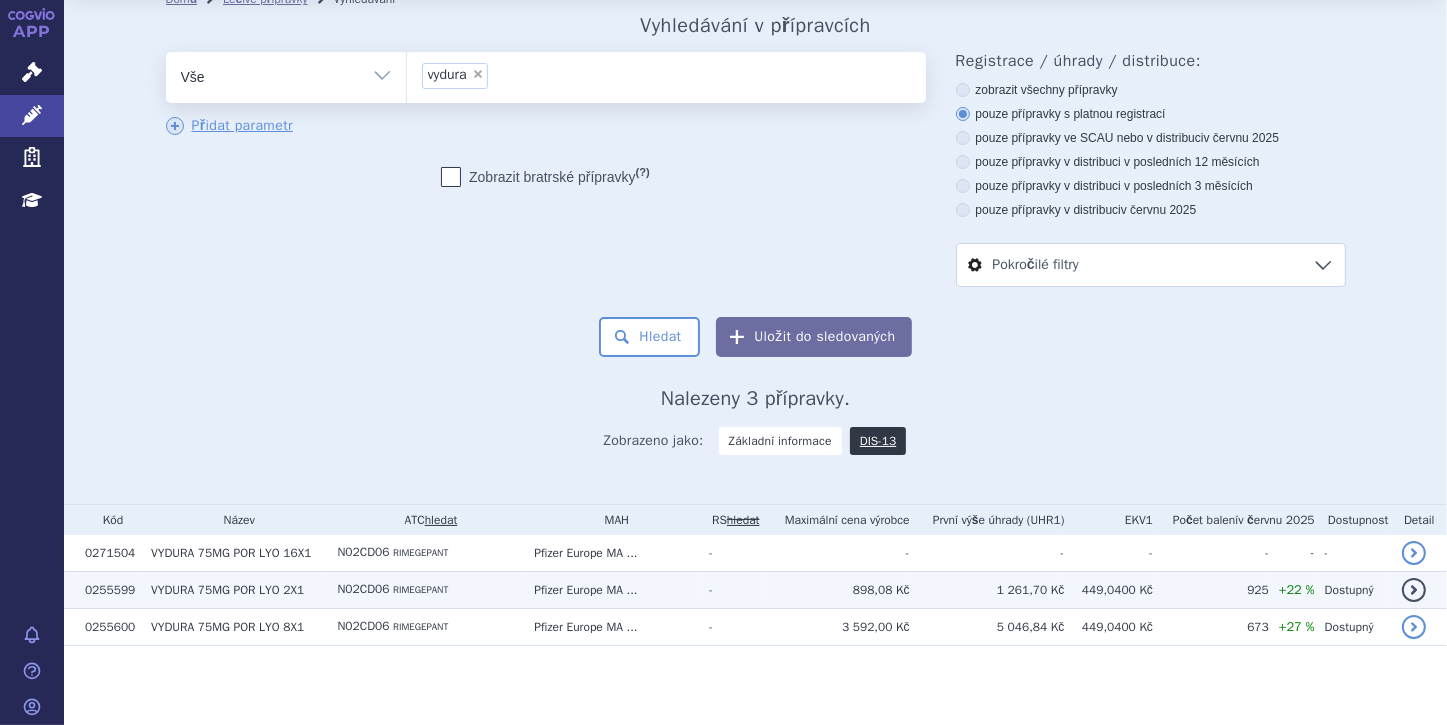 click on "0255599" at bounding box center [108, 553] 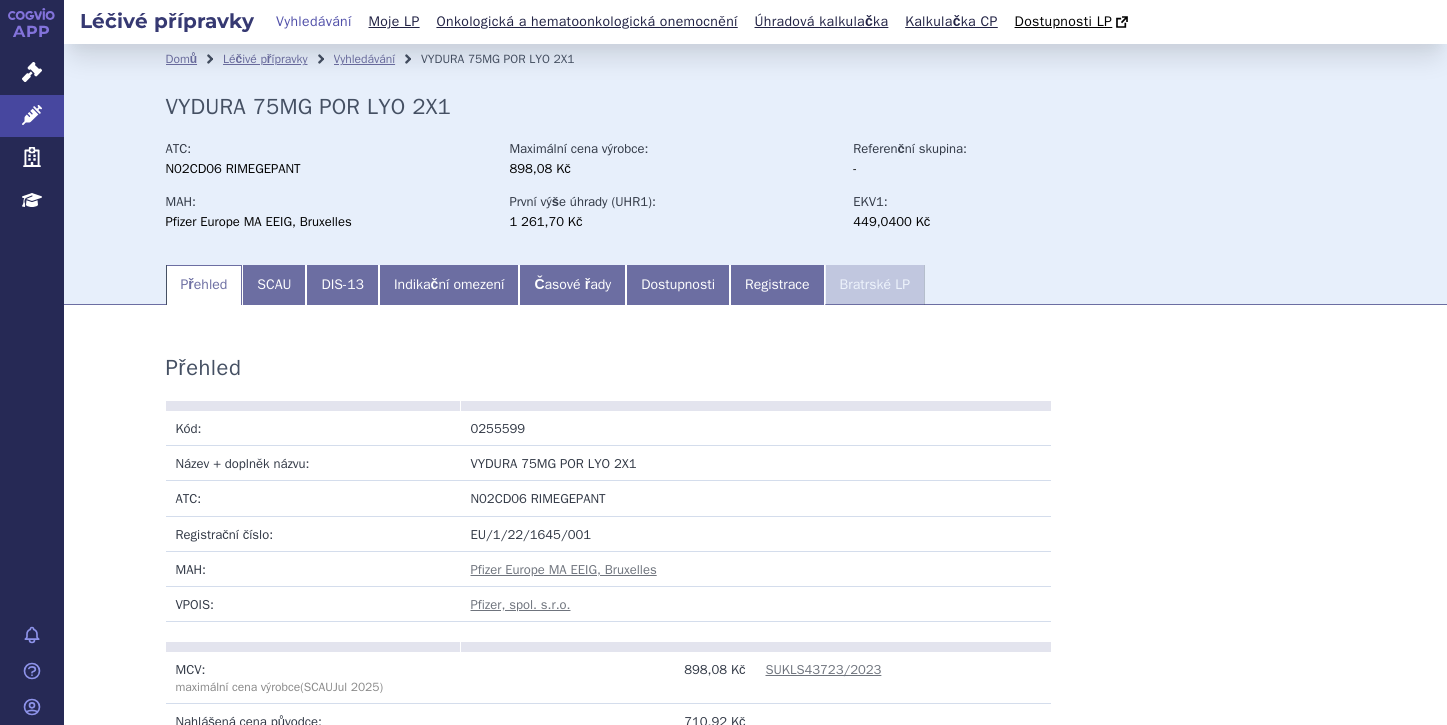 scroll, scrollTop: 0, scrollLeft: 0, axis: both 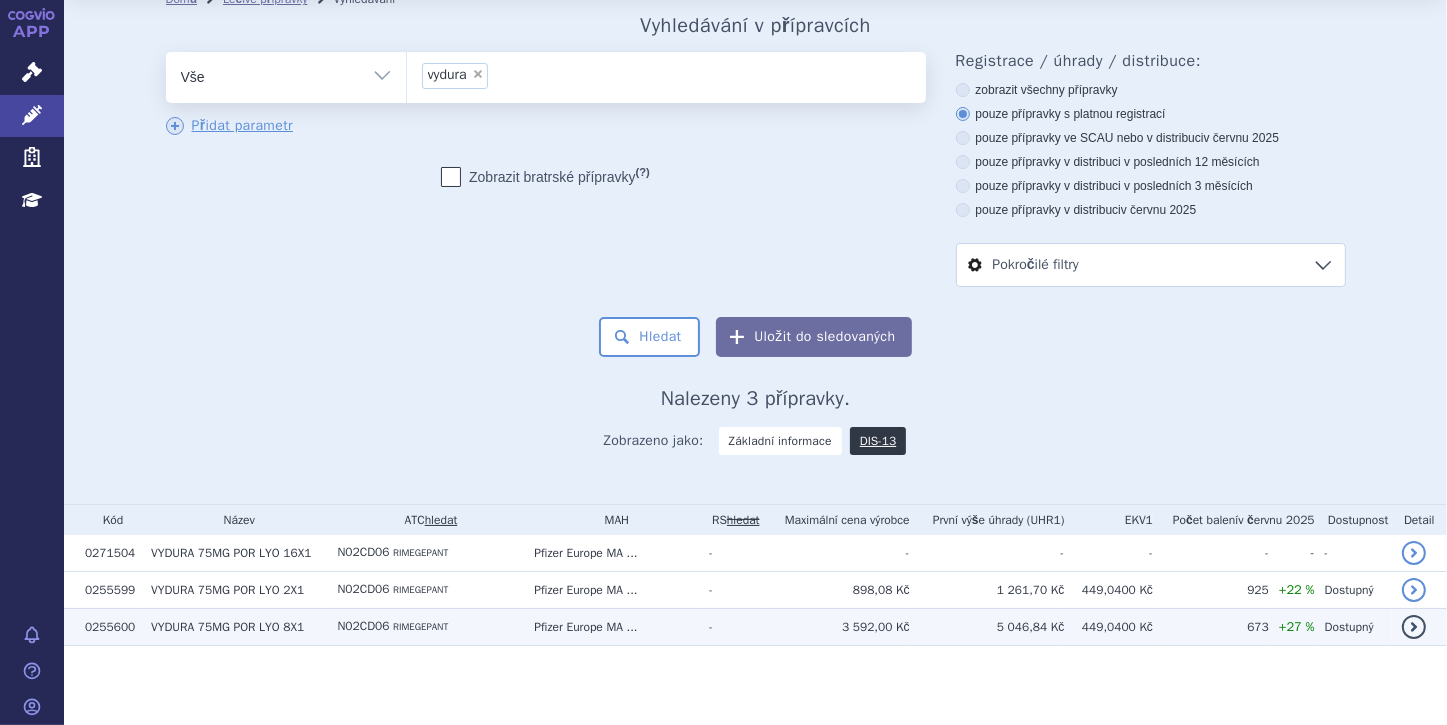 click on "VYDURA" at bounding box center (172, 553) 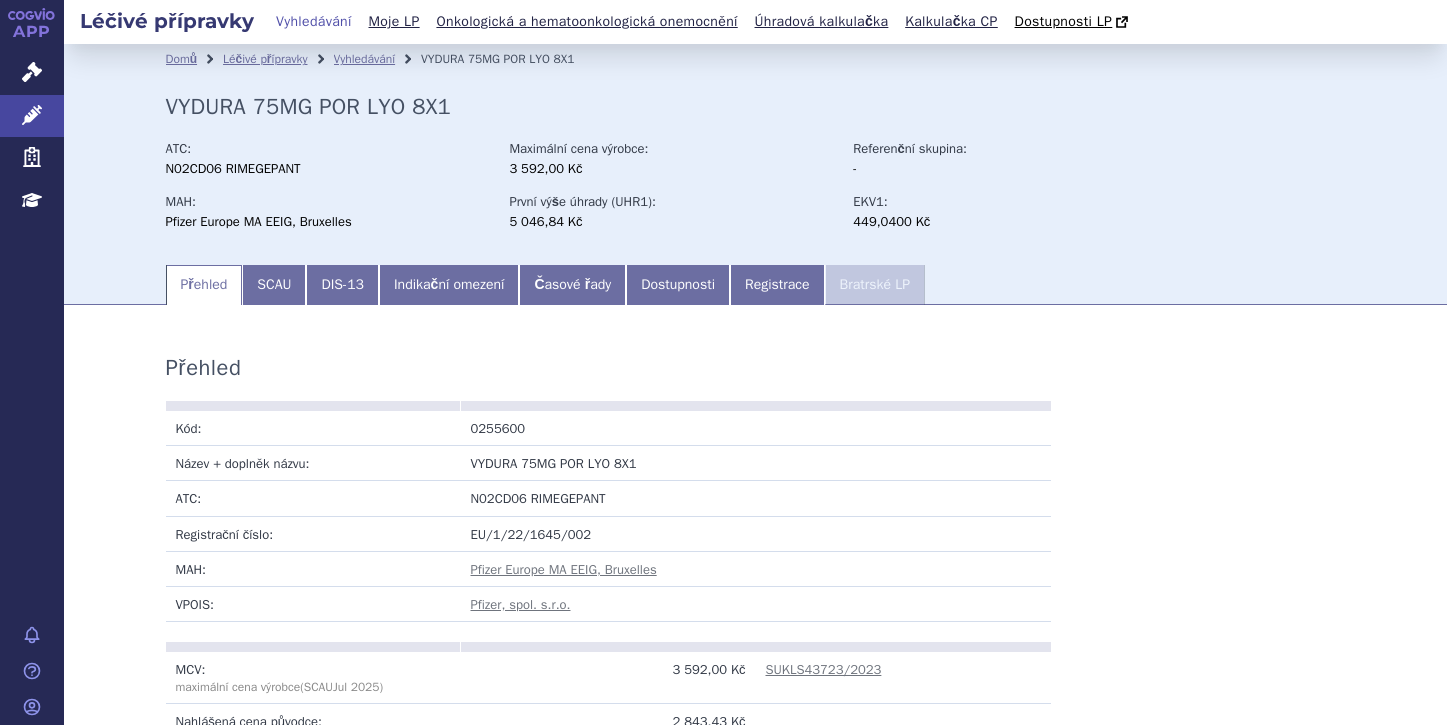 scroll, scrollTop: 0, scrollLeft: 0, axis: both 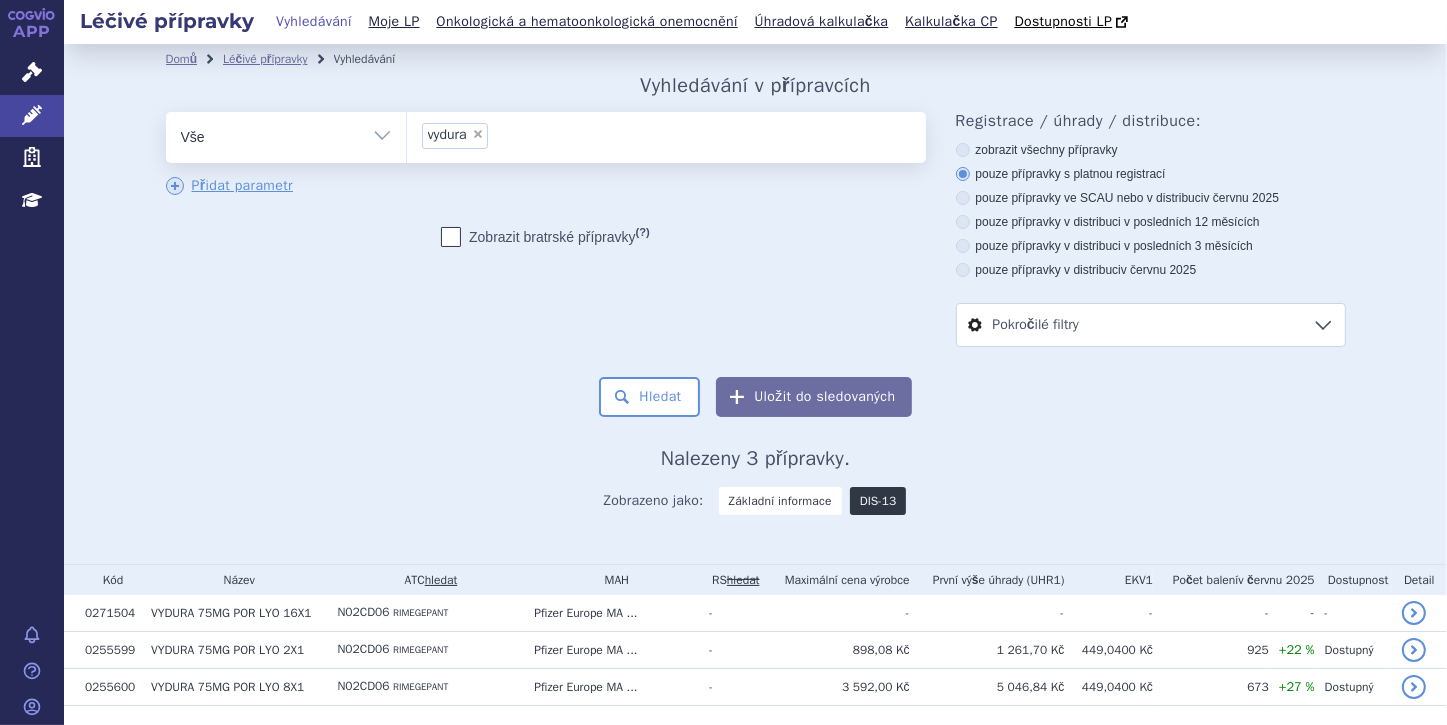 click on "DIS-13" at bounding box center [878, 501] 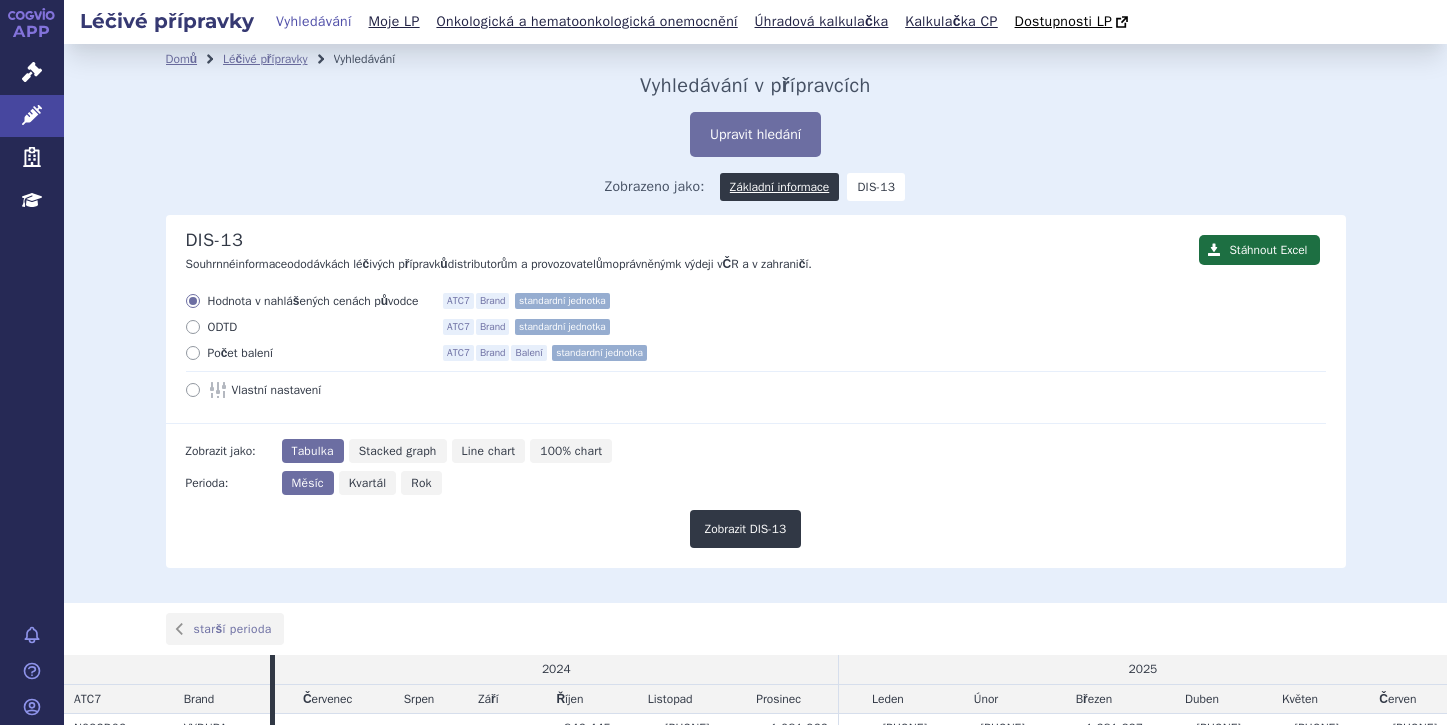 scroll, scrollTop: 0, scrollLeft: 0, axis: both 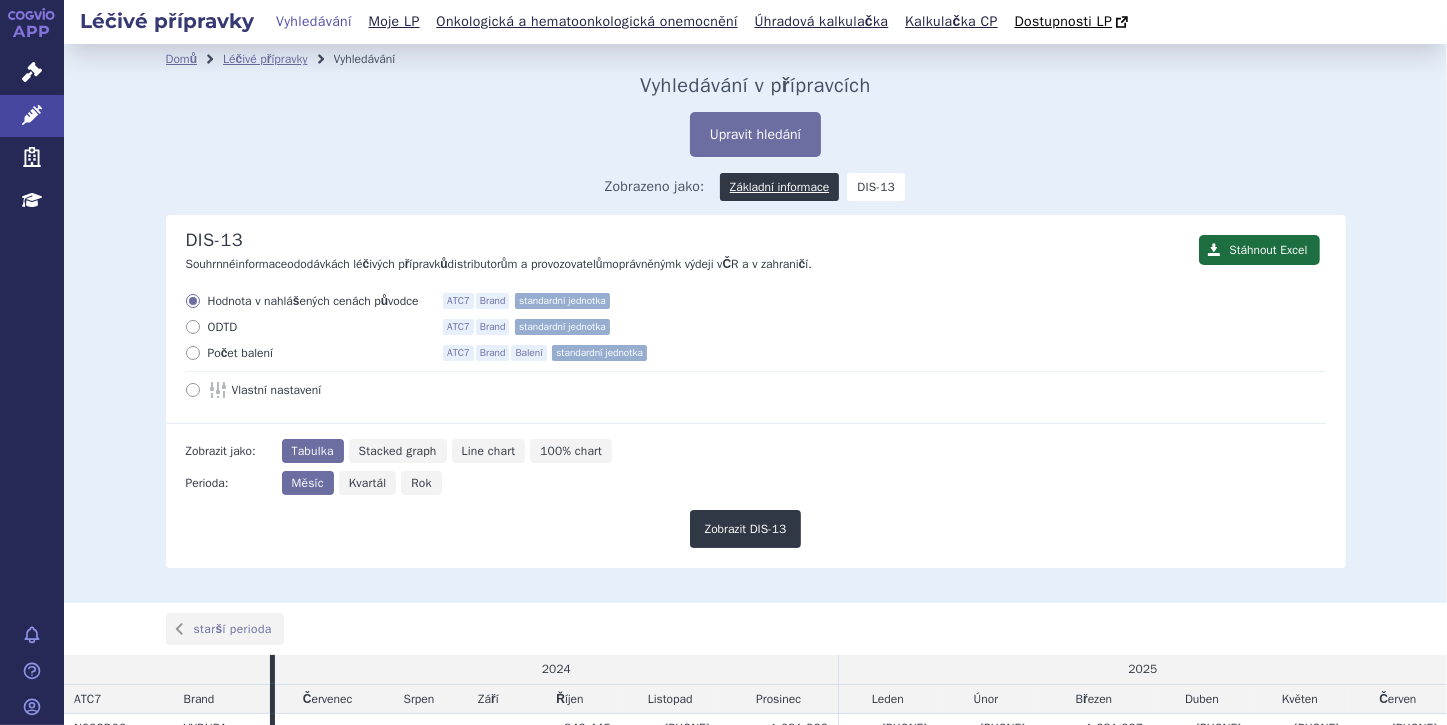click at bounding box center (193, 353) 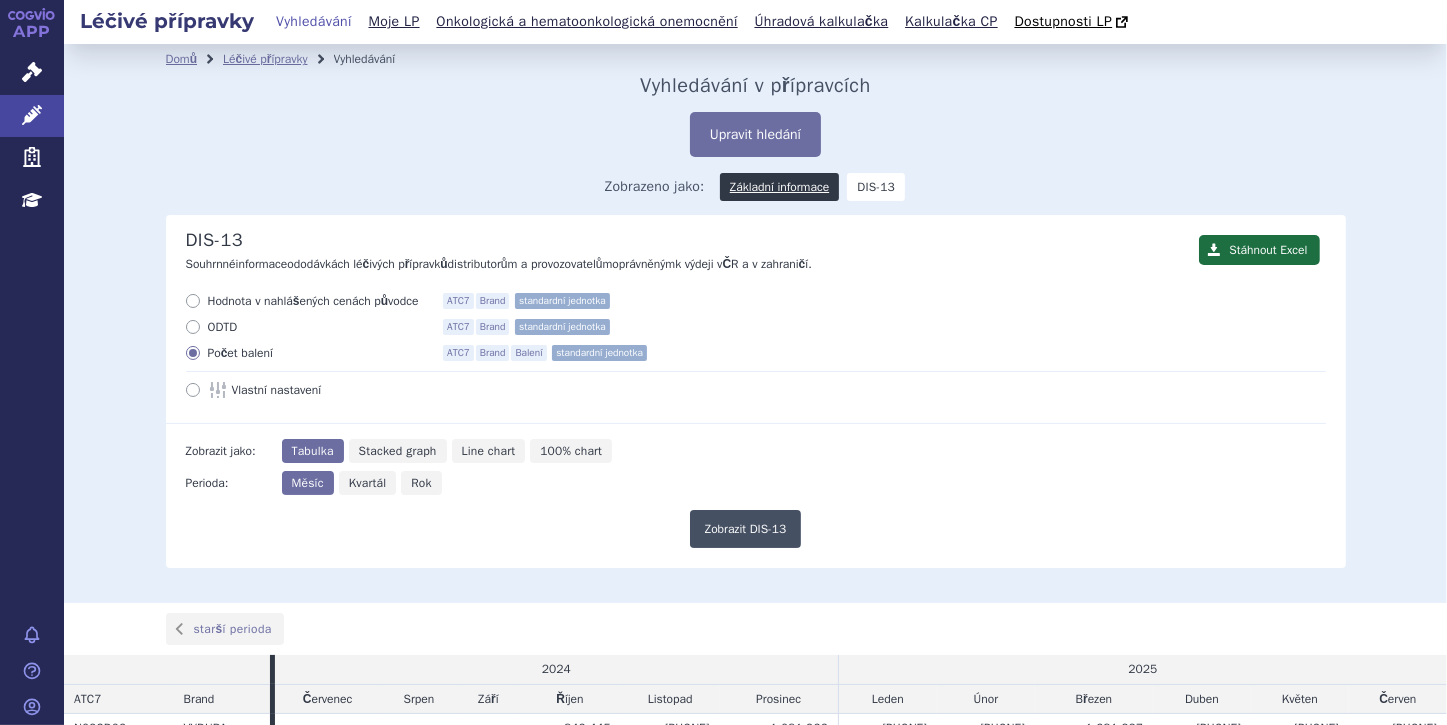 click on "Zobrazit DIS-13" at bounding box center [746, 529] 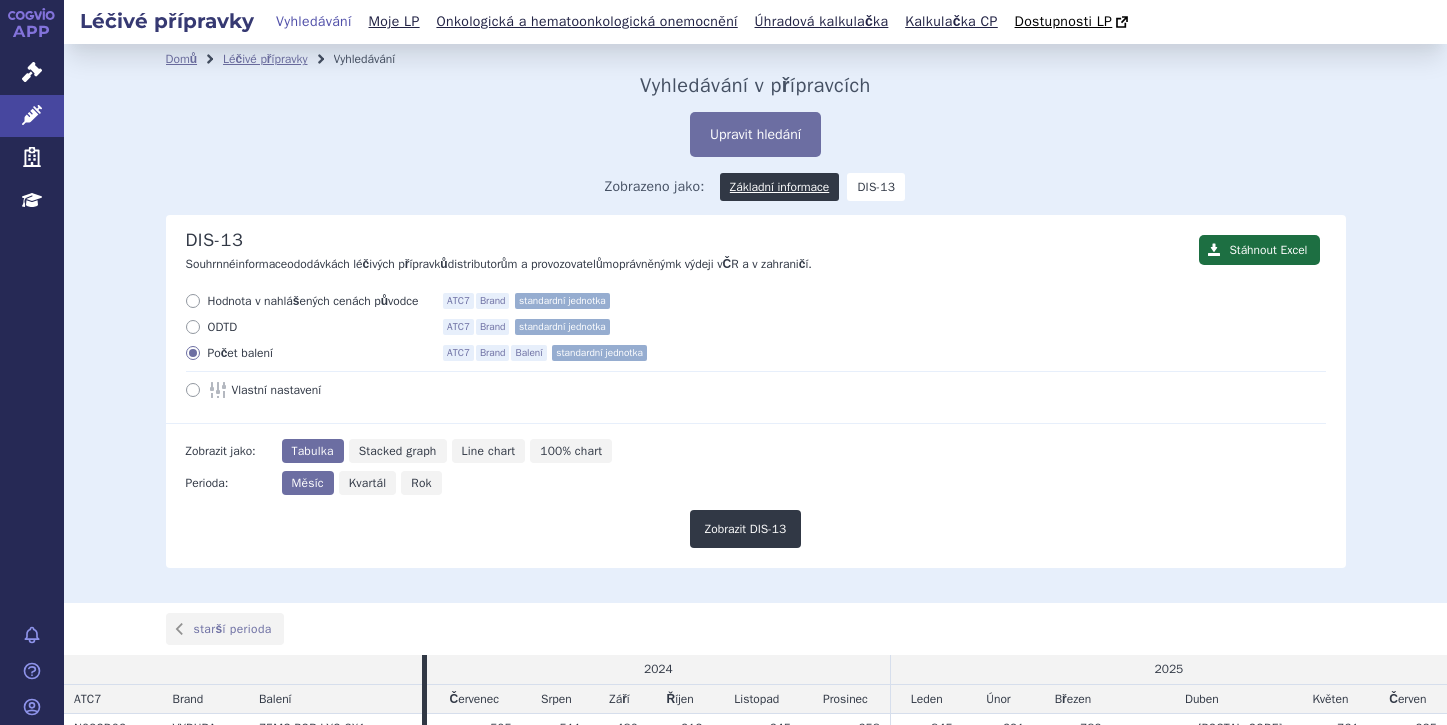 scroll, scrollTop: 0, scrollLeft: 0, axis: both 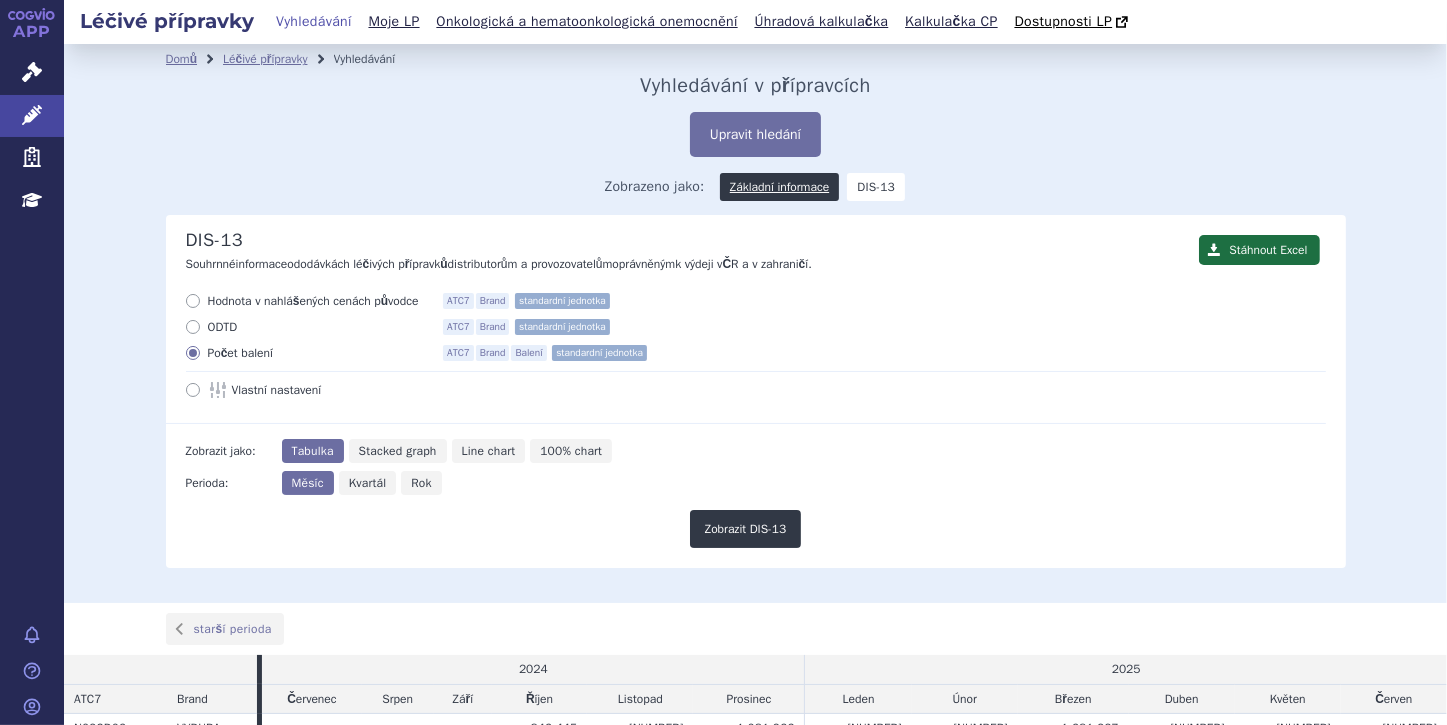 drag, startPoint x: 0, startPoint y: 0, endPoint x: 858, endPoint y: 300, distance: 908.93567 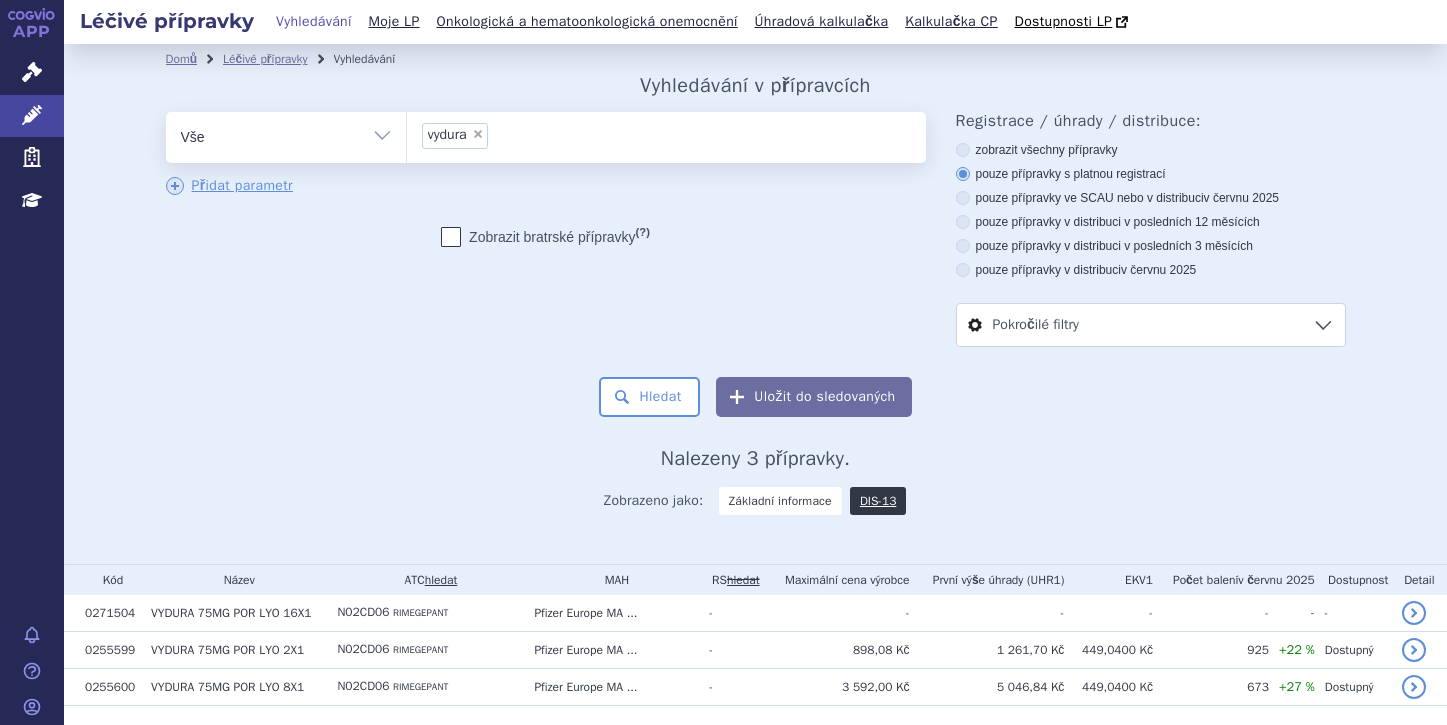 scroll, scrollTop: 0, scrollLeft: 0, axis: both 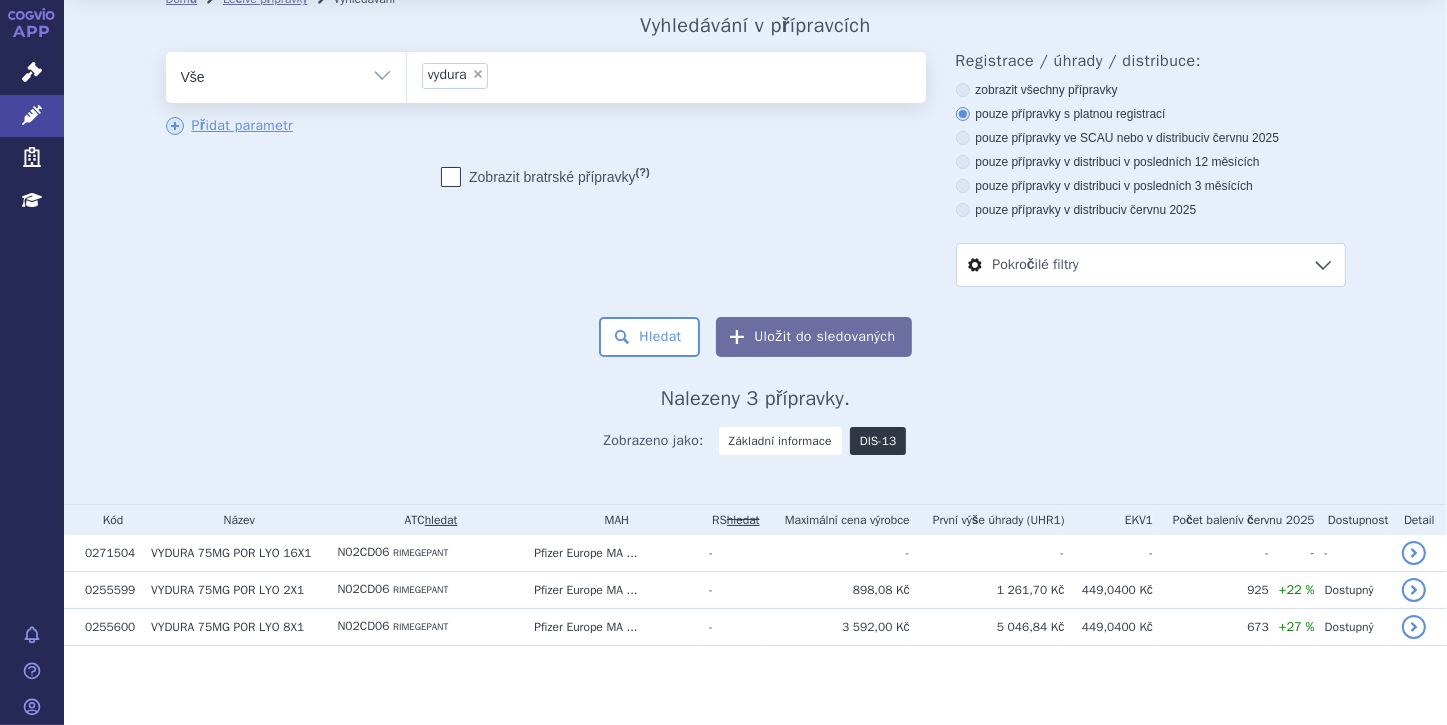 click on "DIS-13" at bounding box center [878, 441] 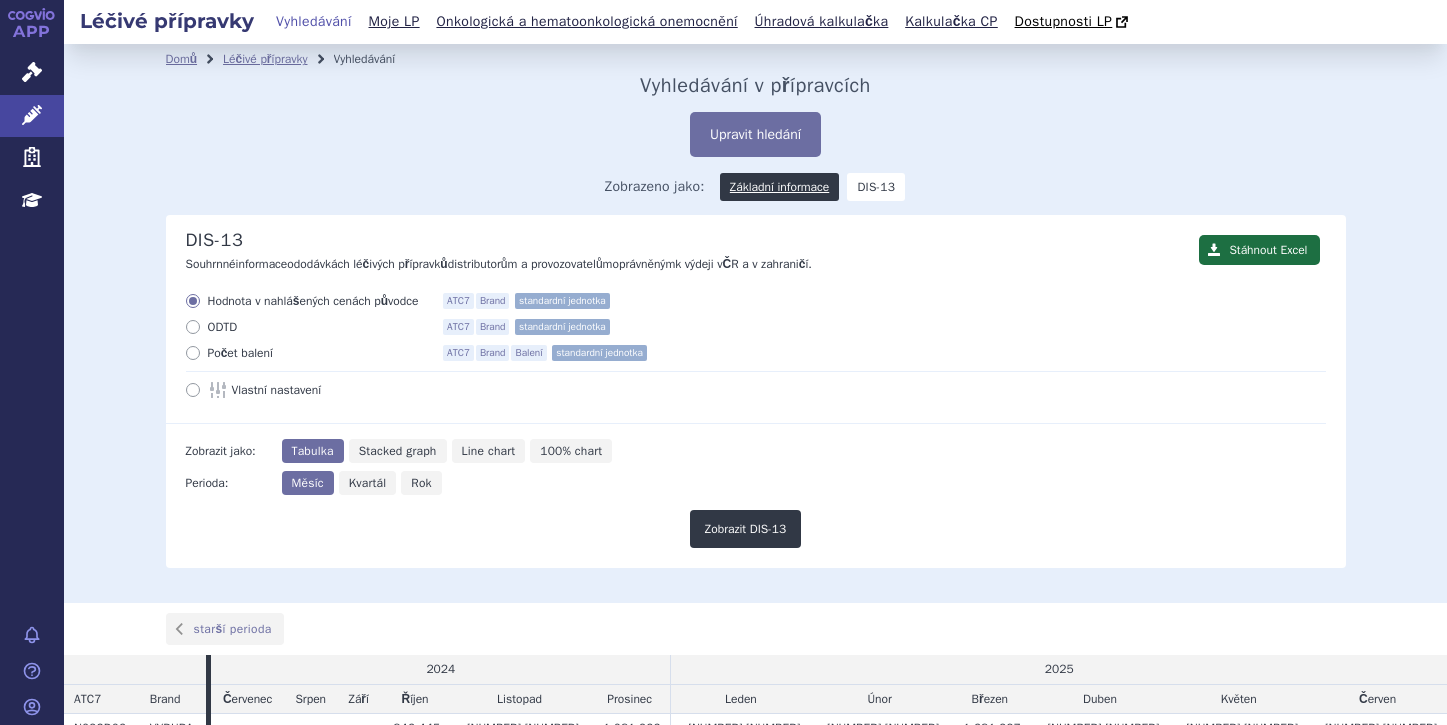 scroll, scrollTop: 0, scrollLeft: 0, axis: both 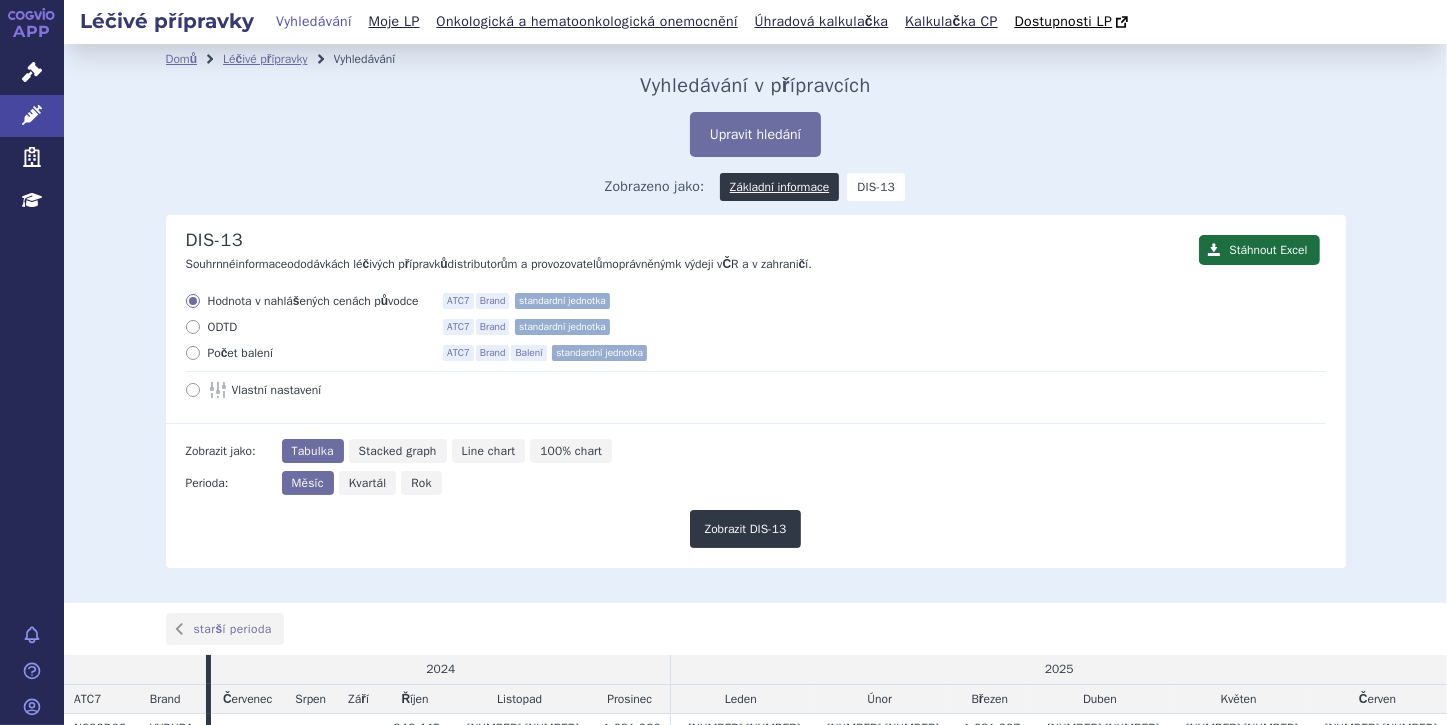 click at bounding box center (193, 353) 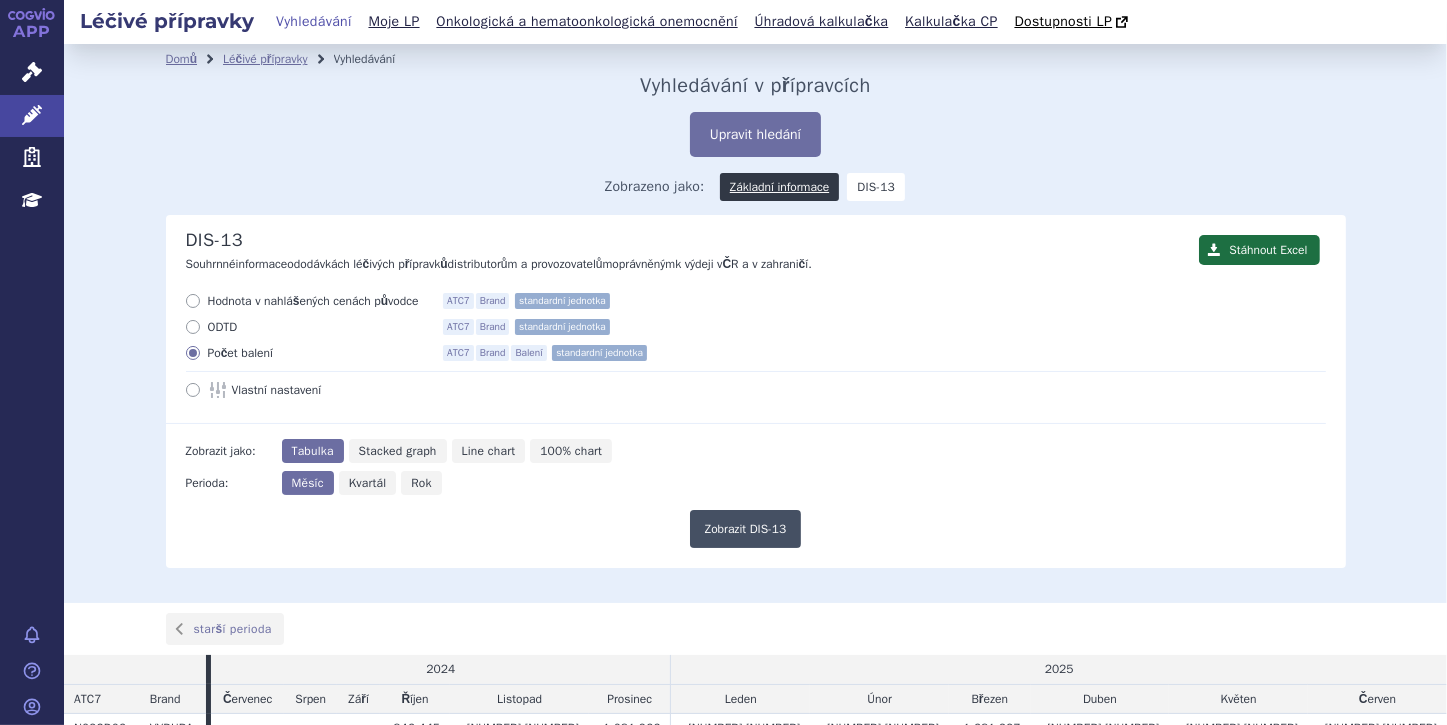 click on "Zobrazit DIS-13" at bounding box center [746, 529] 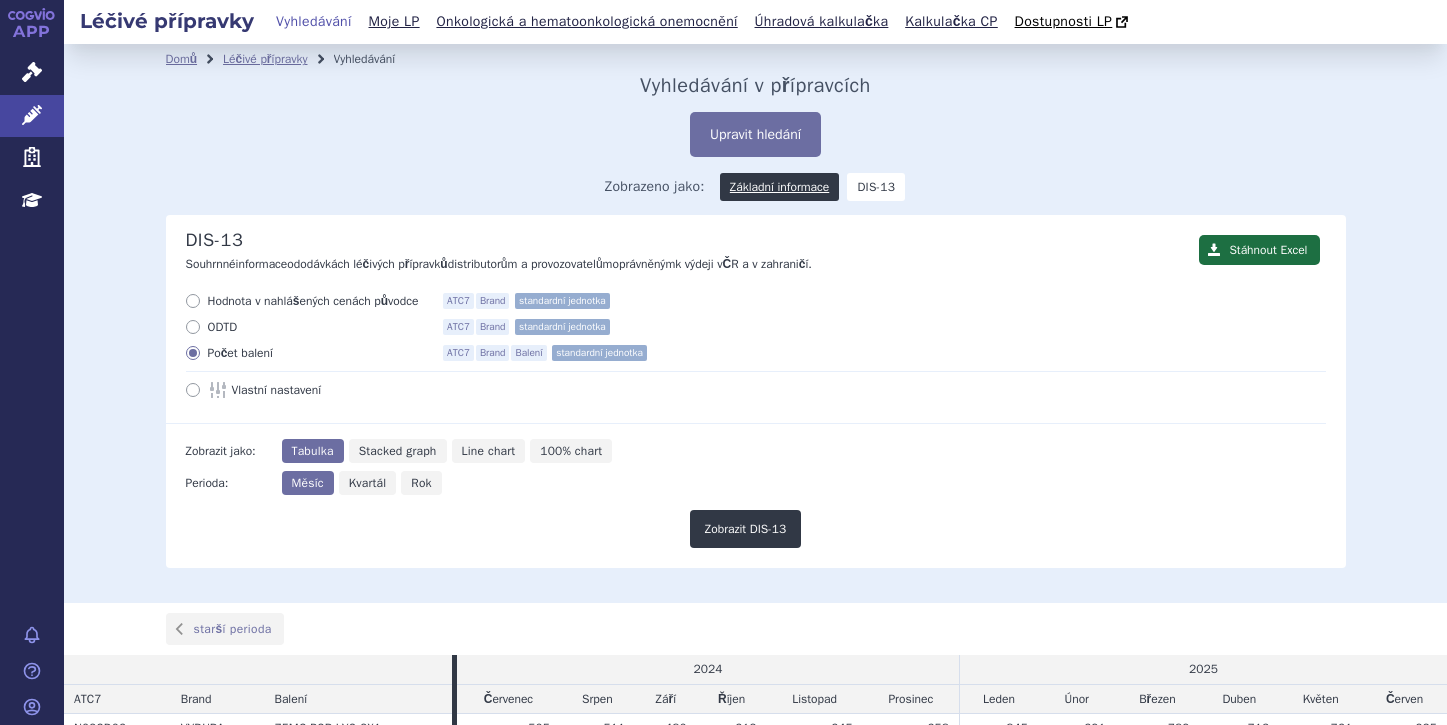scroll, scrollTop: 0, scrollLeft: 0, axis: both 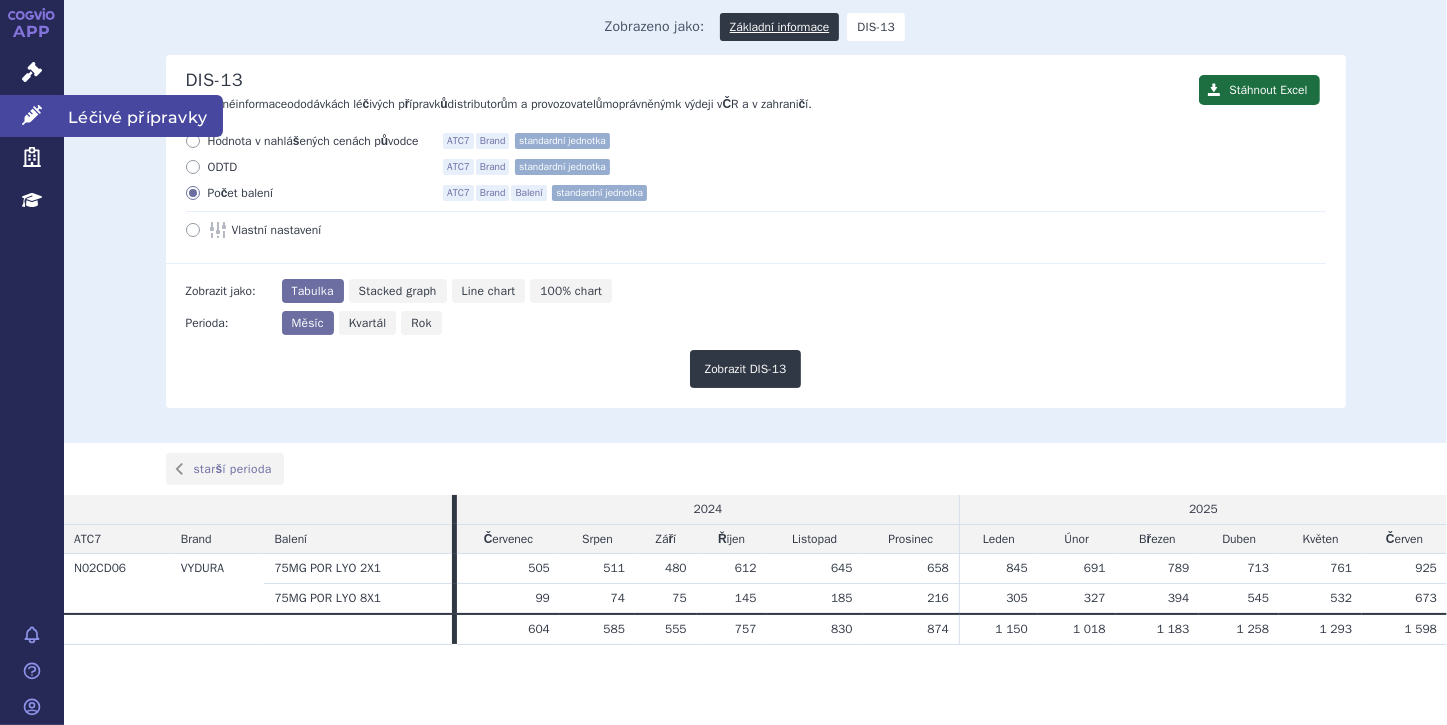 click at bounding box center [32, 115] 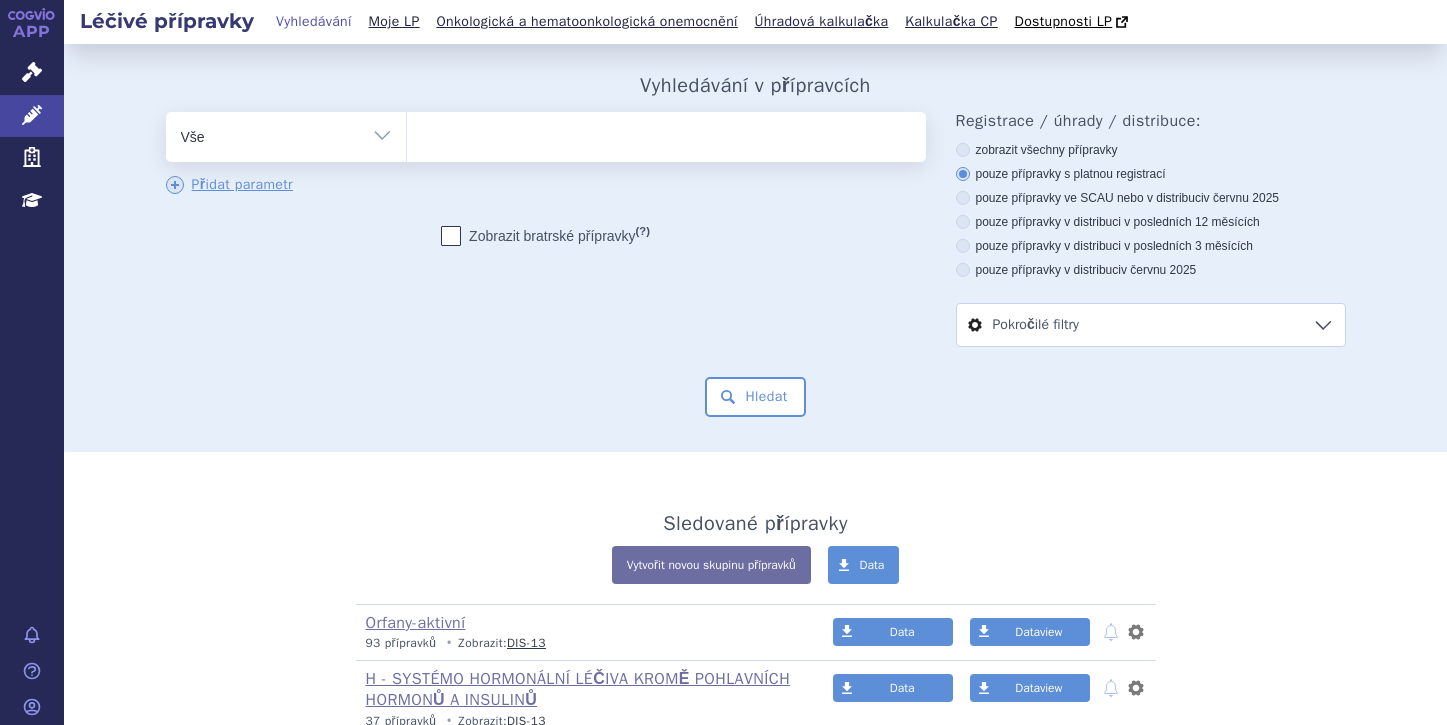scroll, scrollTop: 0, scrollLeft: 0, axis: both 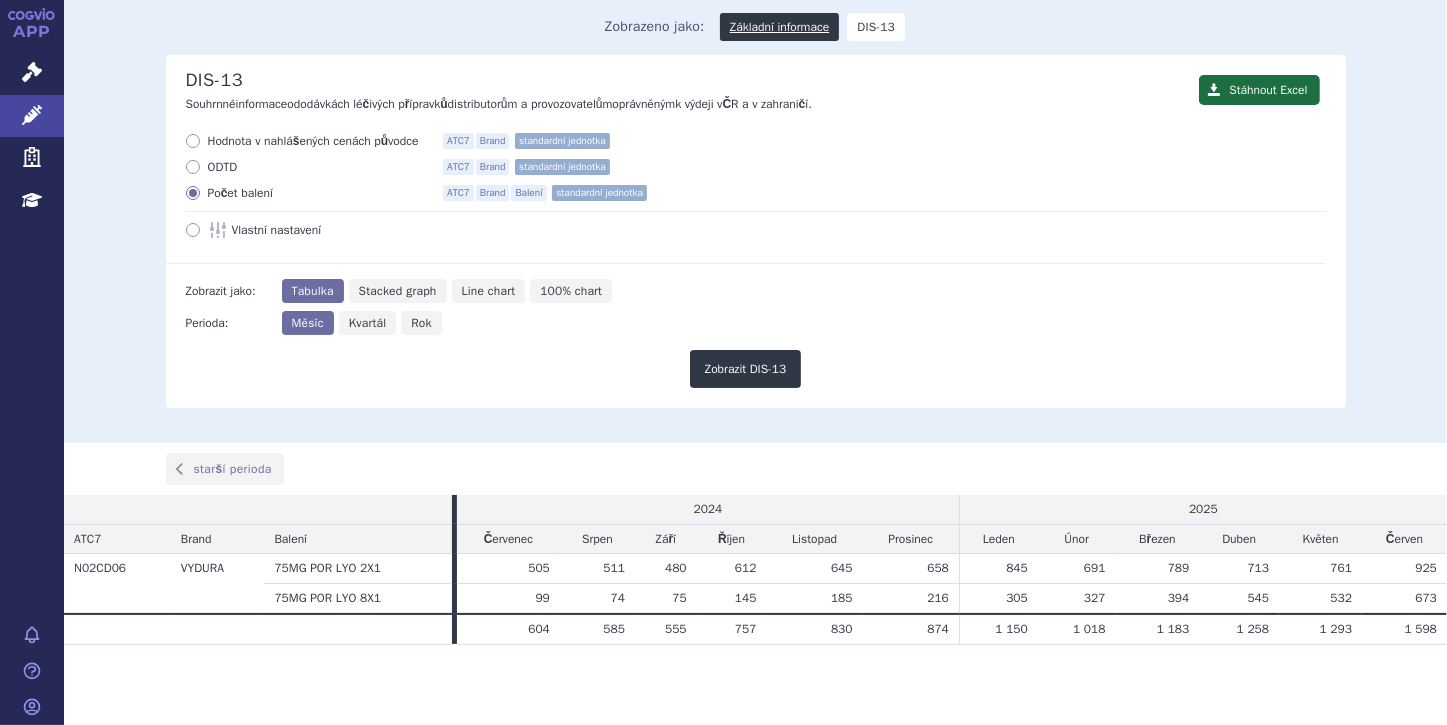 click on "75MG POR LYO 2X1" at bounding box center [358, 569] 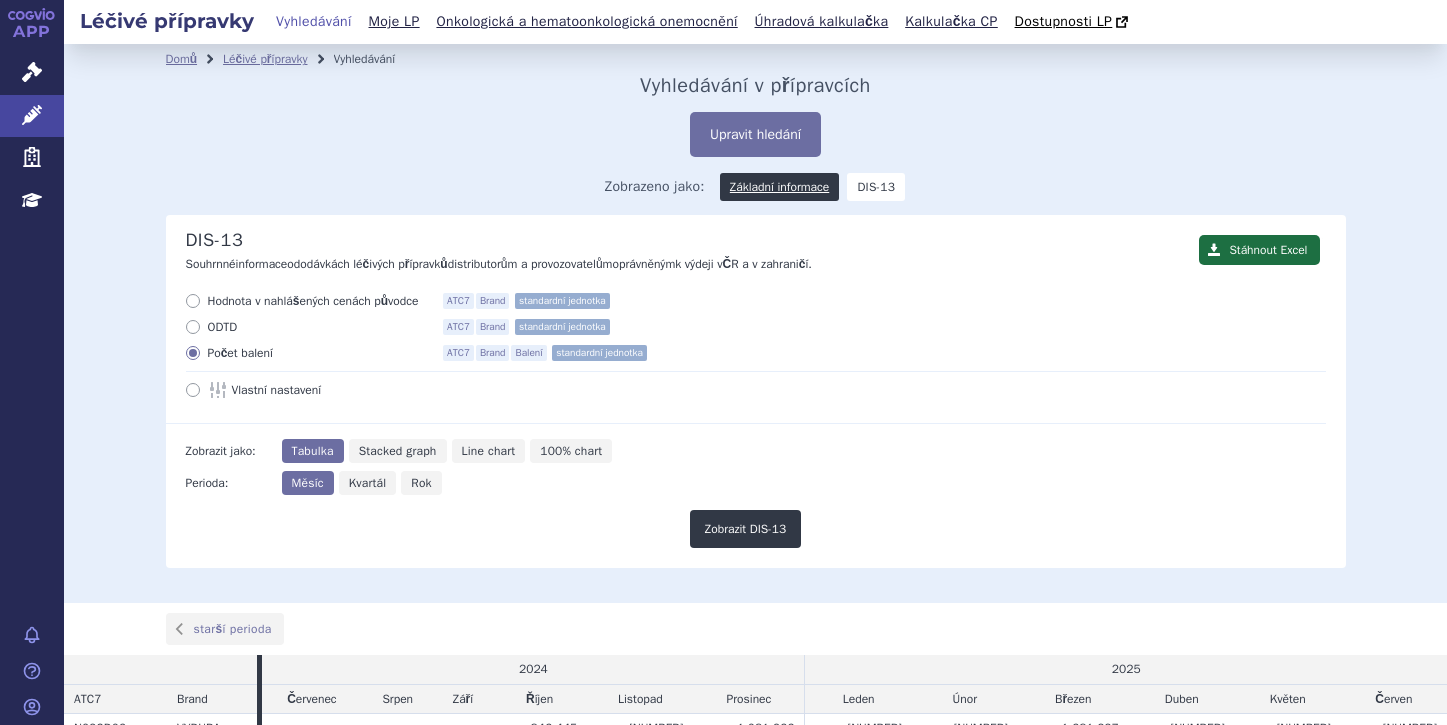 scroll, scrollTop: 0, scrollLeft: 0, axis: both 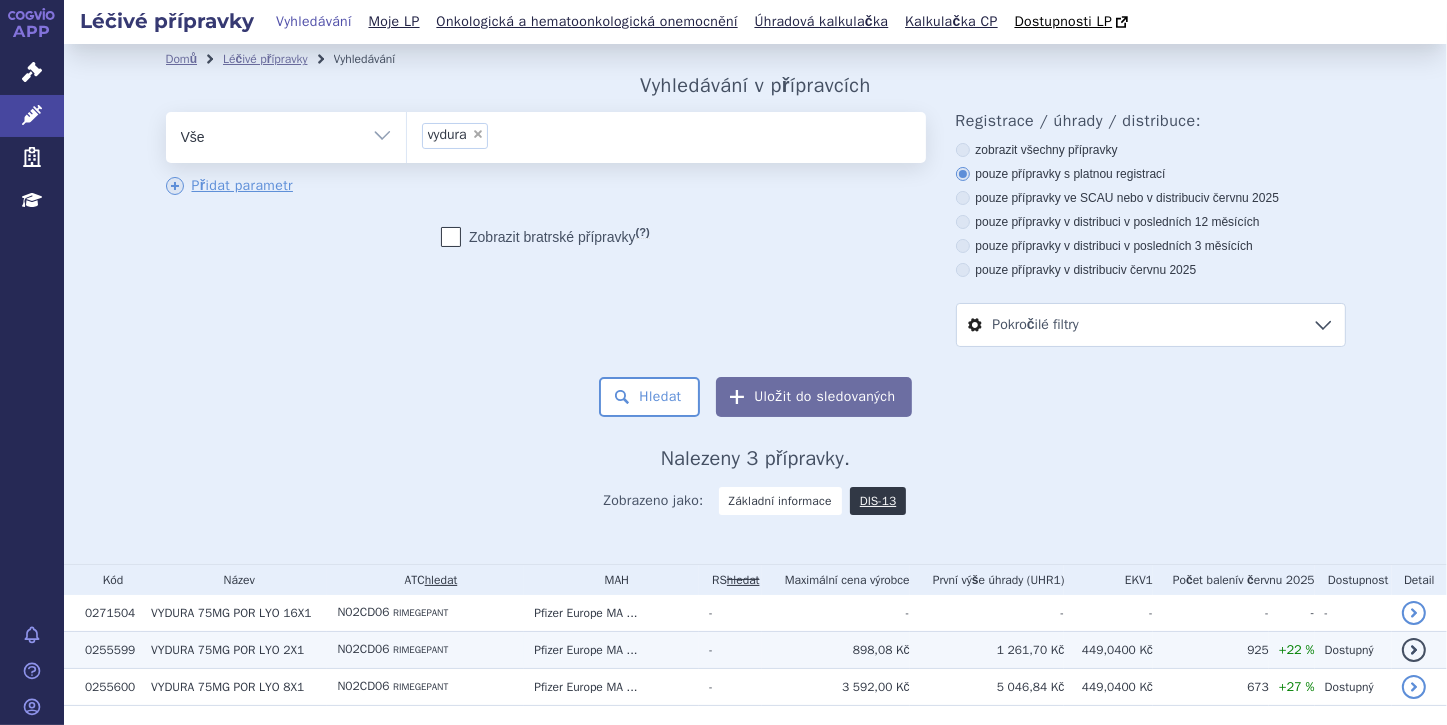 click on "VYDURA" at bounding box center (172, 613) 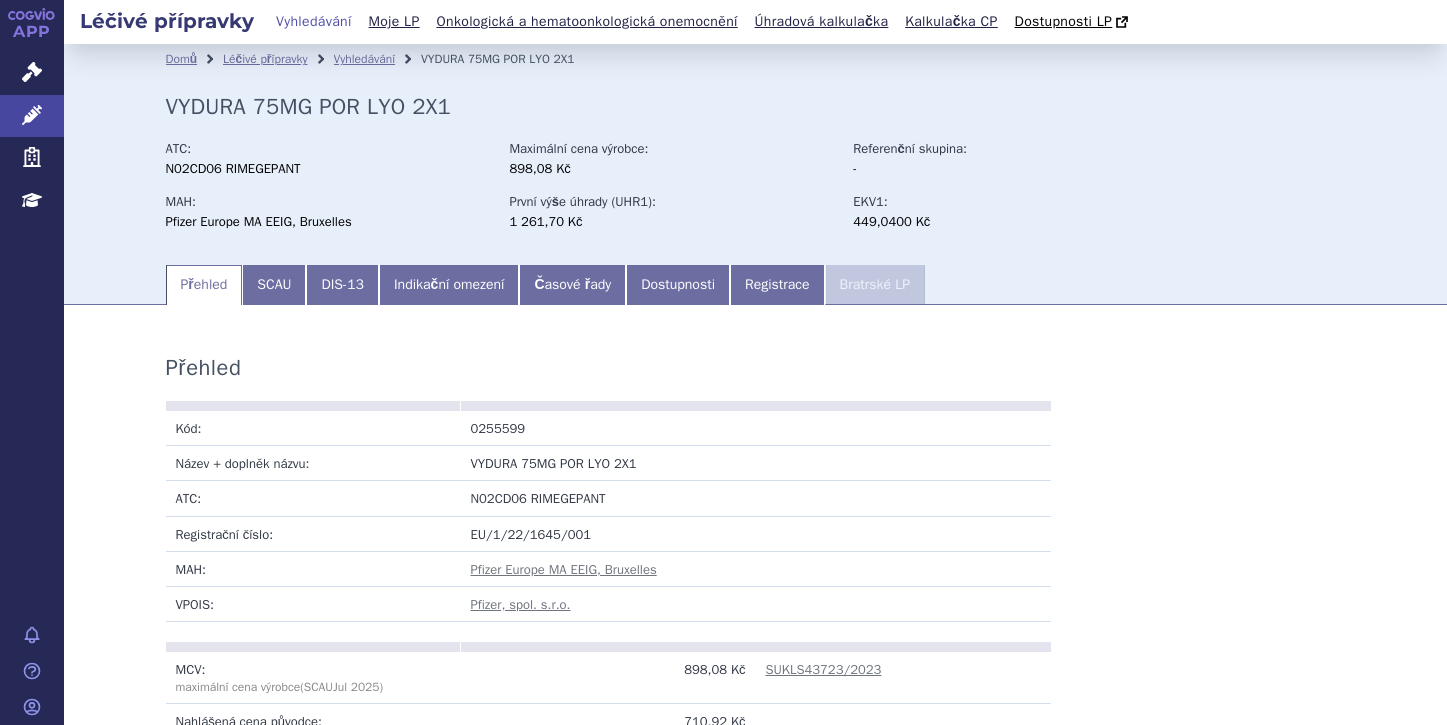 scroll, scrollTop: 0, scrollLeft: 0, axis: both 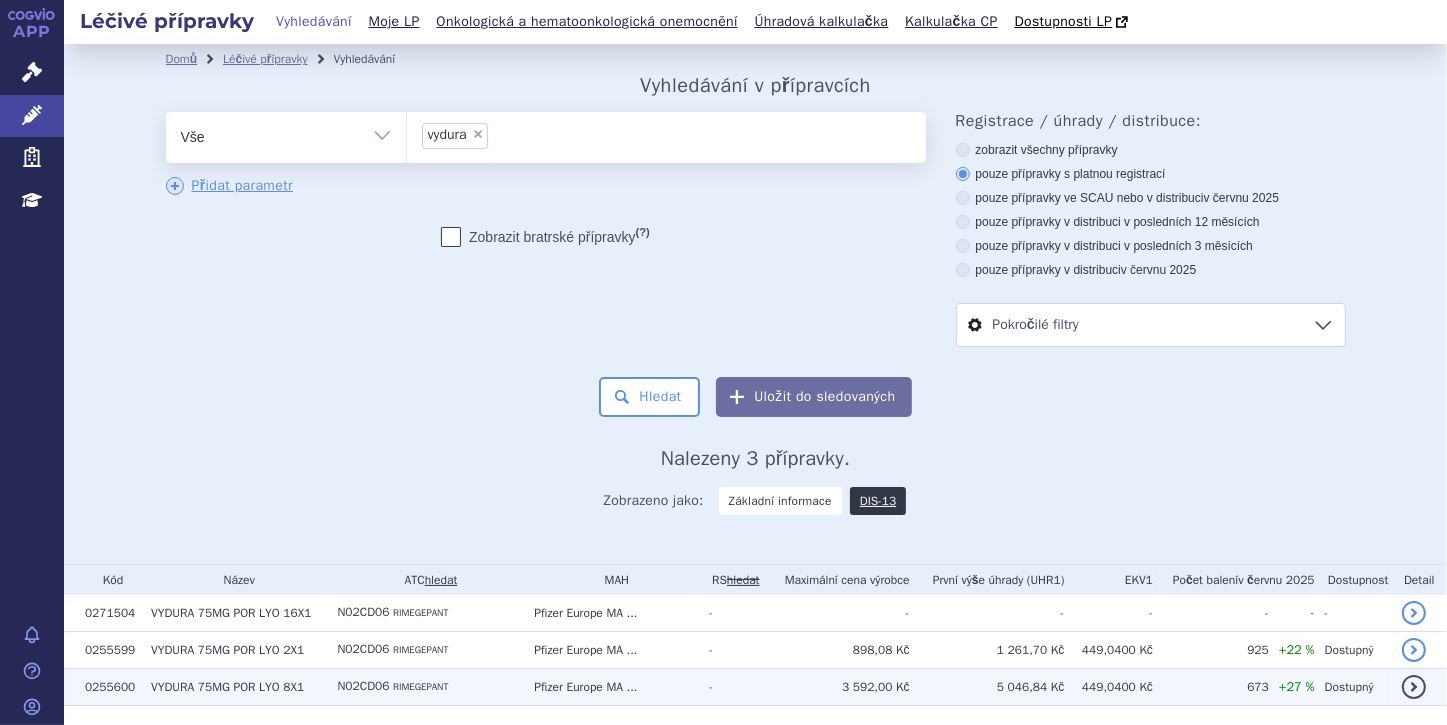 click on "VYDURA" at bounding box center [172, 613] 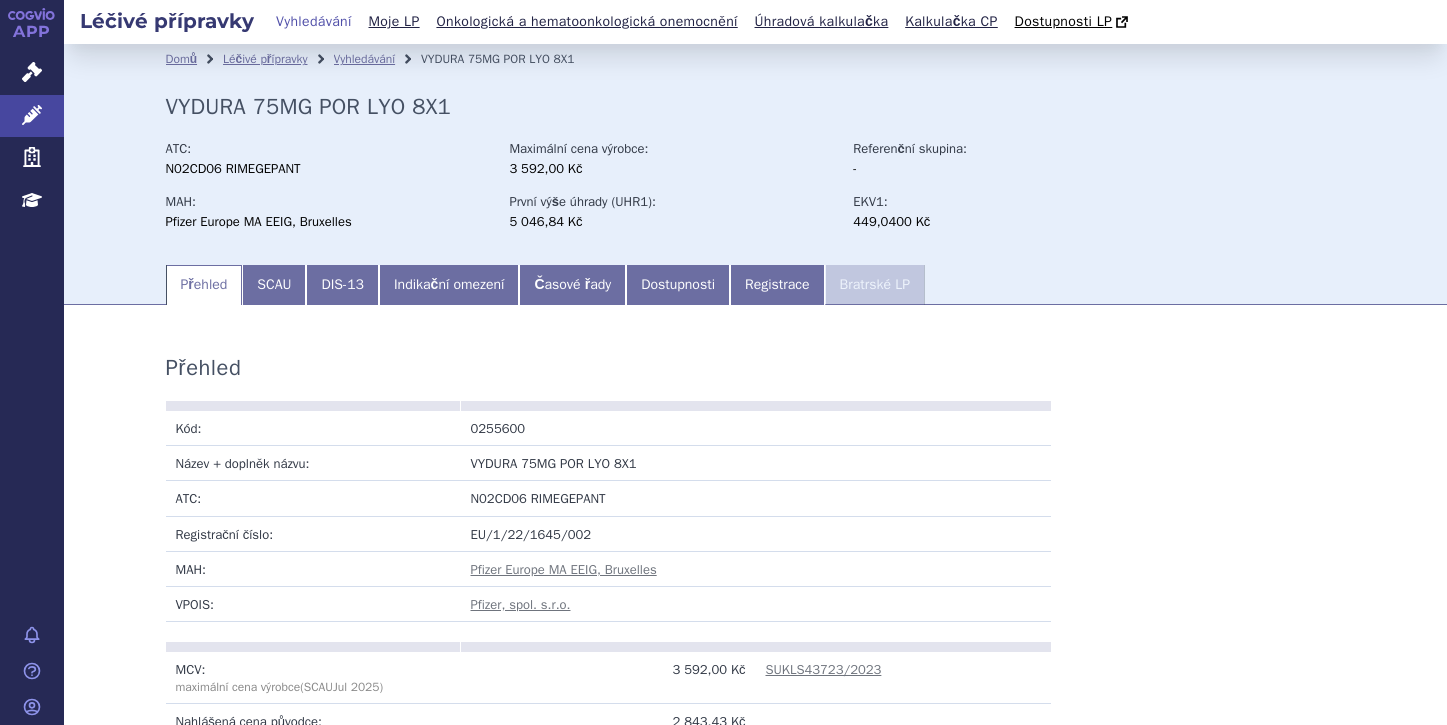 scroll, scrollTop: 0, scrollLeft: 0, axis: both 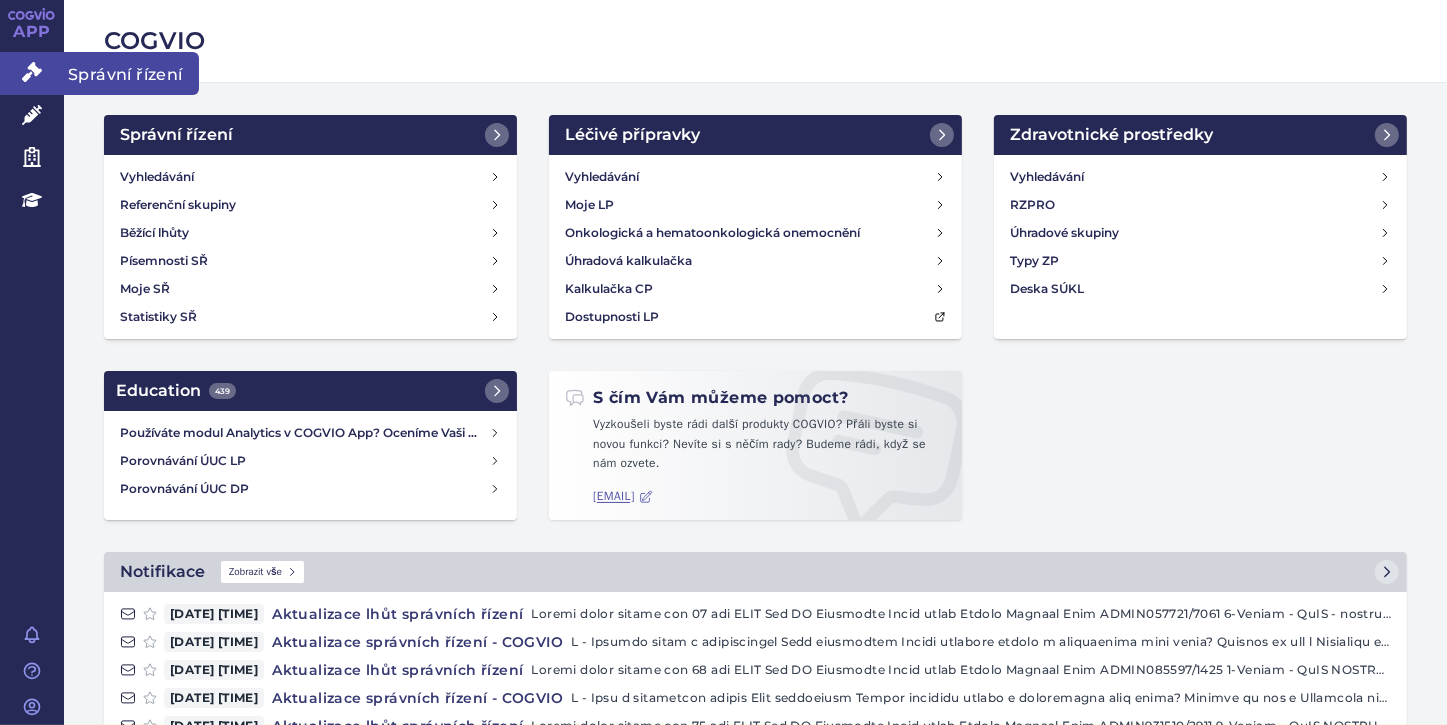 click on "Správní řízení" at bounding box center [32, 73] 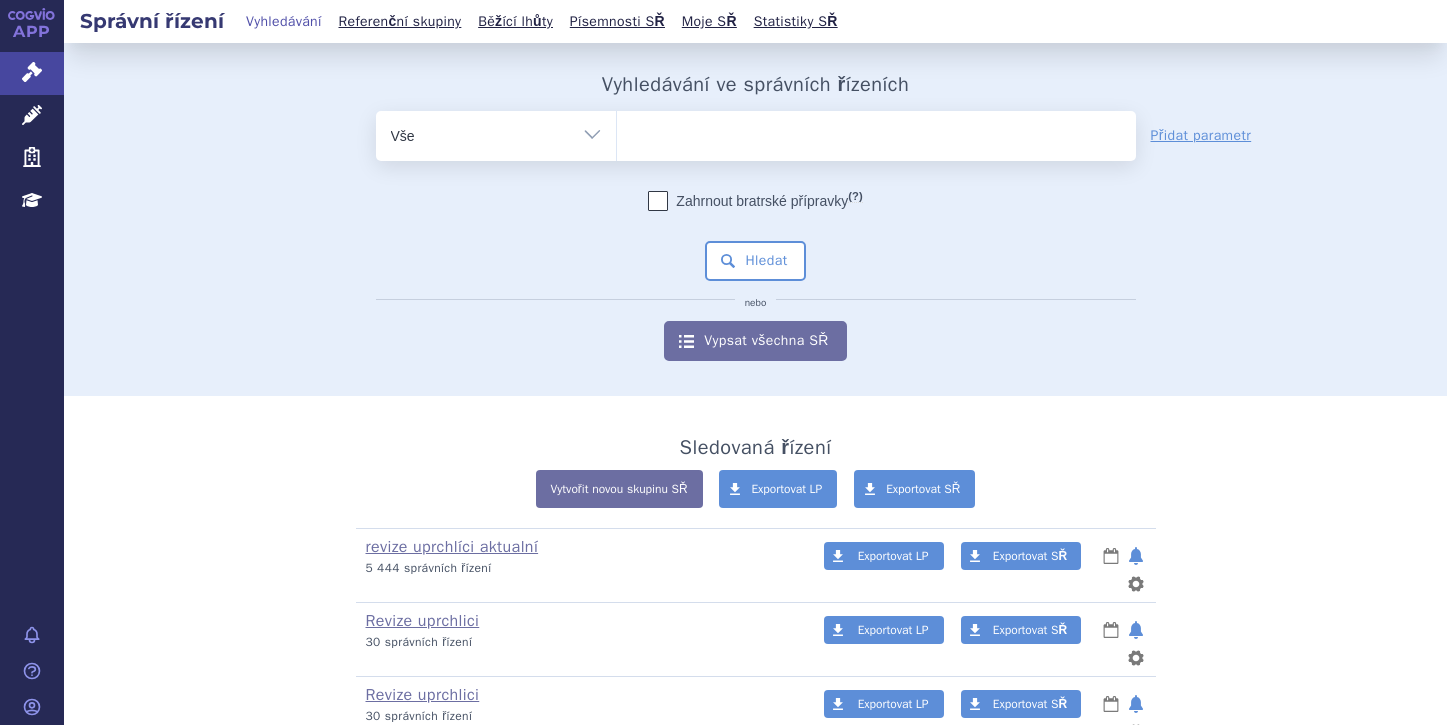 scroll, scrollTop: 0, scrollLeft: 0, axis: both 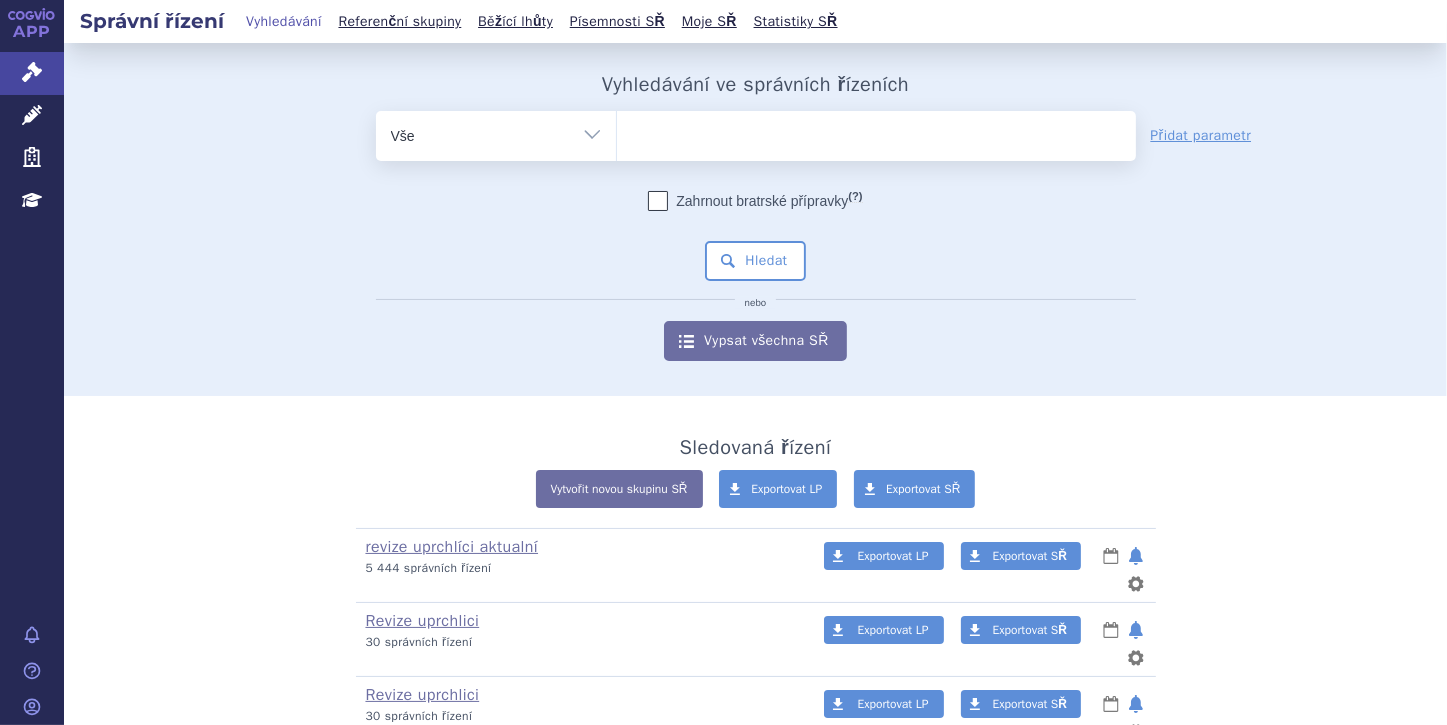 click at bounding box center (876, 132) 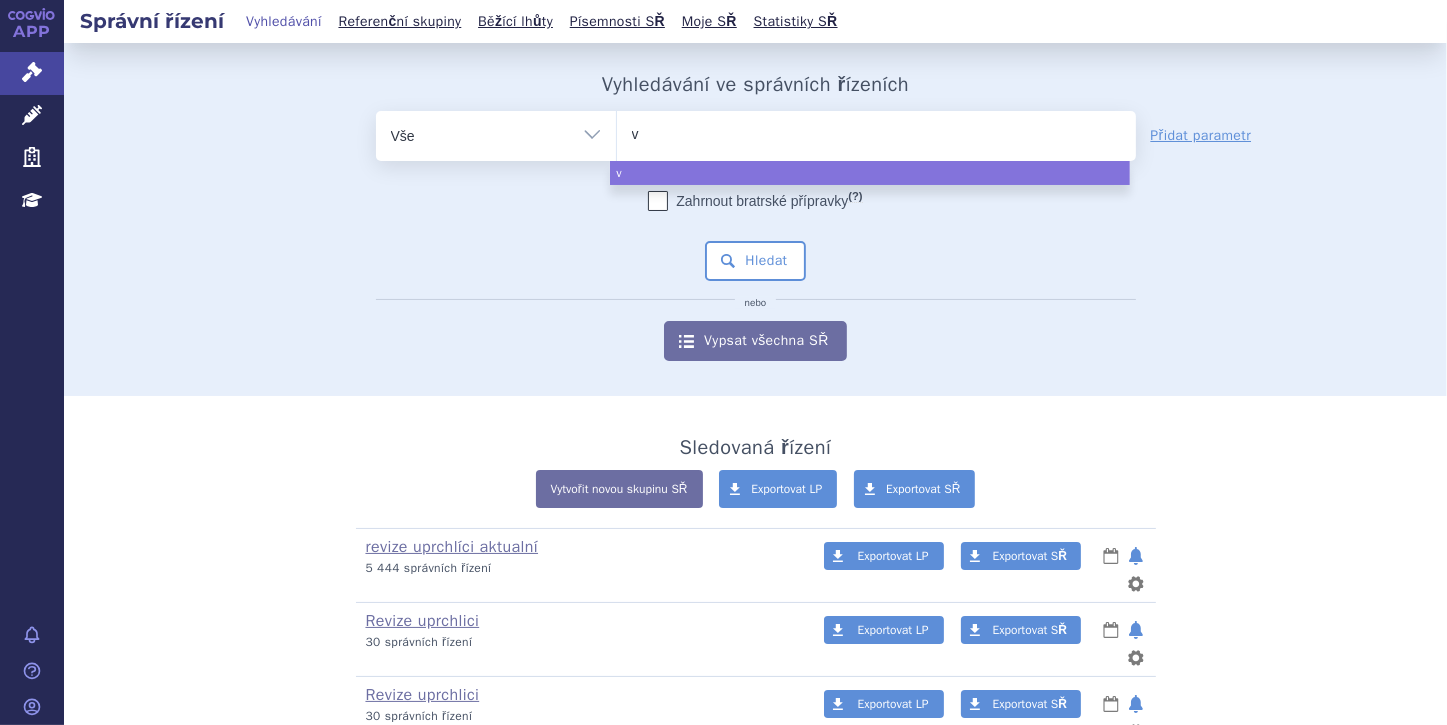 type on "vy" 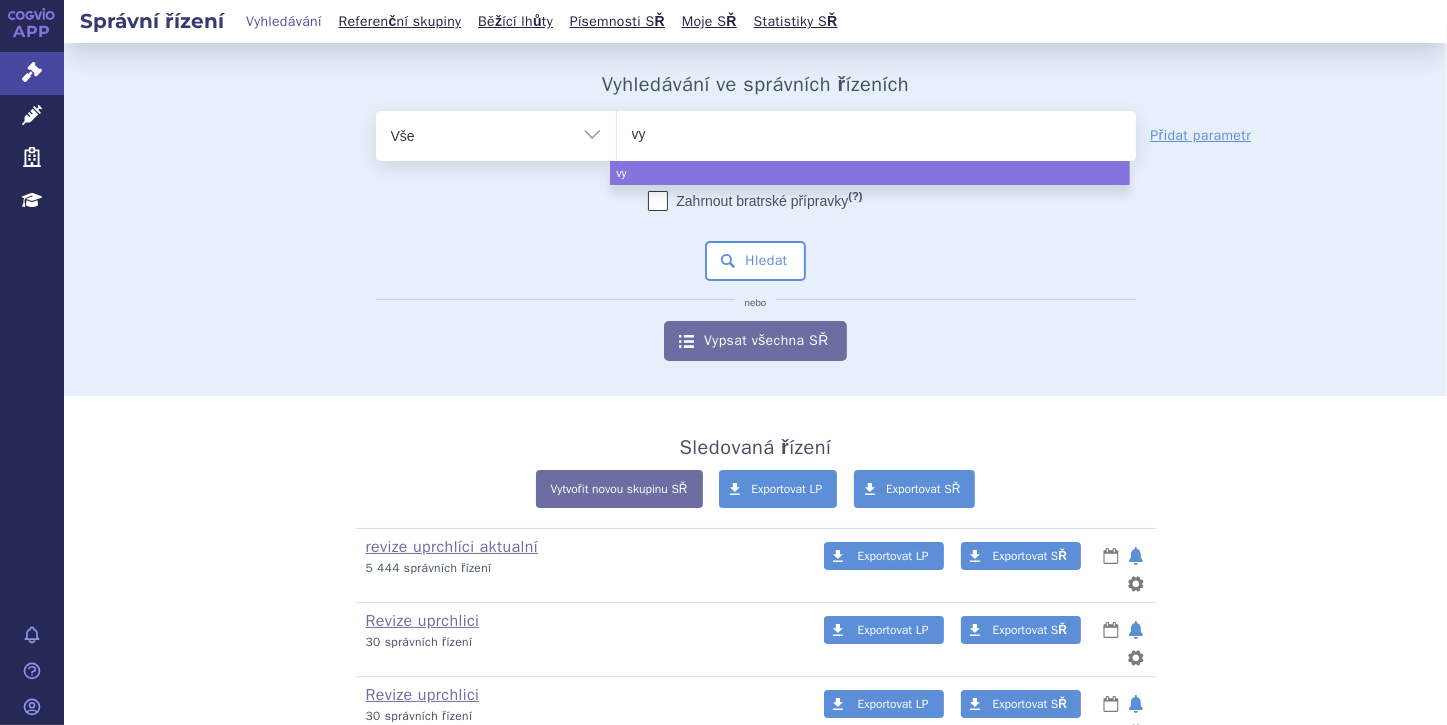 type on "vyd" 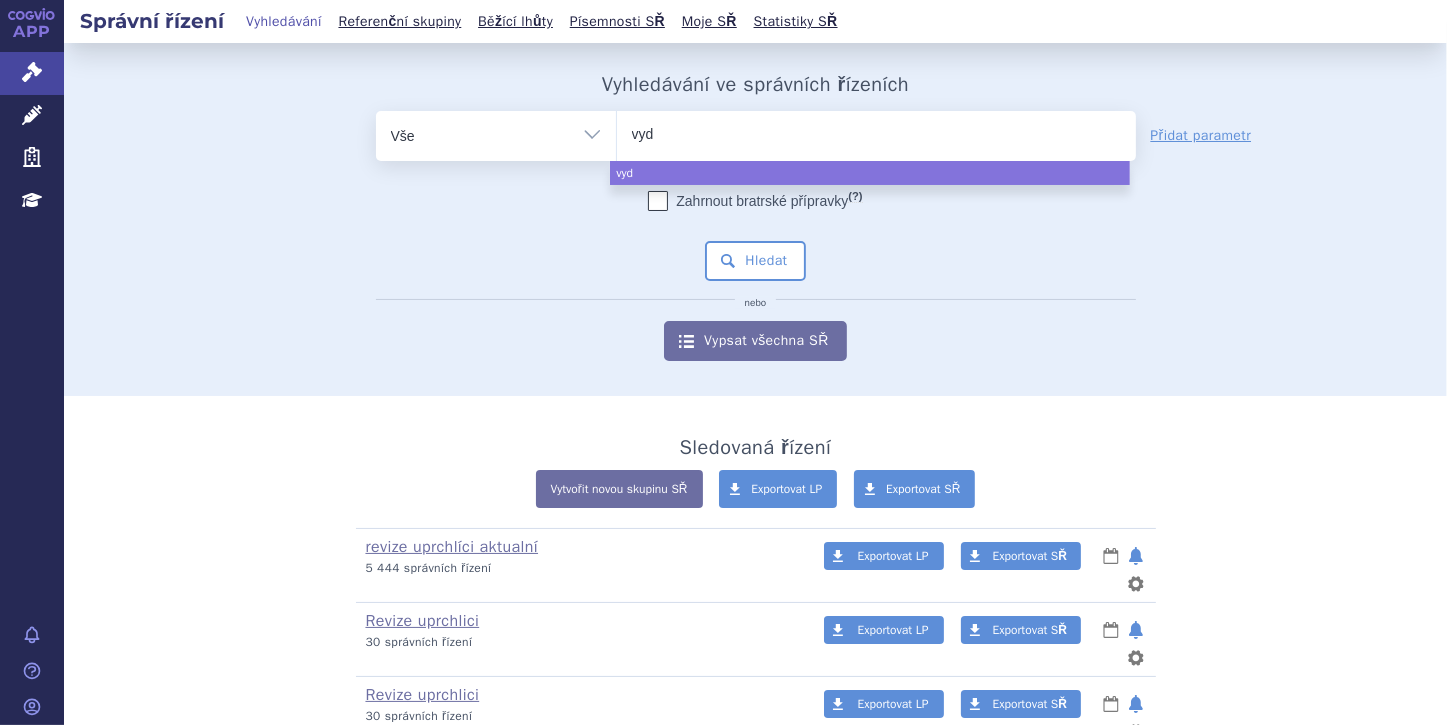type on "vydu" 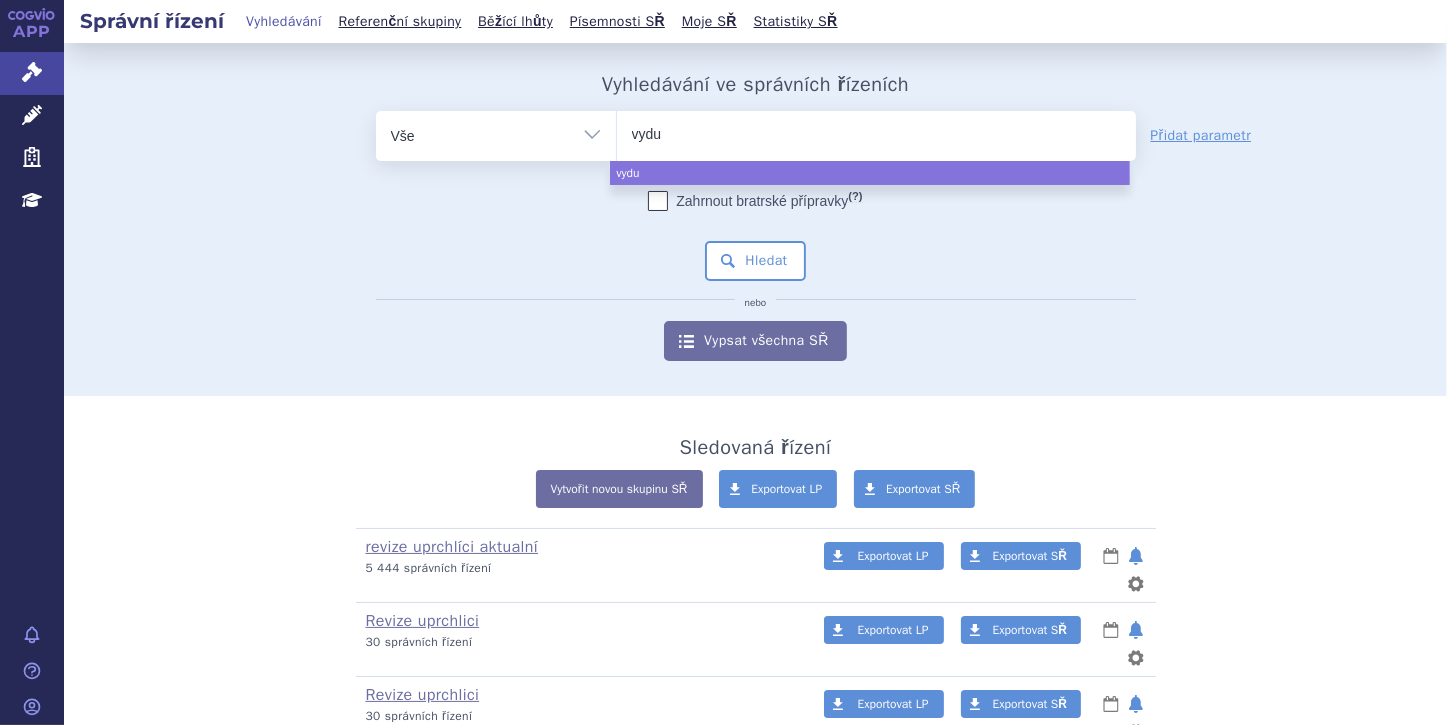 type on "vydur" 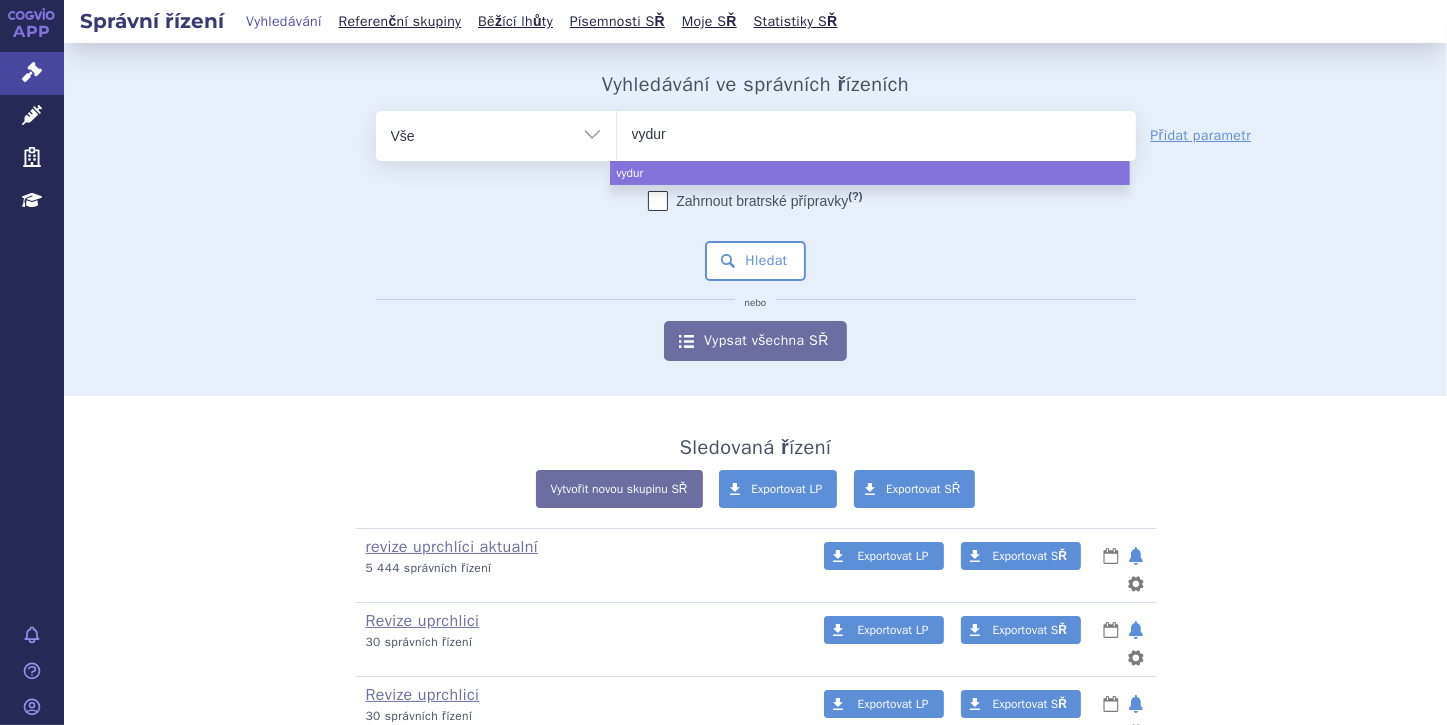 type on "vydura" 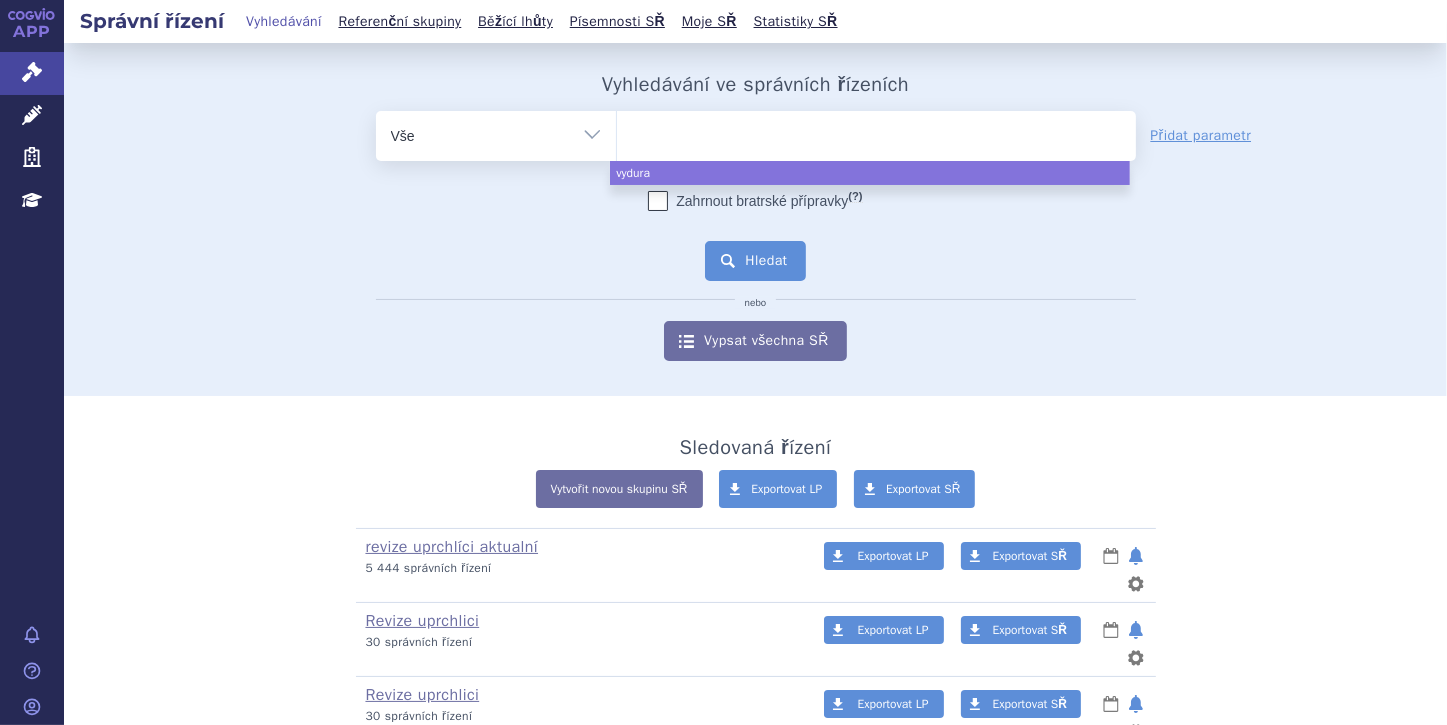 click on "Hledat" at bounding box center [755, 261] 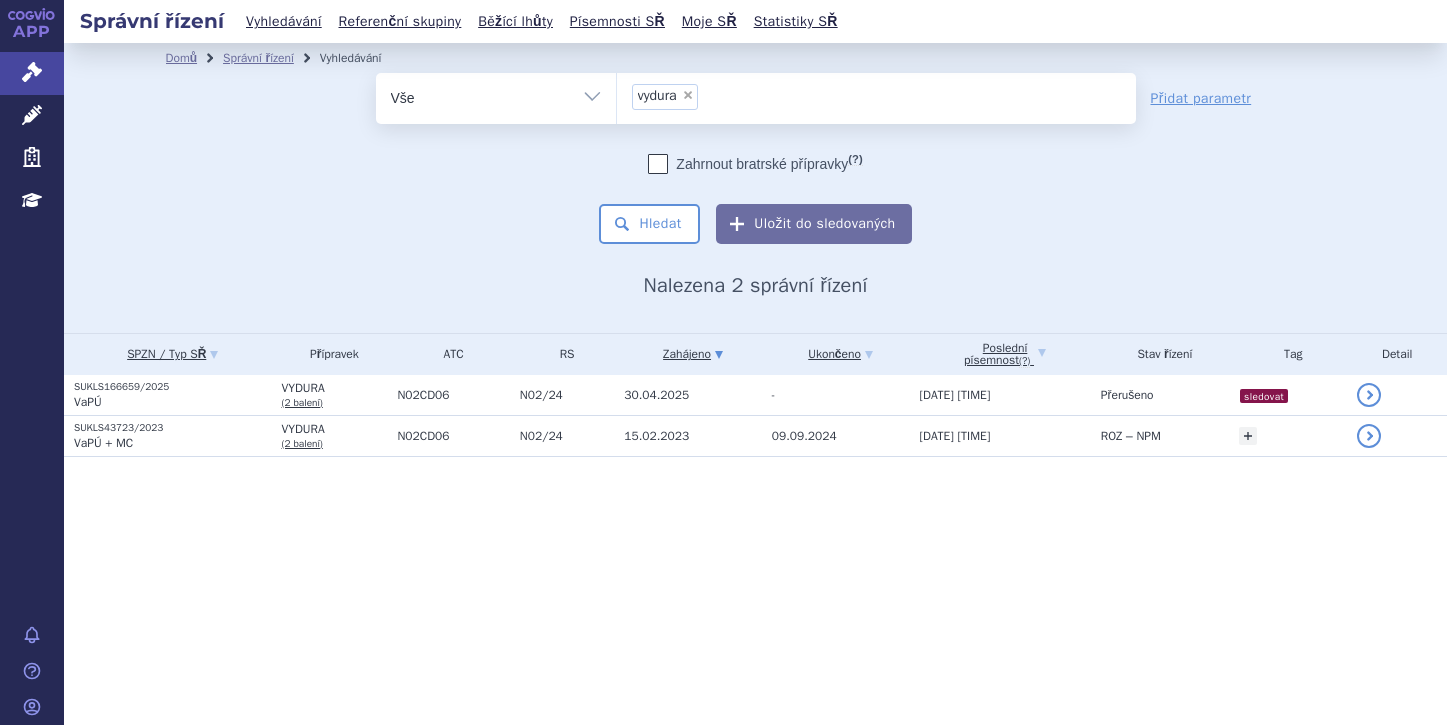 scroll, scrollTop: 0, scrollLeft: 0, axis: both 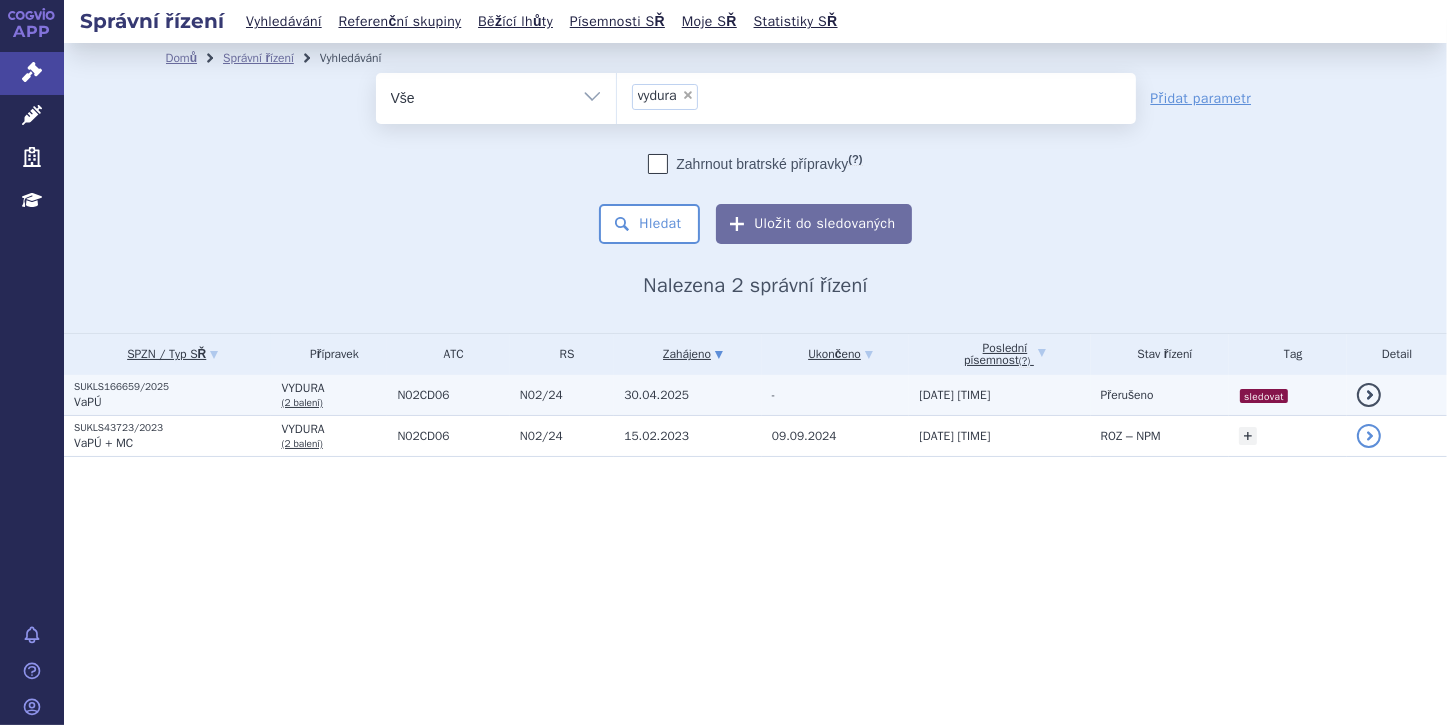 click on "VaPÚ" at bounding box center (172, 402) 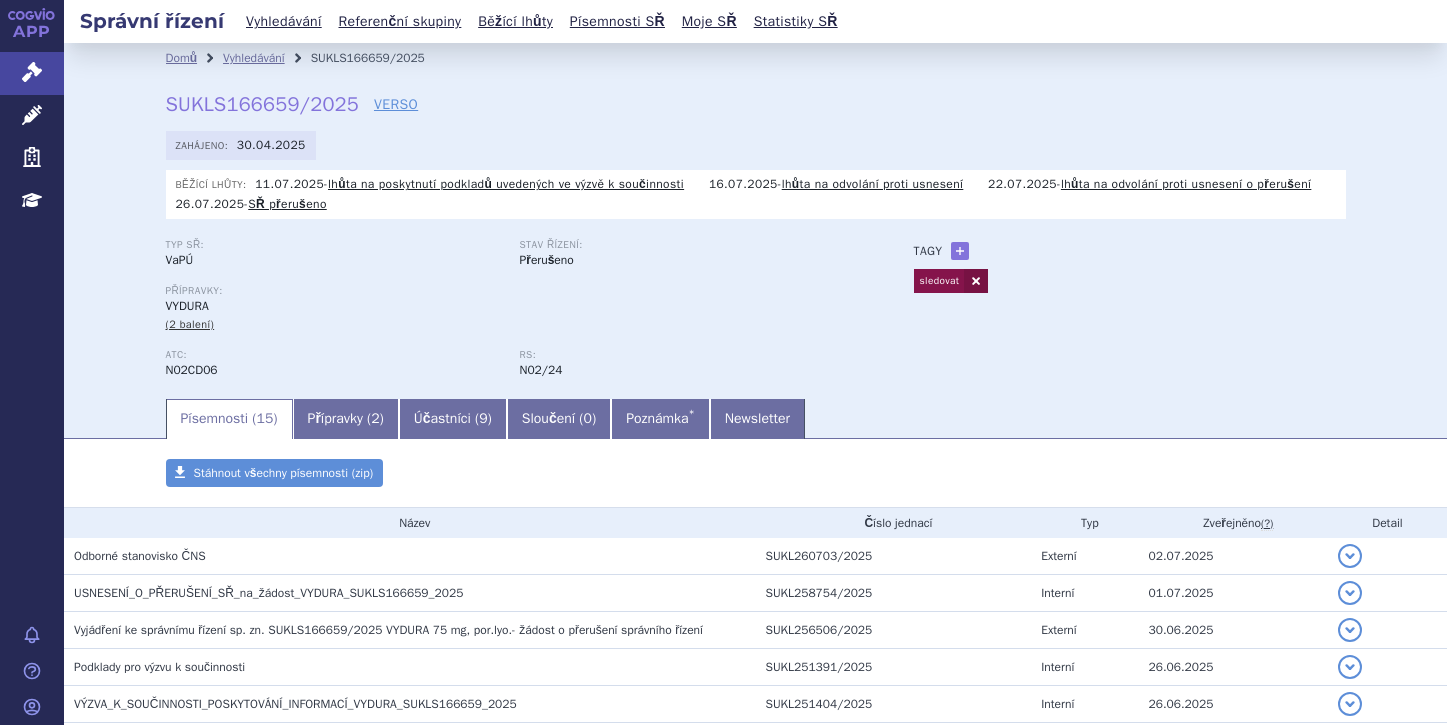 scroll, scrollTop: 0, scrollLeft: 0, axis: both 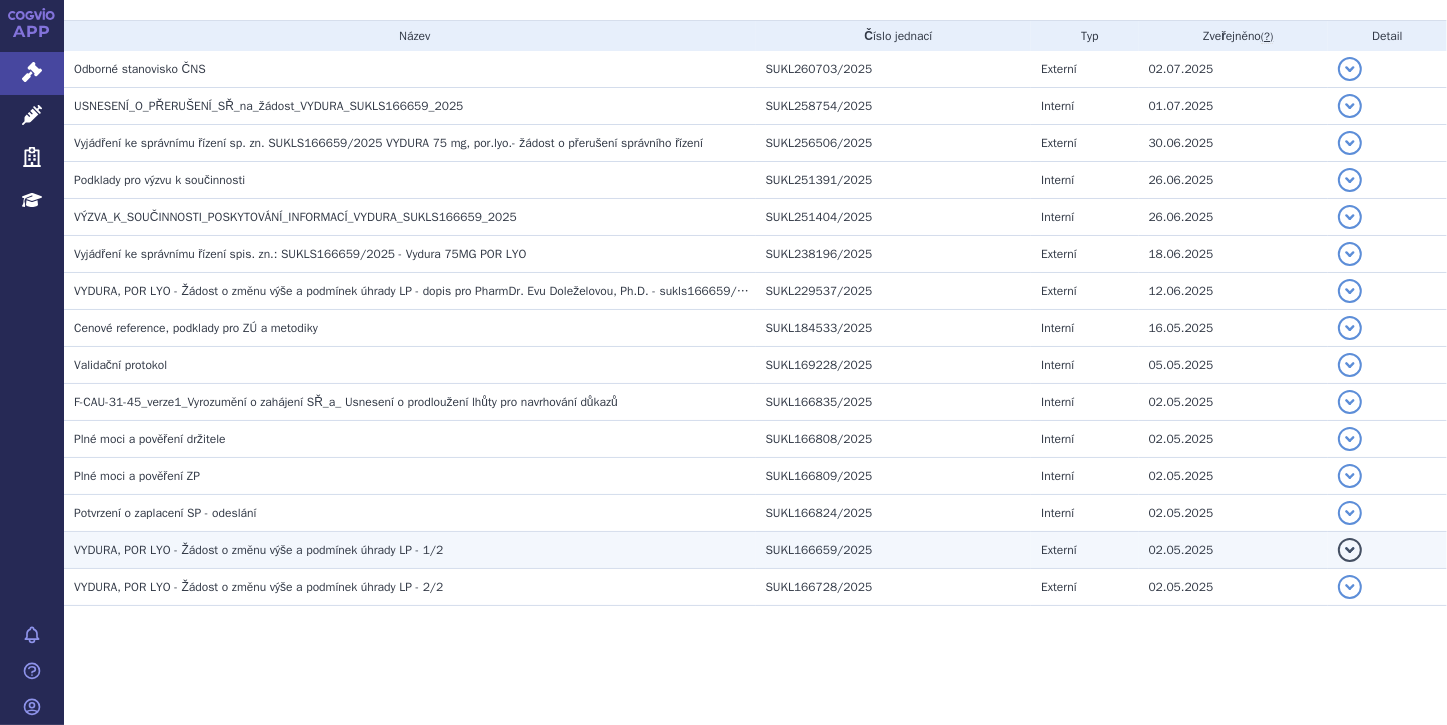 click on "VYDURA, POR LYO - Žádost o změnu výše a podmínek úhrady LP - 1/2" at bounding box center (140, 69) 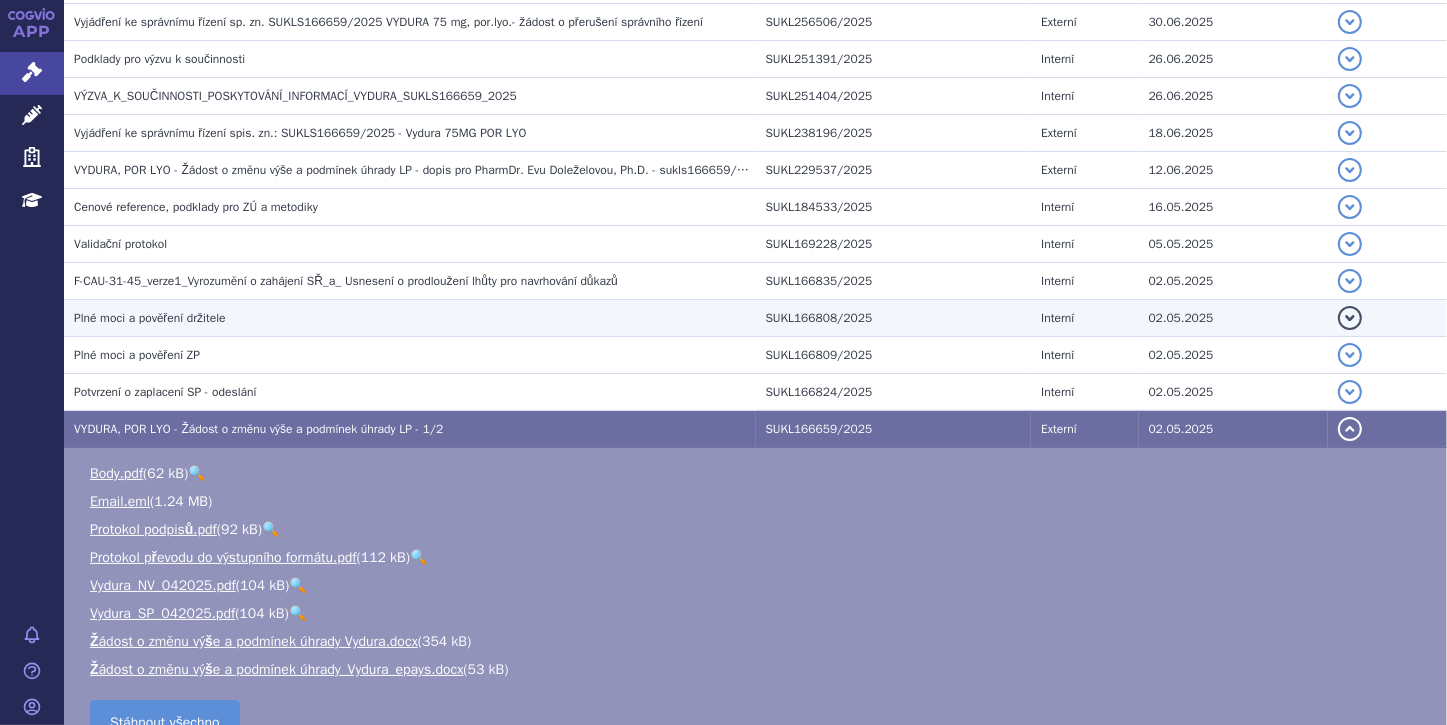 scroll, scrollTop: 647, scrollLeft: 0, axis: vertical 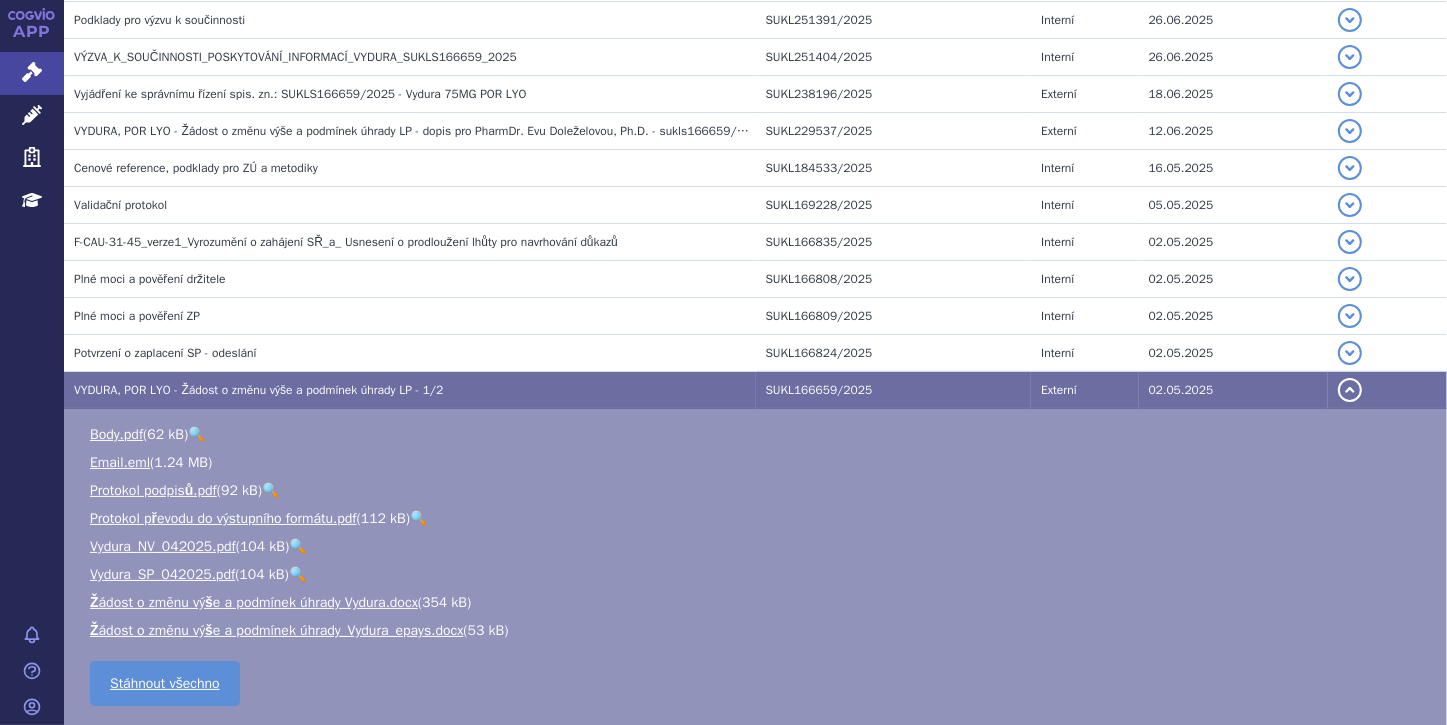 click on "🔍" at bounding box center [297, 574] 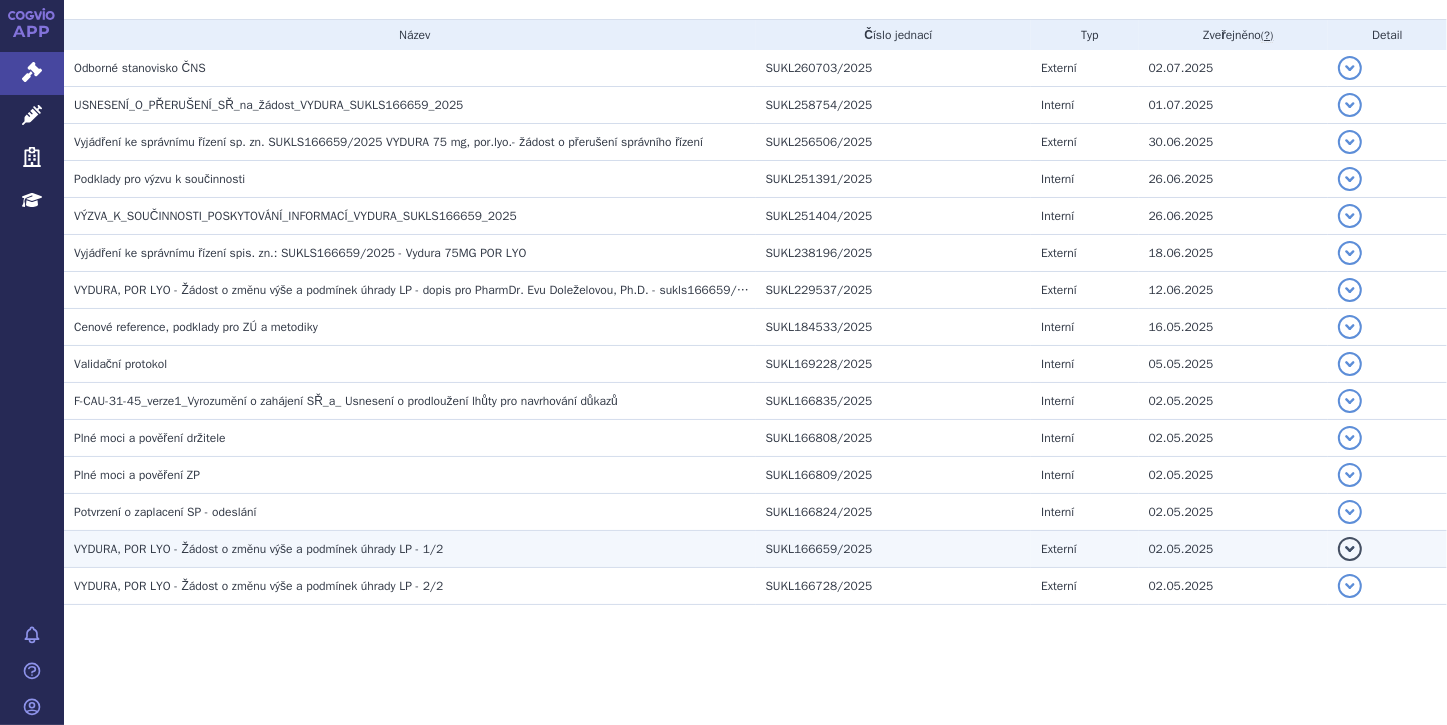 scroll, scrollTop: 487, scrollLeft: 0, axis: vertical 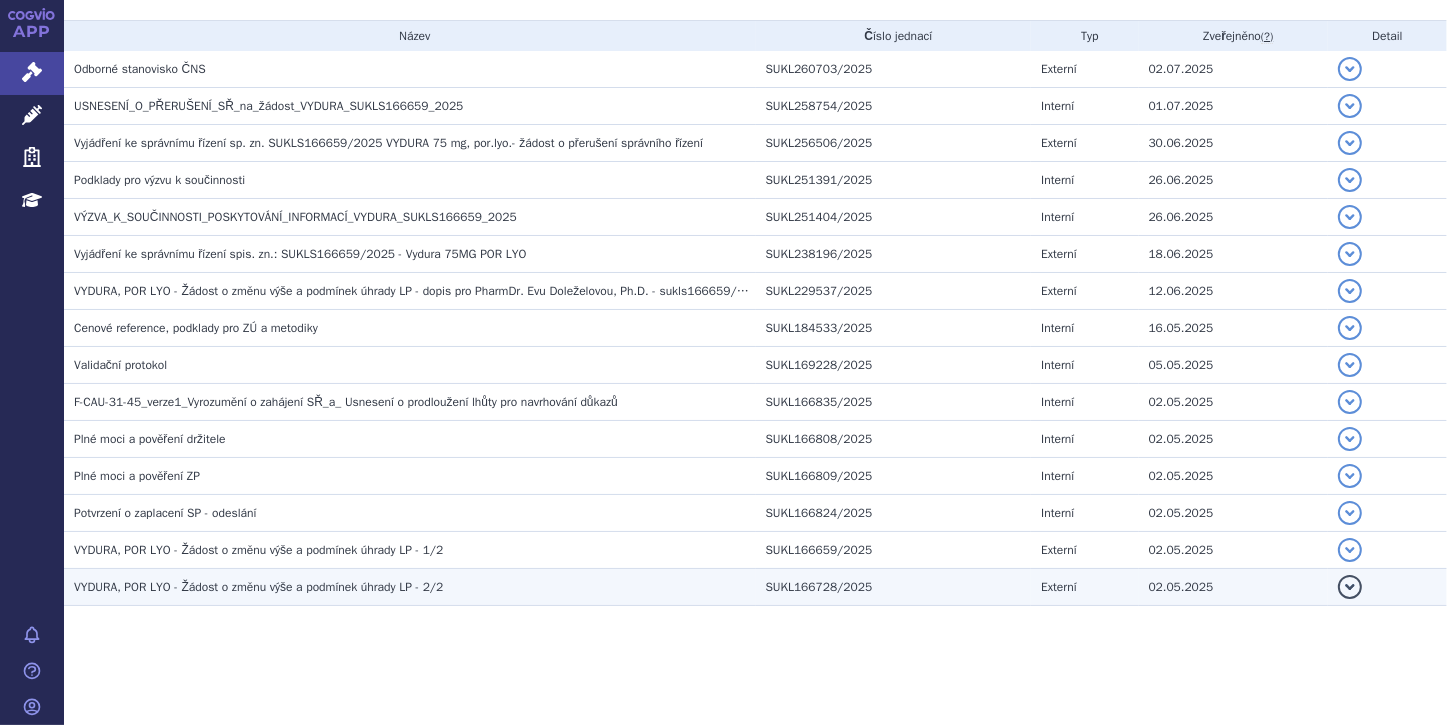 click on "detail" at bounding box center (1350, 69) 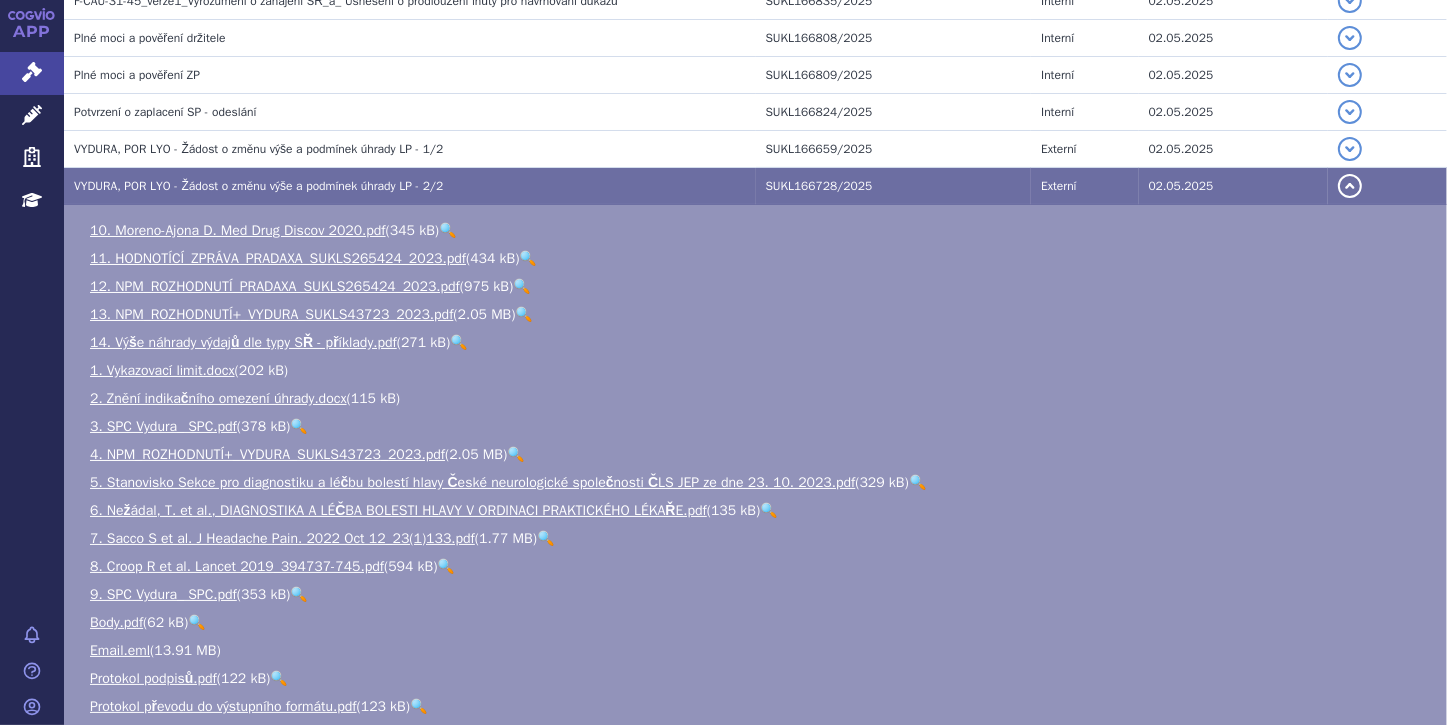 scroll, scrollTop: 887, scrollLeft: 0, axis: vertical 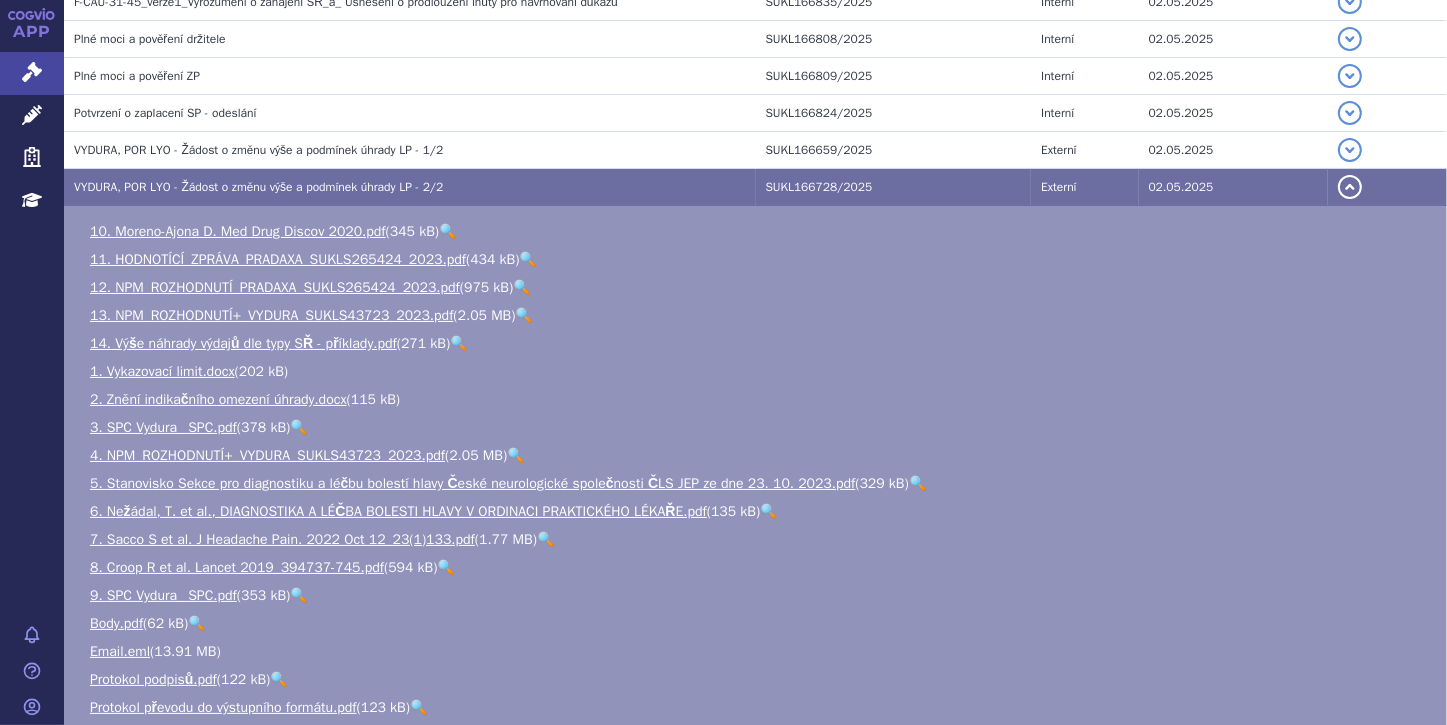 click on "detail" at bounding box center (1350, 187) 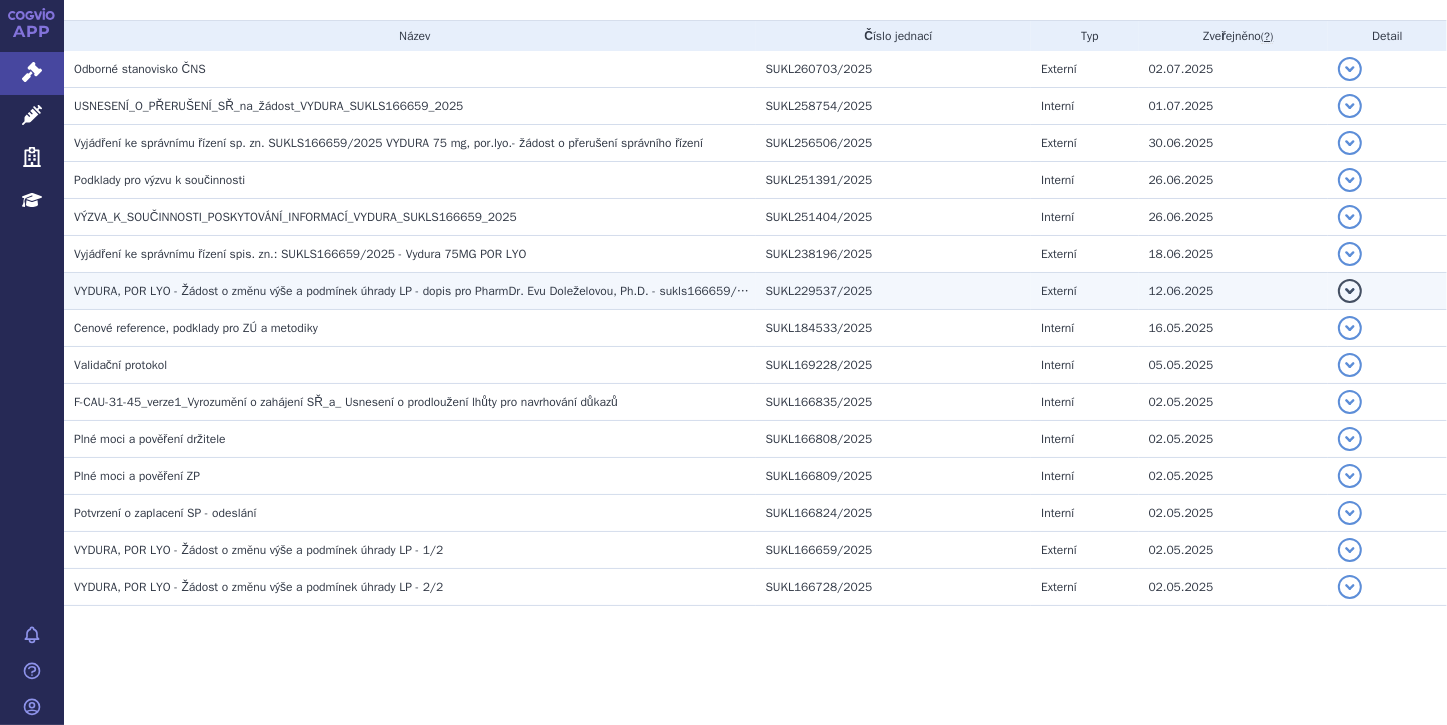 click on "detail" at bounding box center [1350, 69] 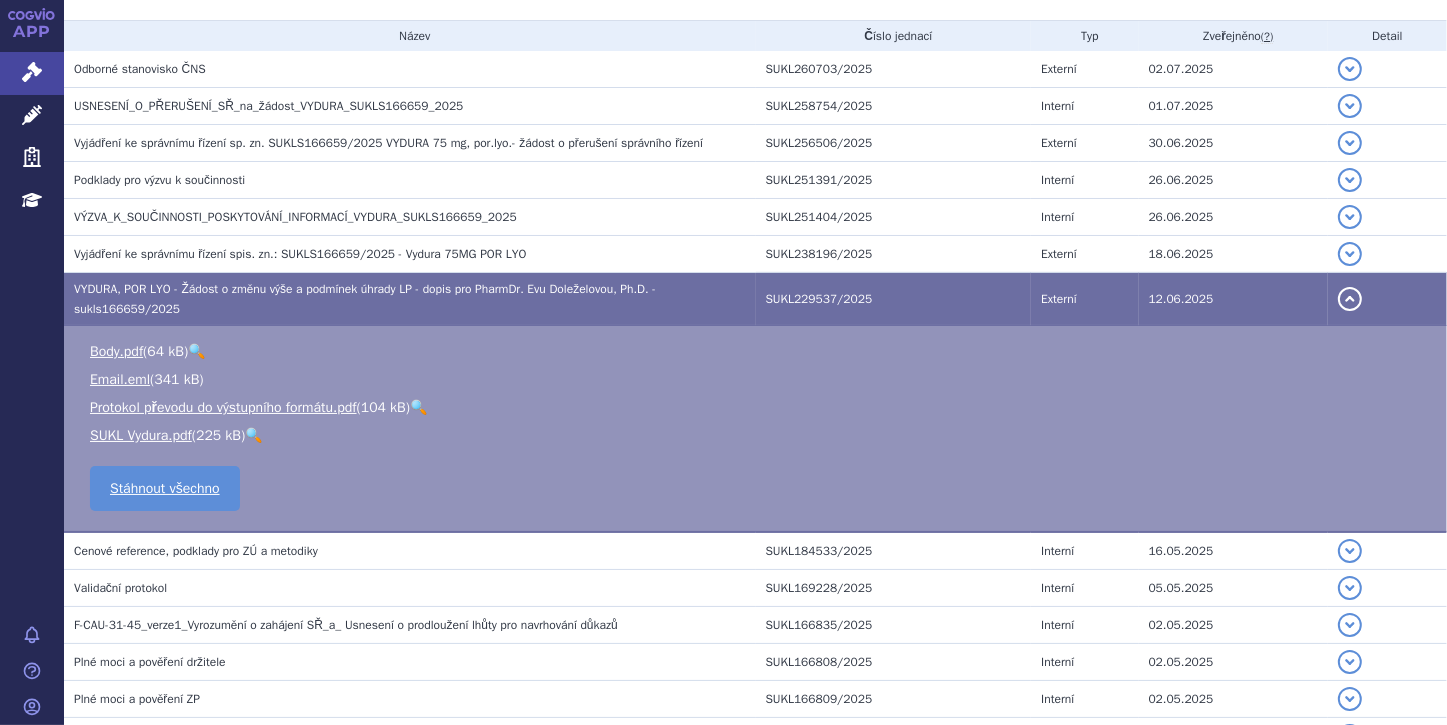 click on "🔍" at bounding box center (253, 435) 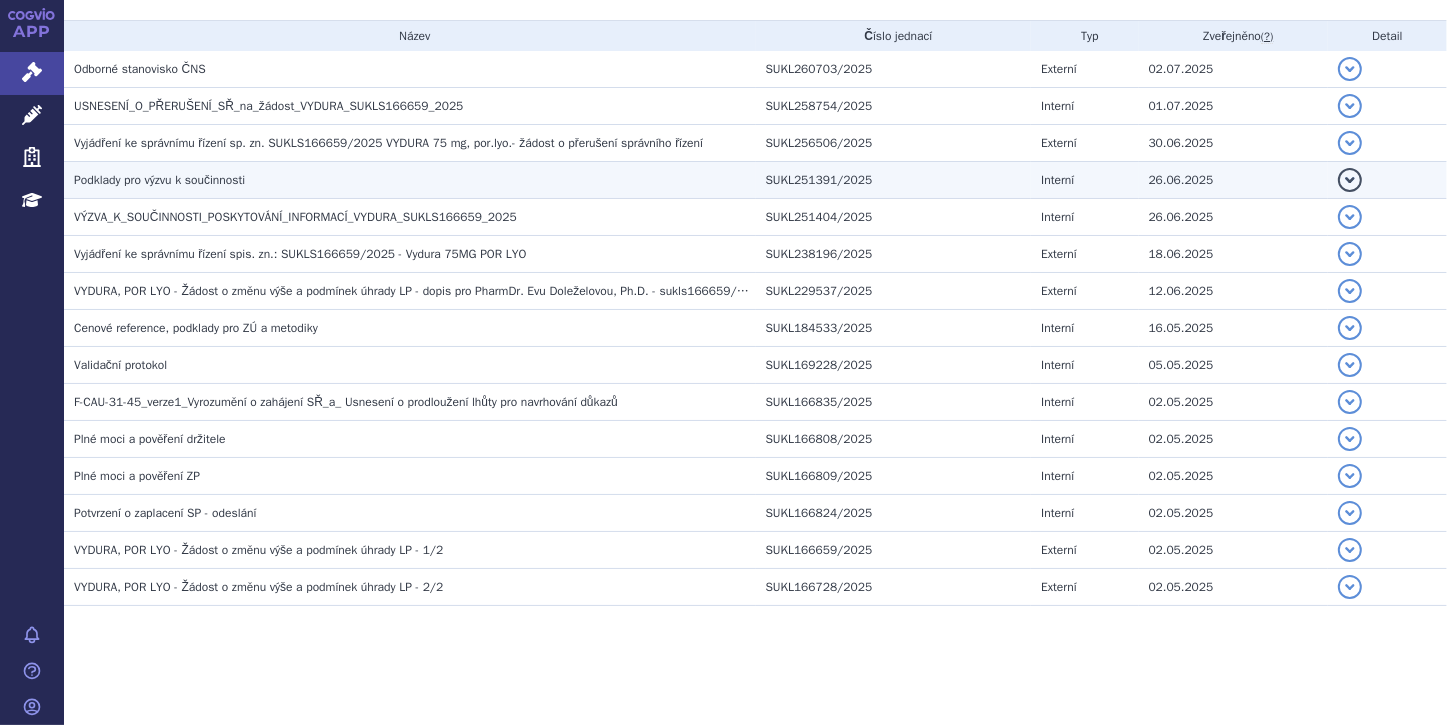 click on "detail" at bounding box center (1350, 69) 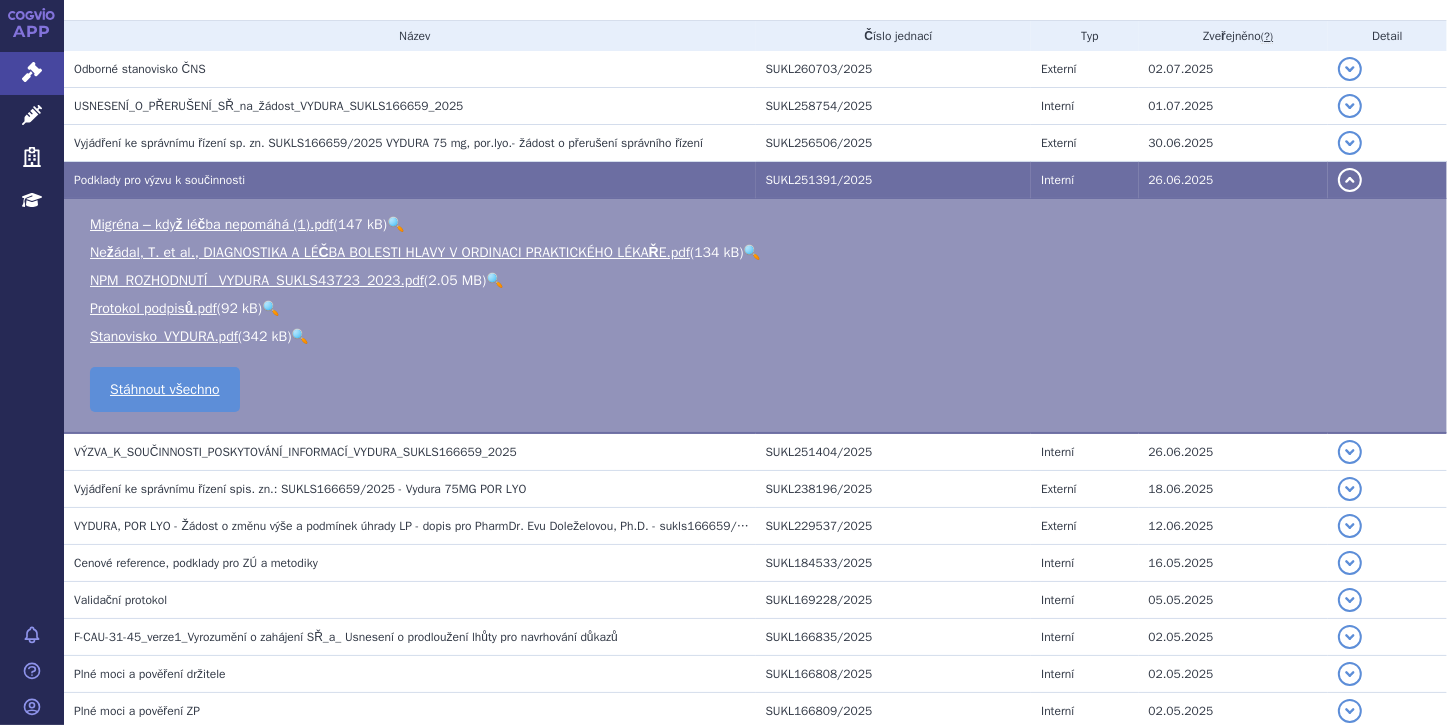 click on "detail" at bounding box center (1350, 180) 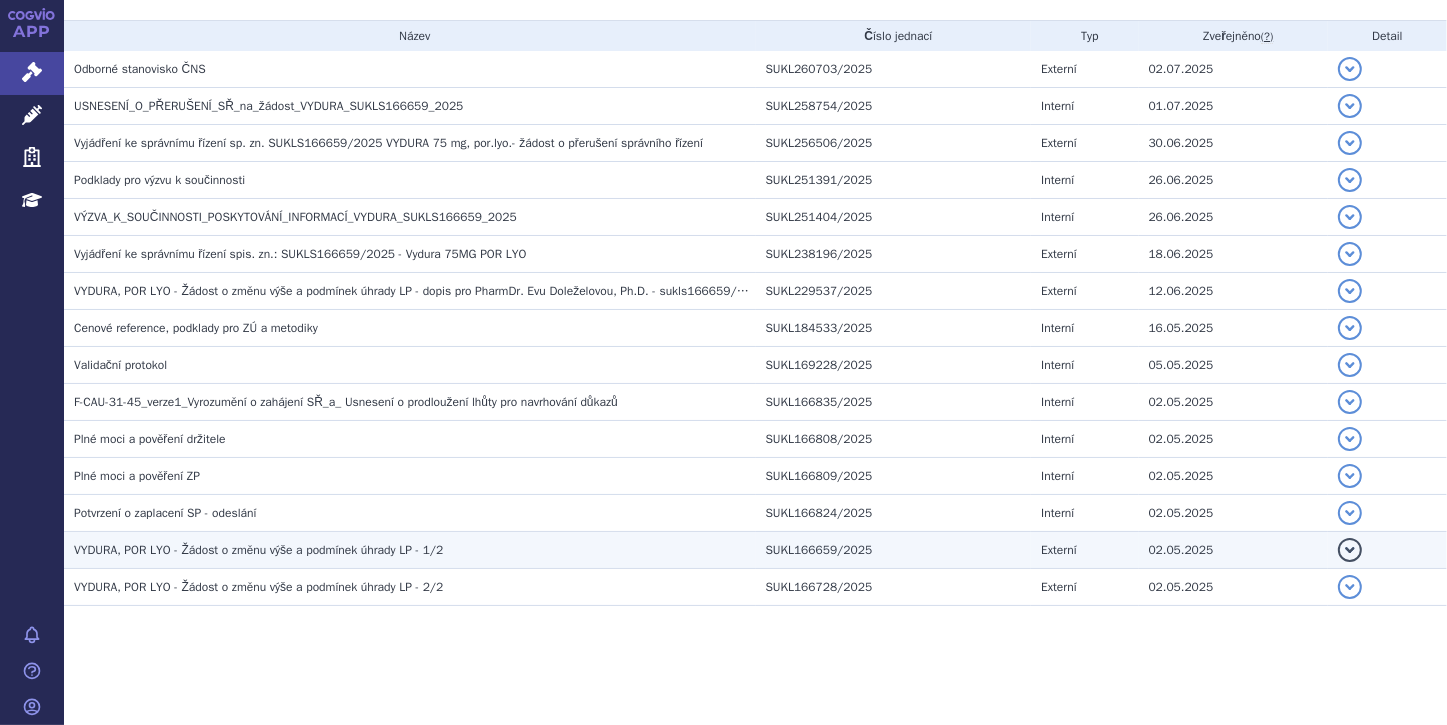 click on "detail" at bounding box center (1350, 69) 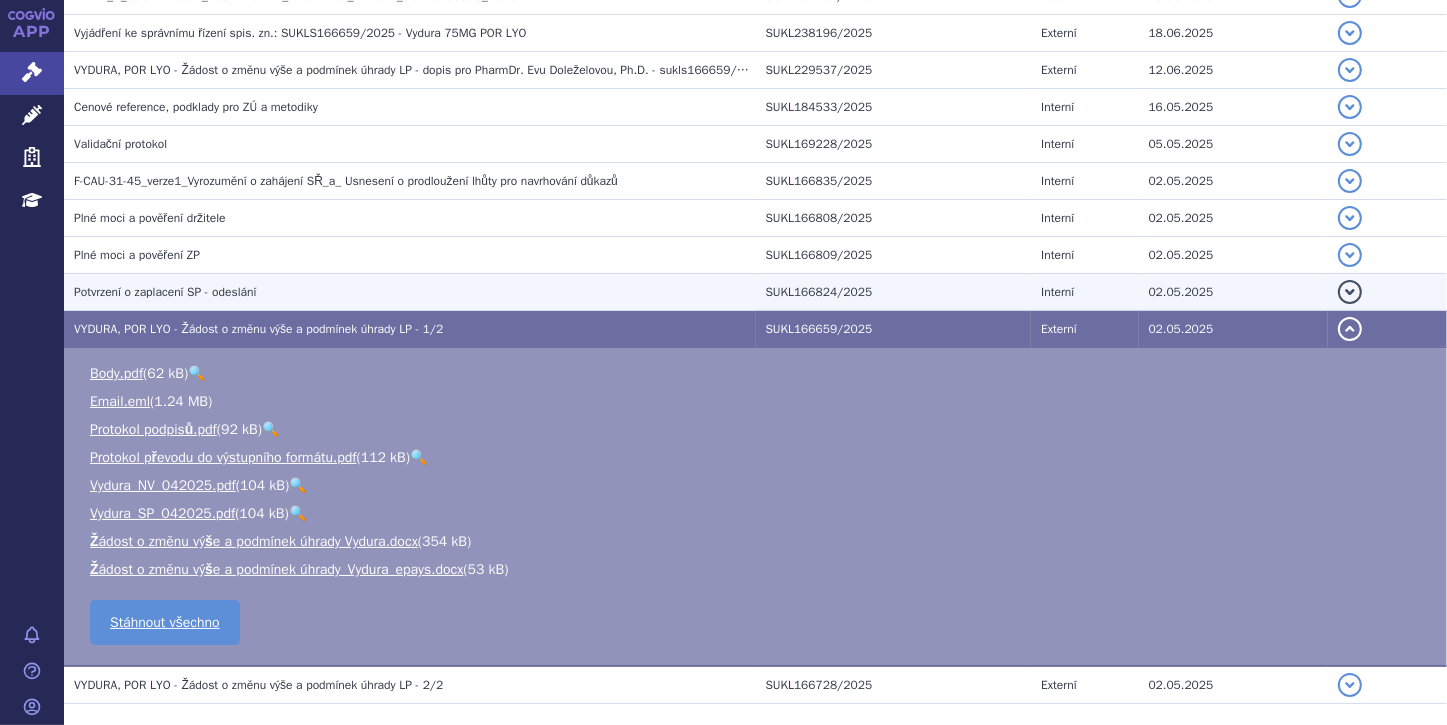 scroll, scrollTop: 727, scrollLeft: 0, axis: vertical 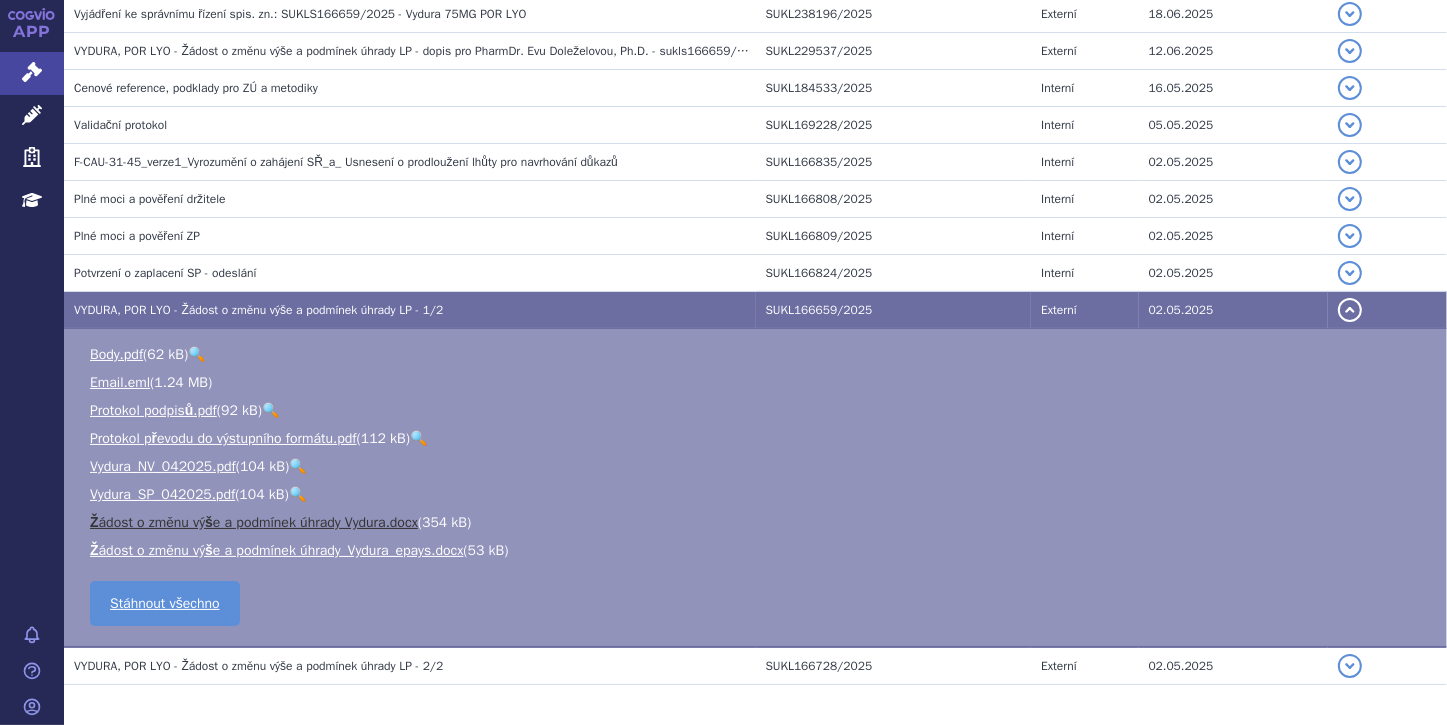 click on "Žádost o změnu výše a podmínek úhrady Vydura.docx" at bounding box center (254, 522) 